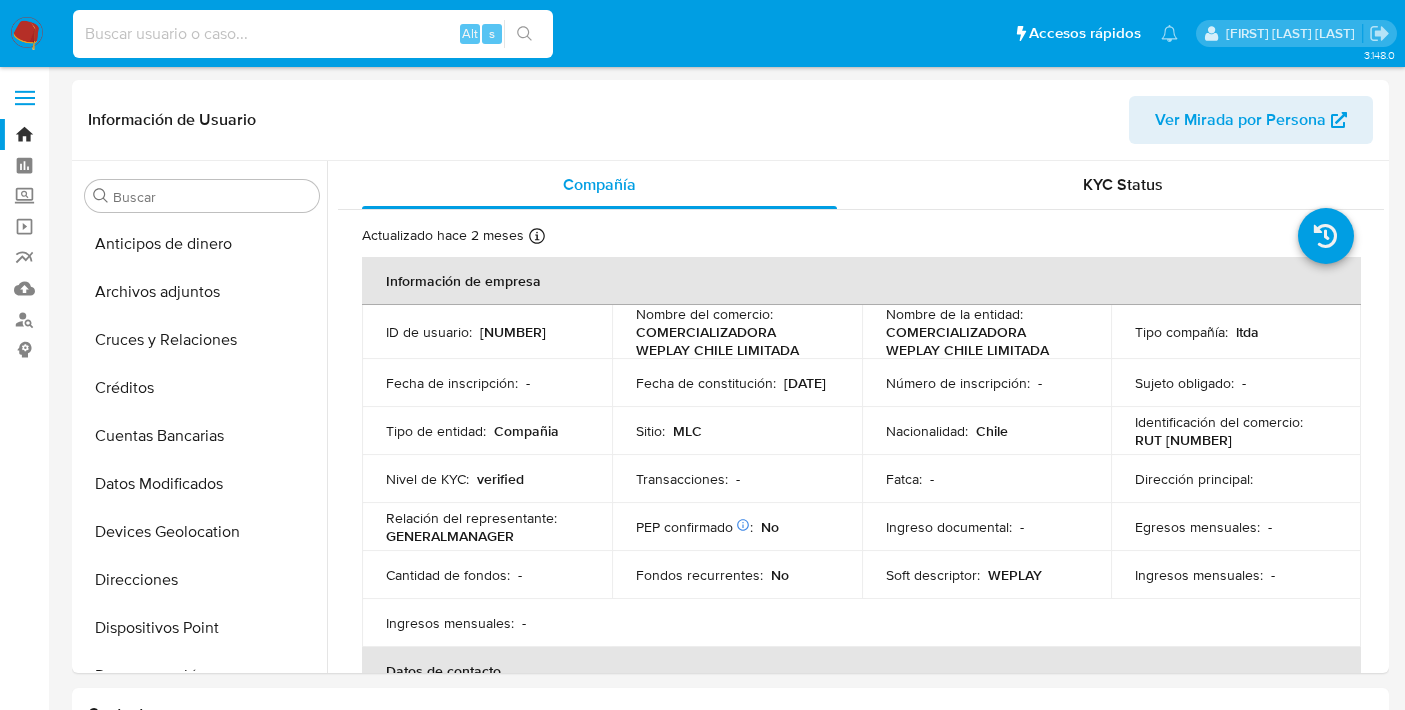 select on "10" 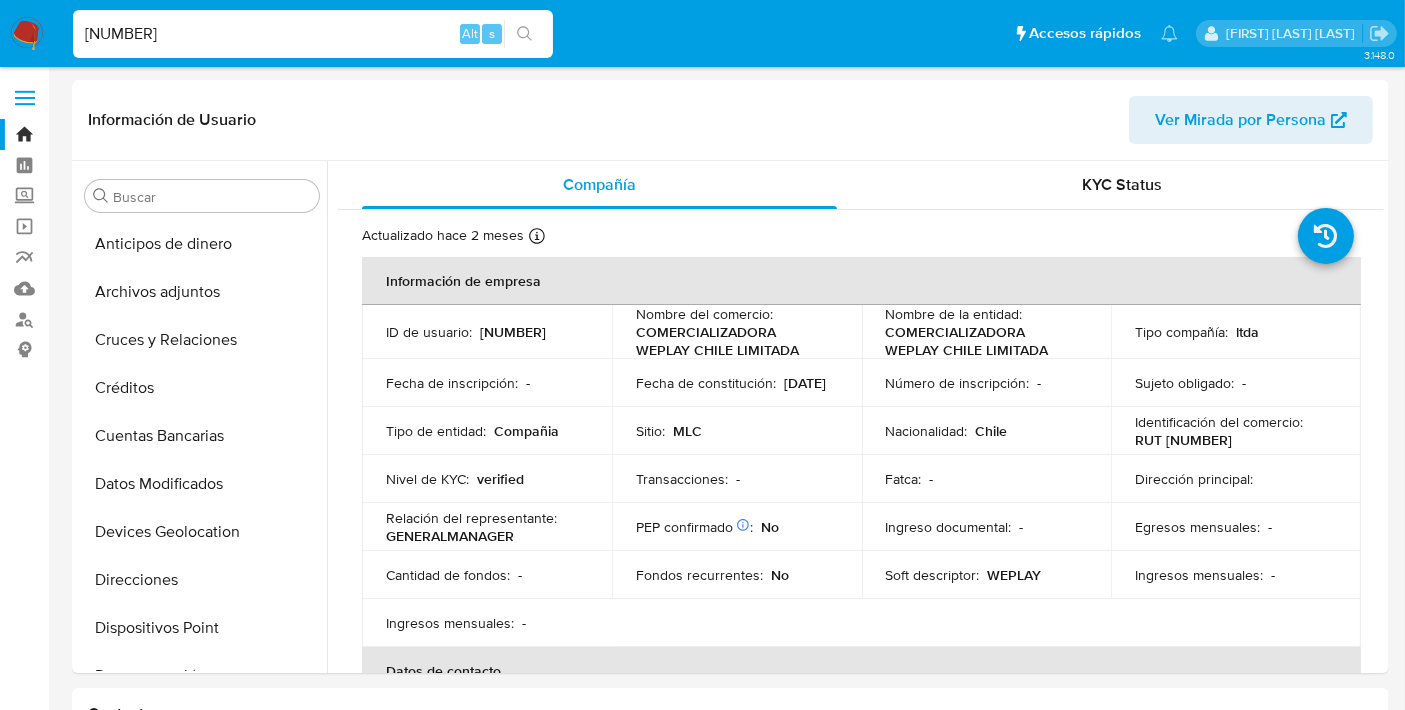 scroll, scrollTop: 1378, scrollLeft: 0, axis: vertical 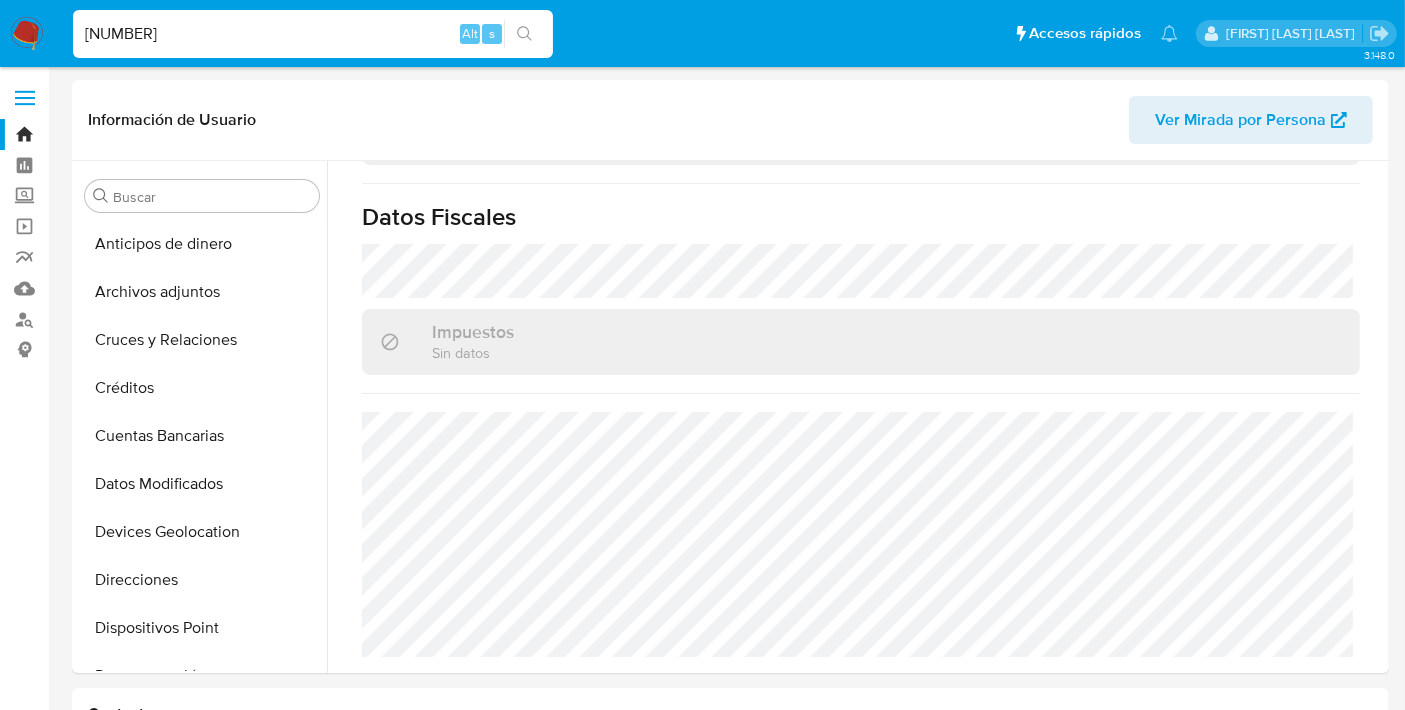 type on "[NUMBER]" 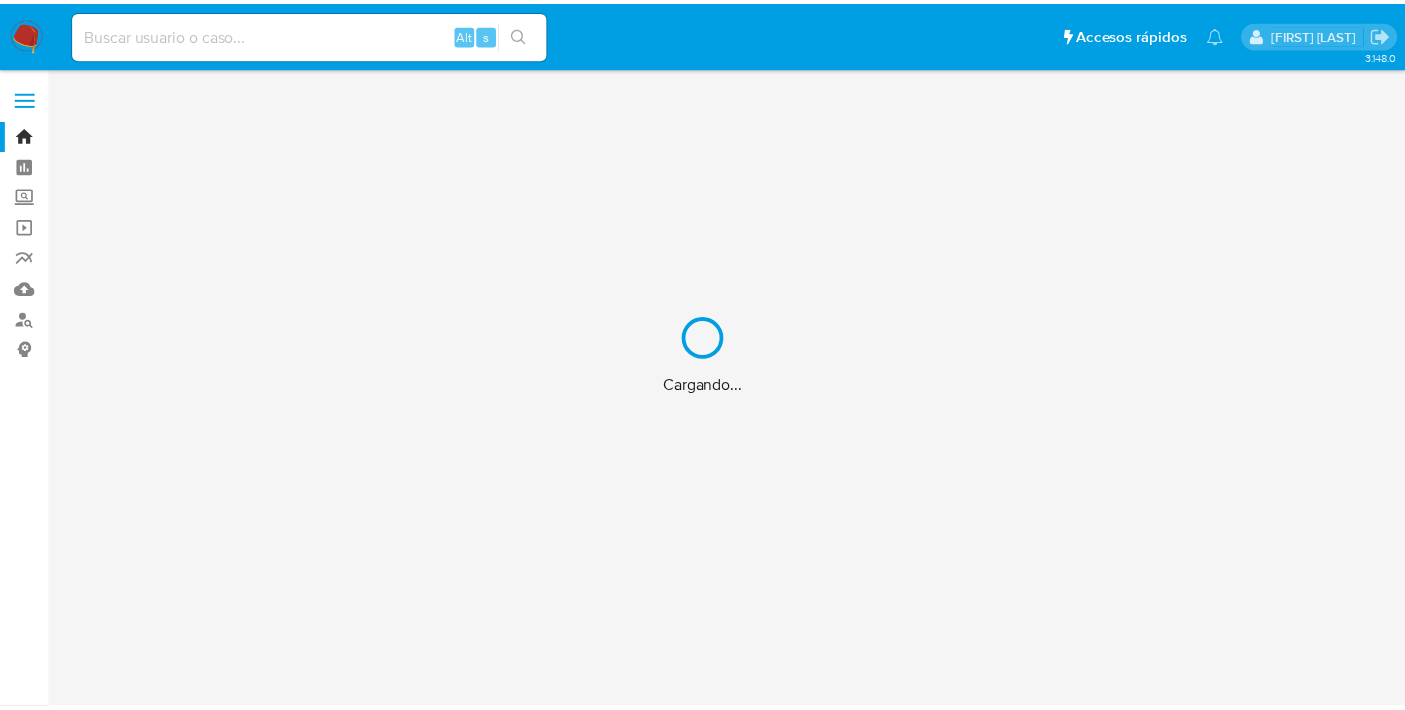 scroll, scrollTop: 0, scrollLeft: 0, axis: both 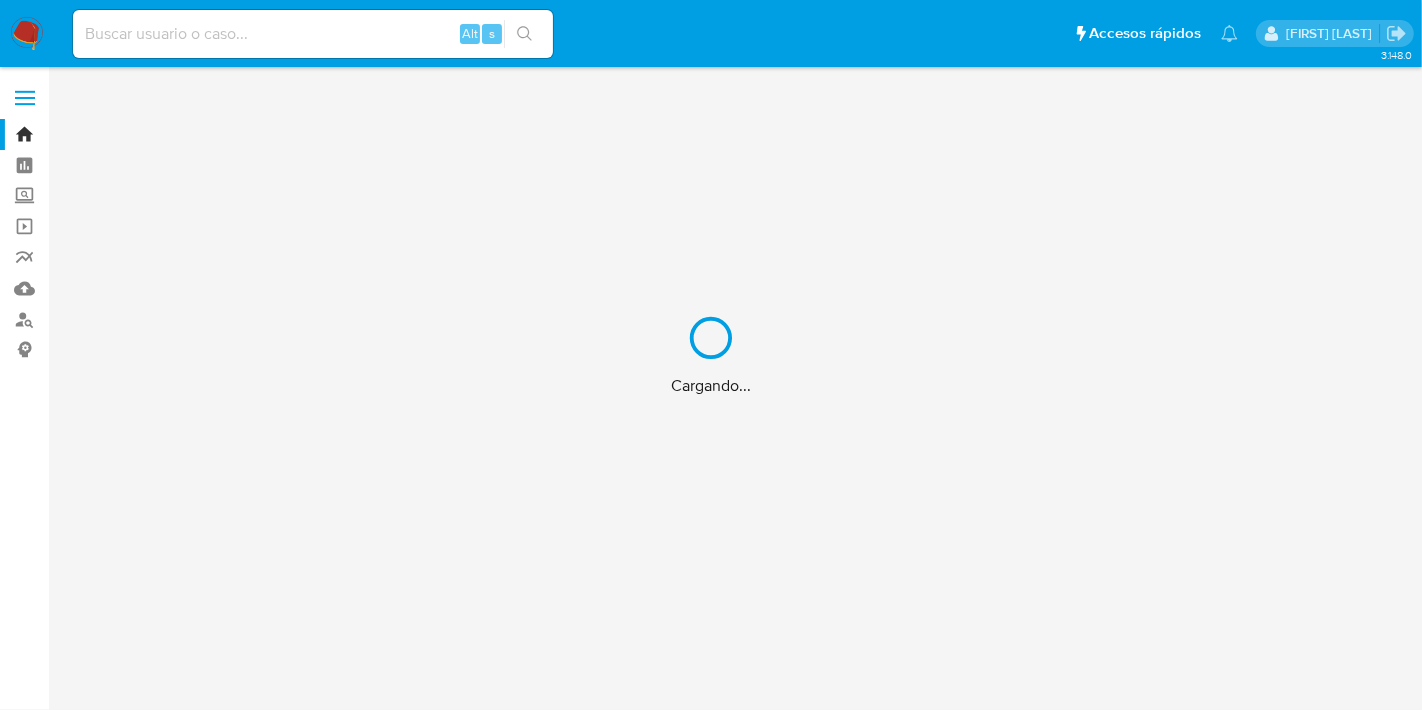 click on "Cargando..." at bounding box center (711, 355) 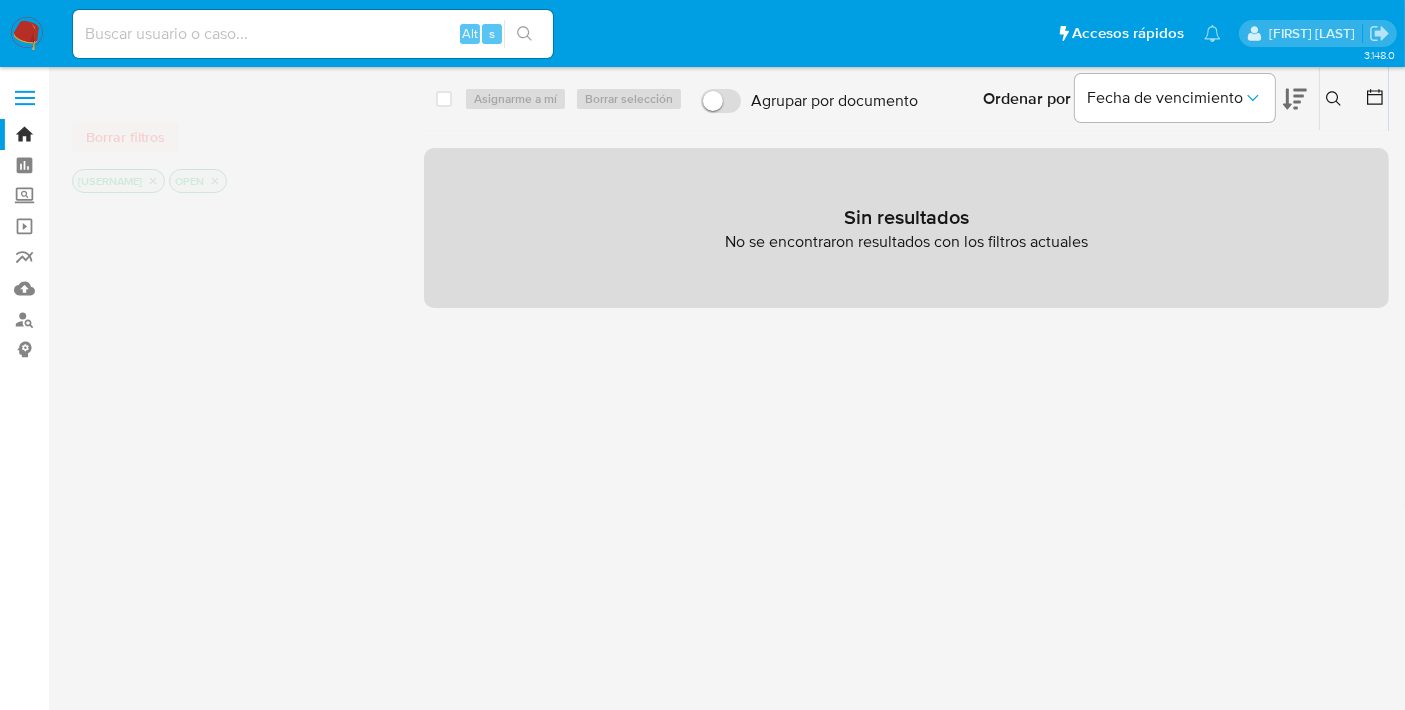 click at bounding box center [313, 34] 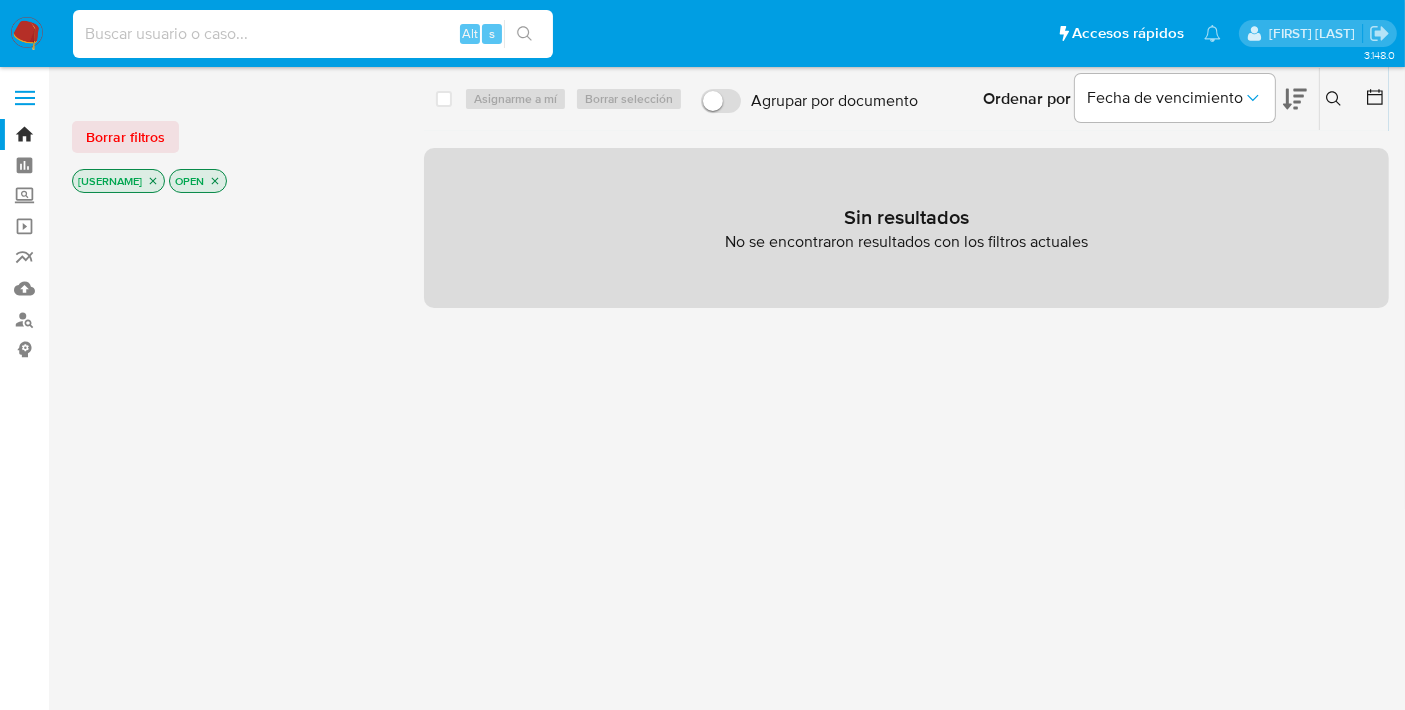 paste on "[NUMBER]" 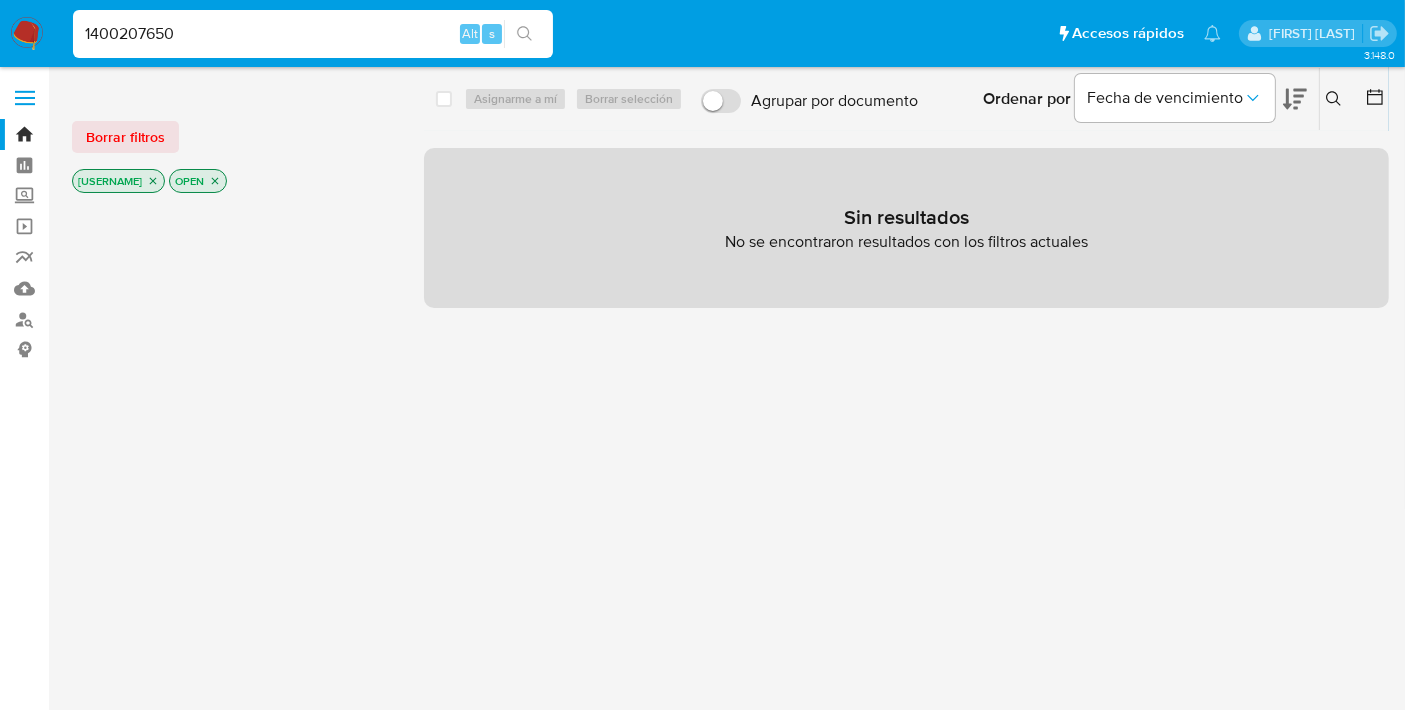 type on "[NUMBER]" 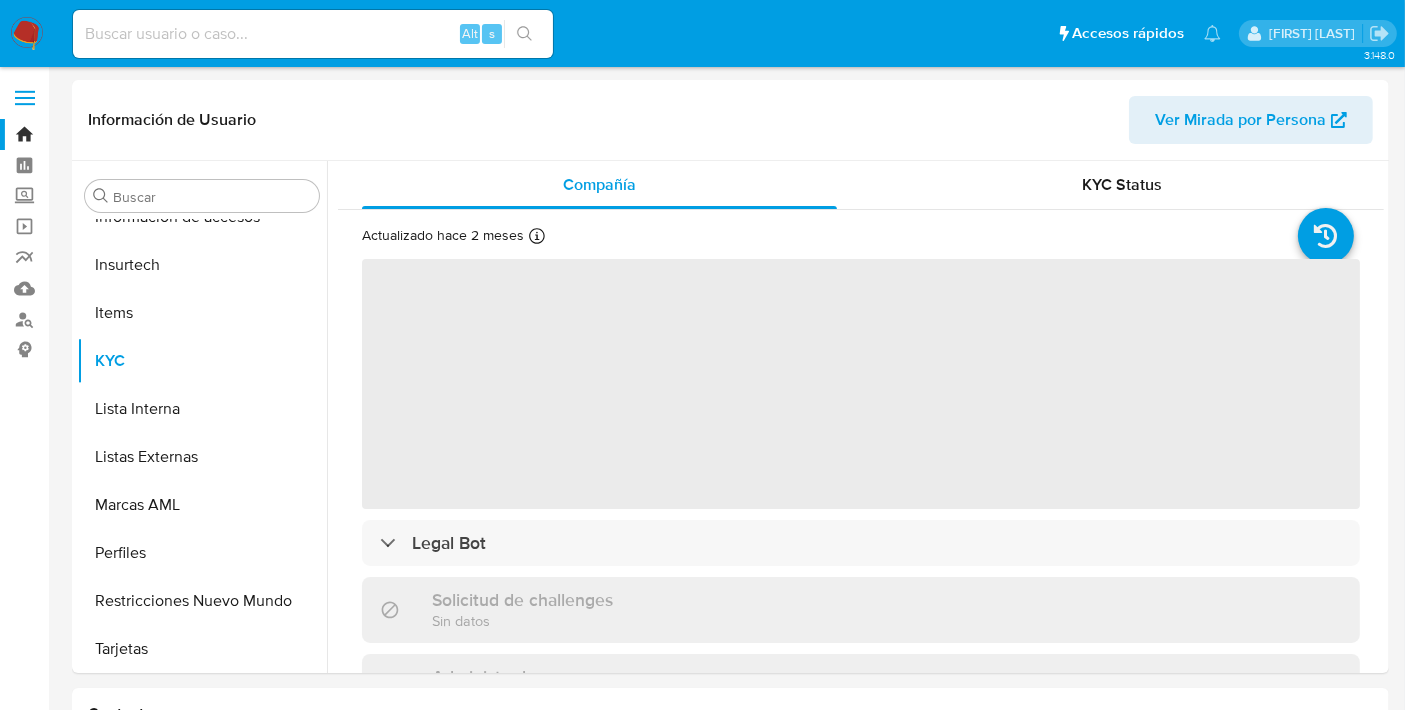 scroll, scrollTop: 796, scrollLeft: 0, axis: vertical 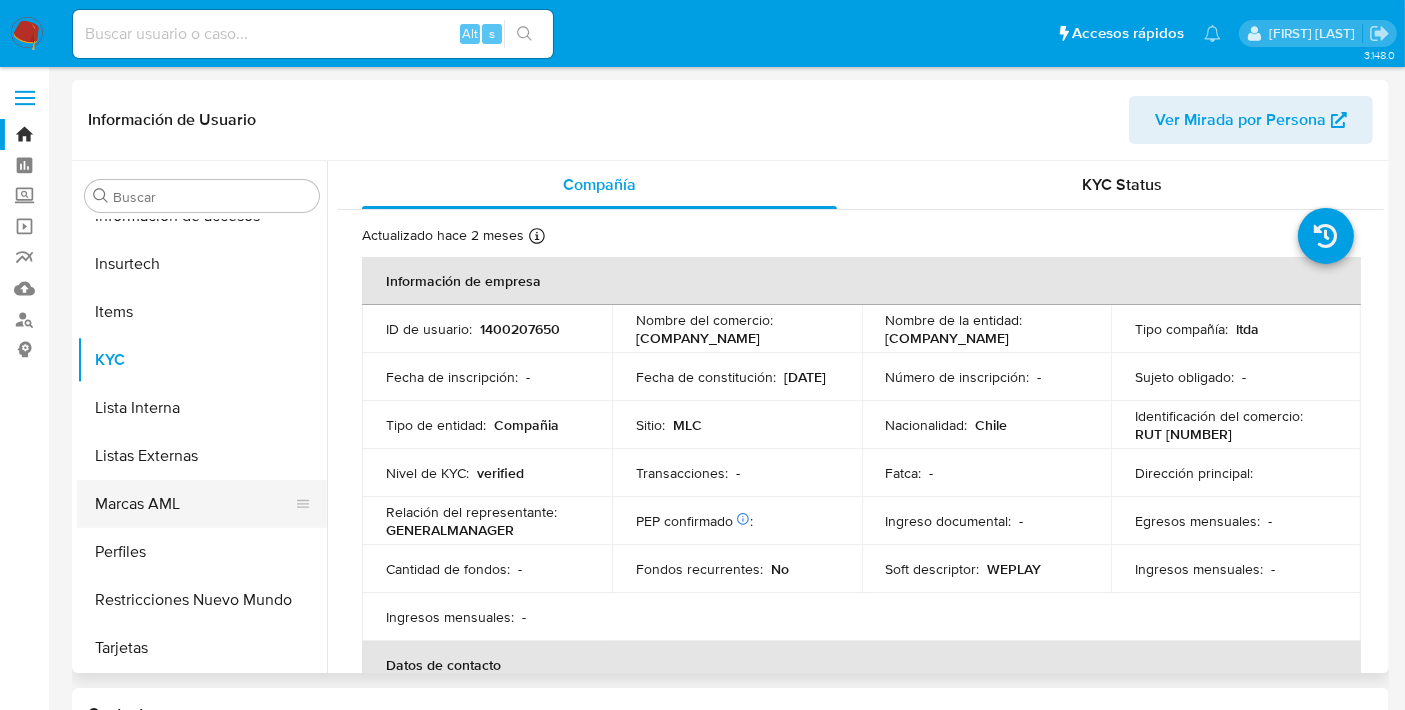 select on "10" 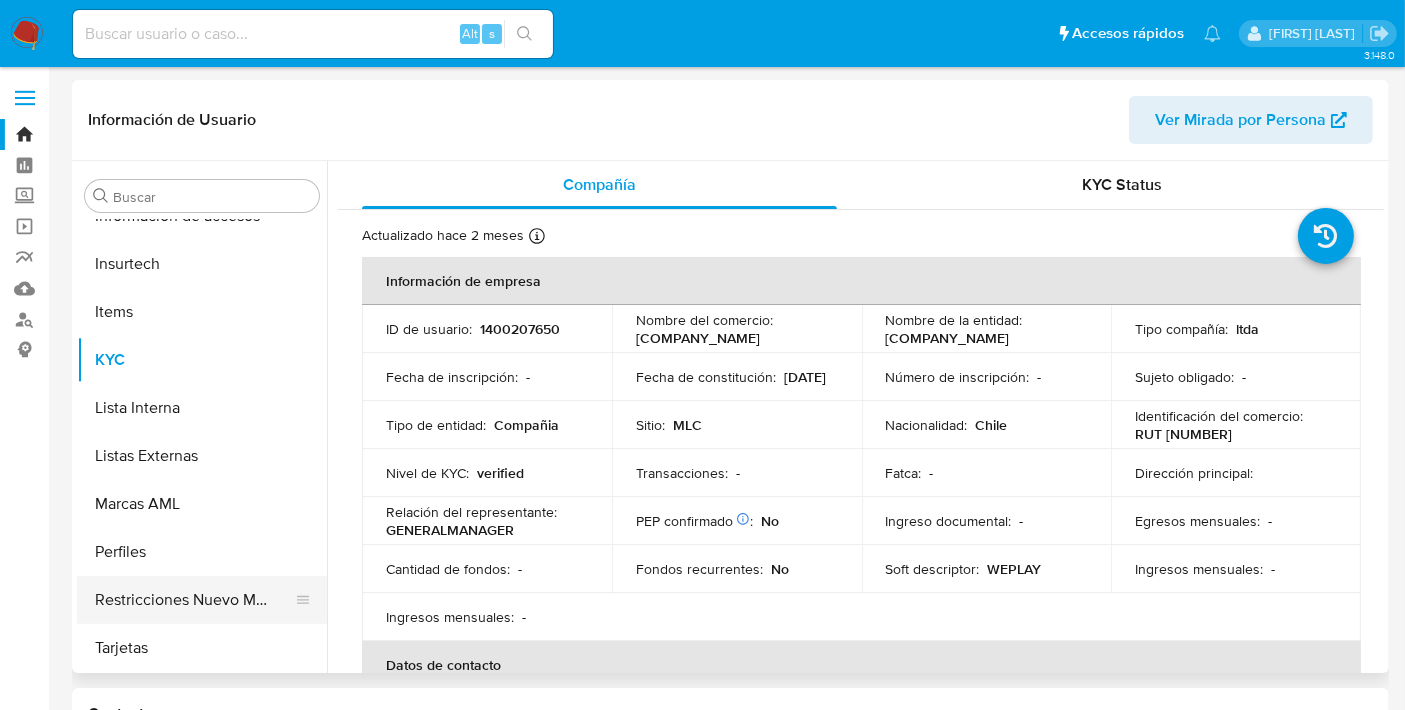 click on "Restricciones Nuevo Mundo" at bounding box center [194, 600] 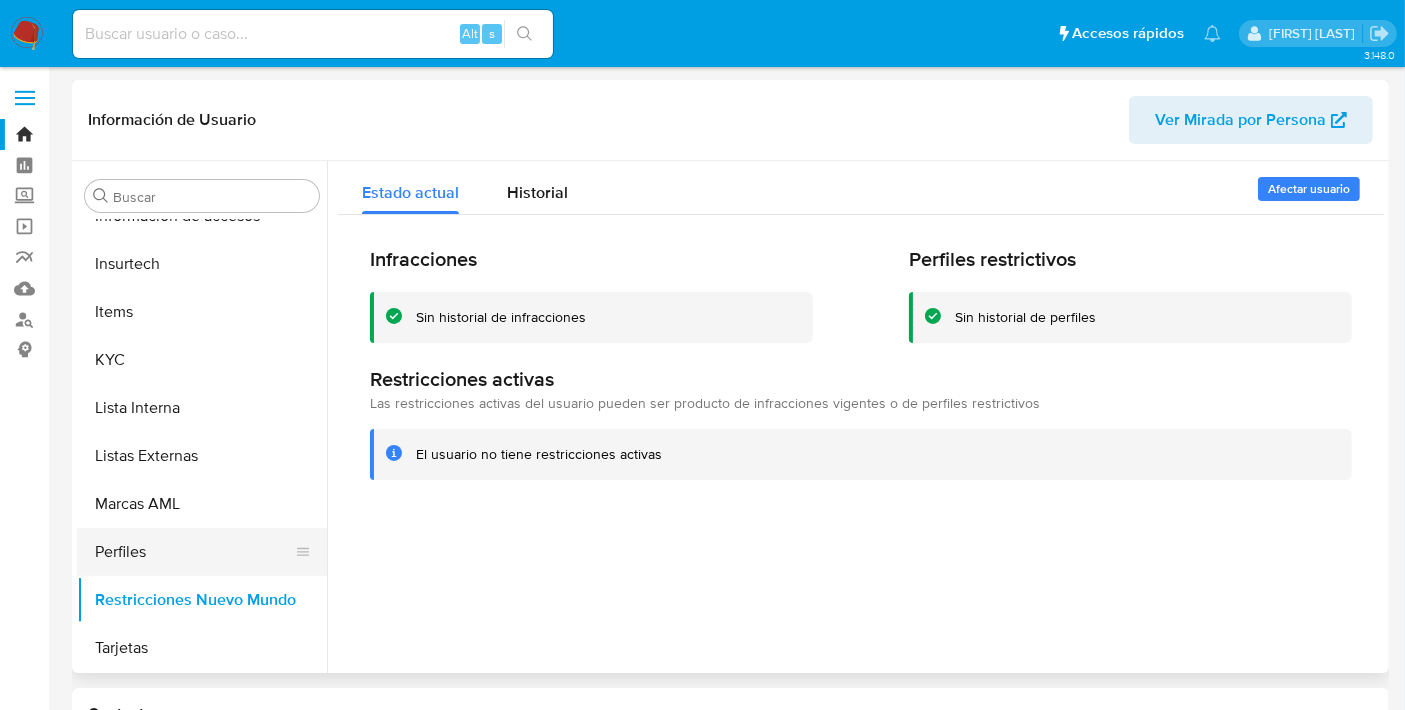 click on "Perfiles" at bounding box center [194, 552] 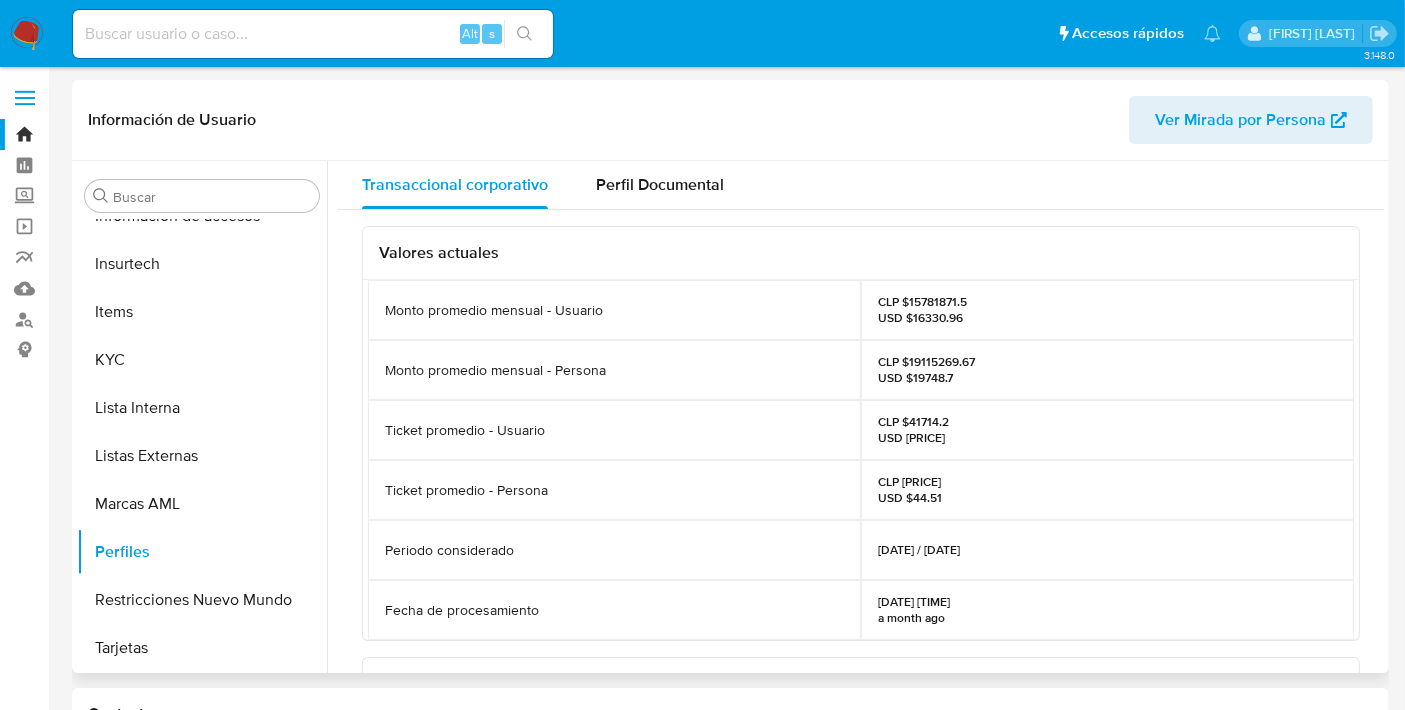 click on "Ver Mirada por Persona" at bounding box center (1240, 120) 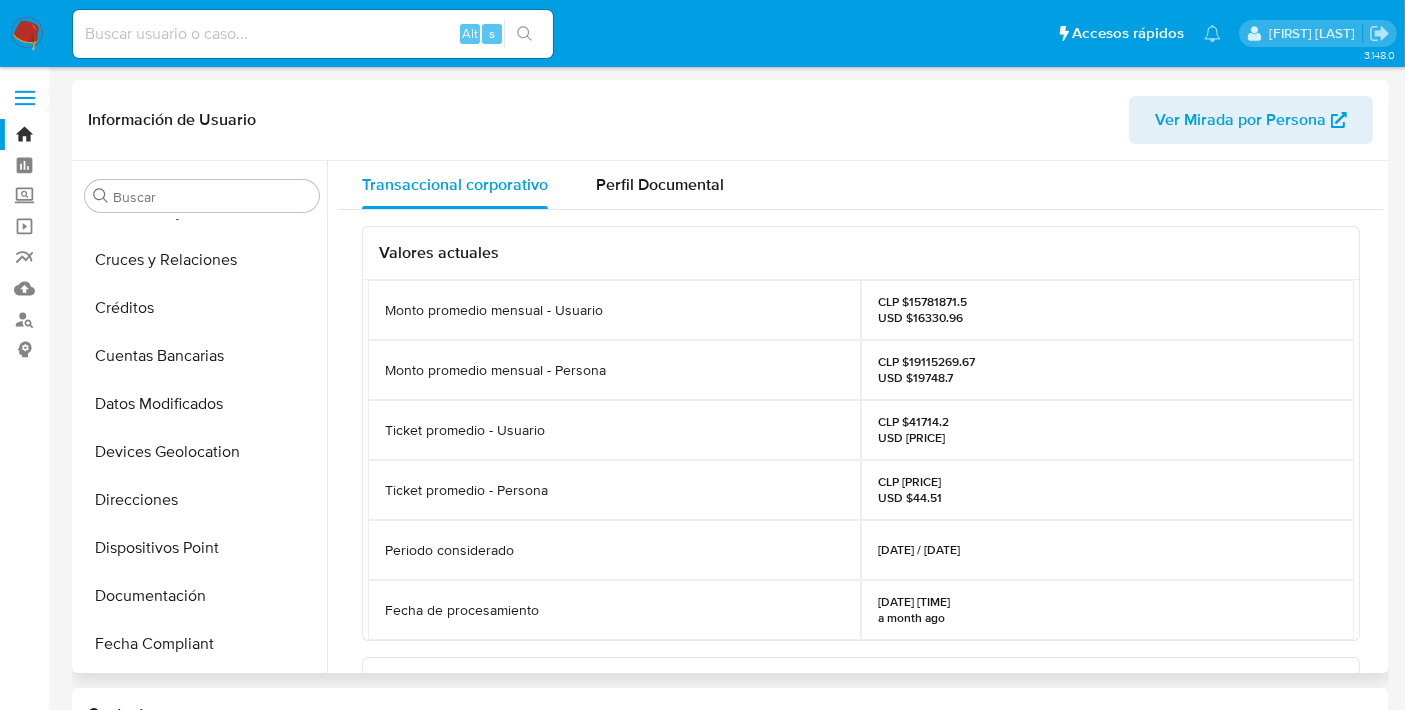 scroll, scrollTop: 0, scrollLeft: 0, axis: both 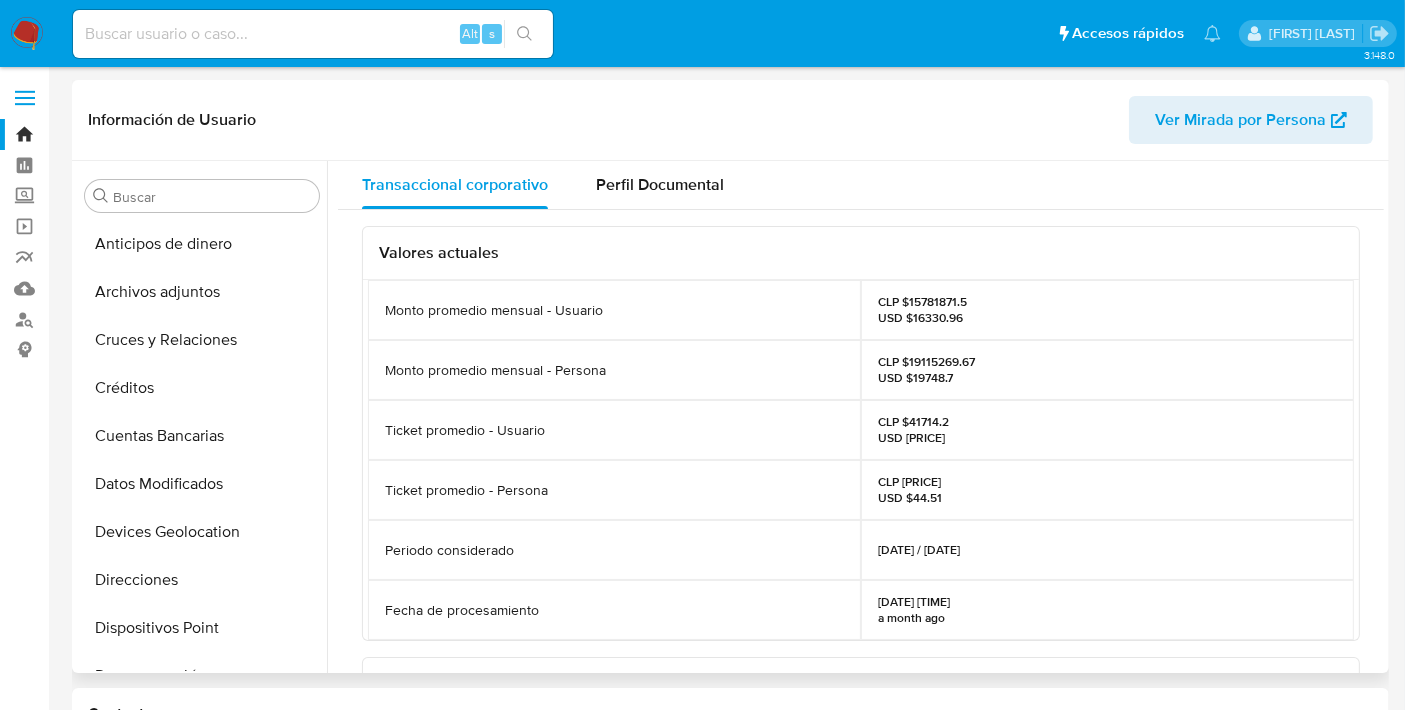 click on "Cuentas Bancarias" at bounding box center (202, 436) 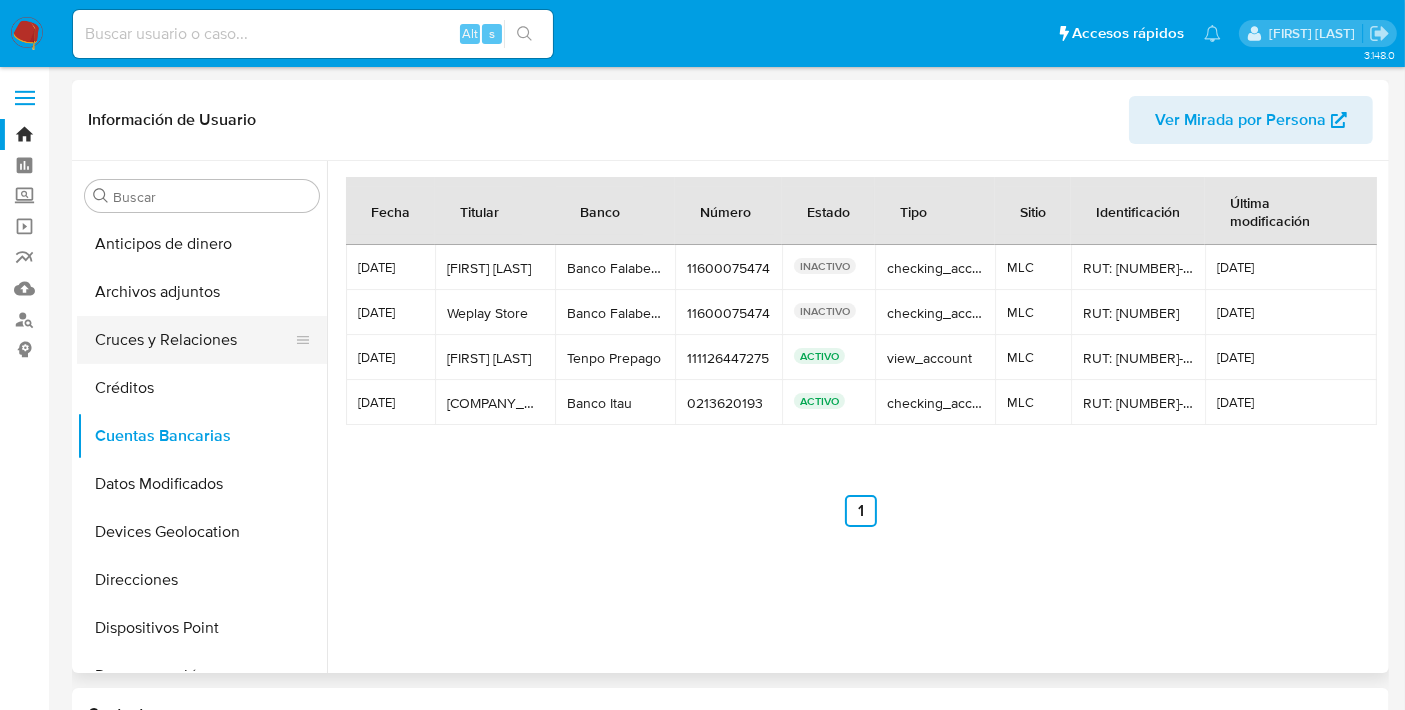 scroll, scrollTop: 62, scrollLeft: 0, axis: vertical 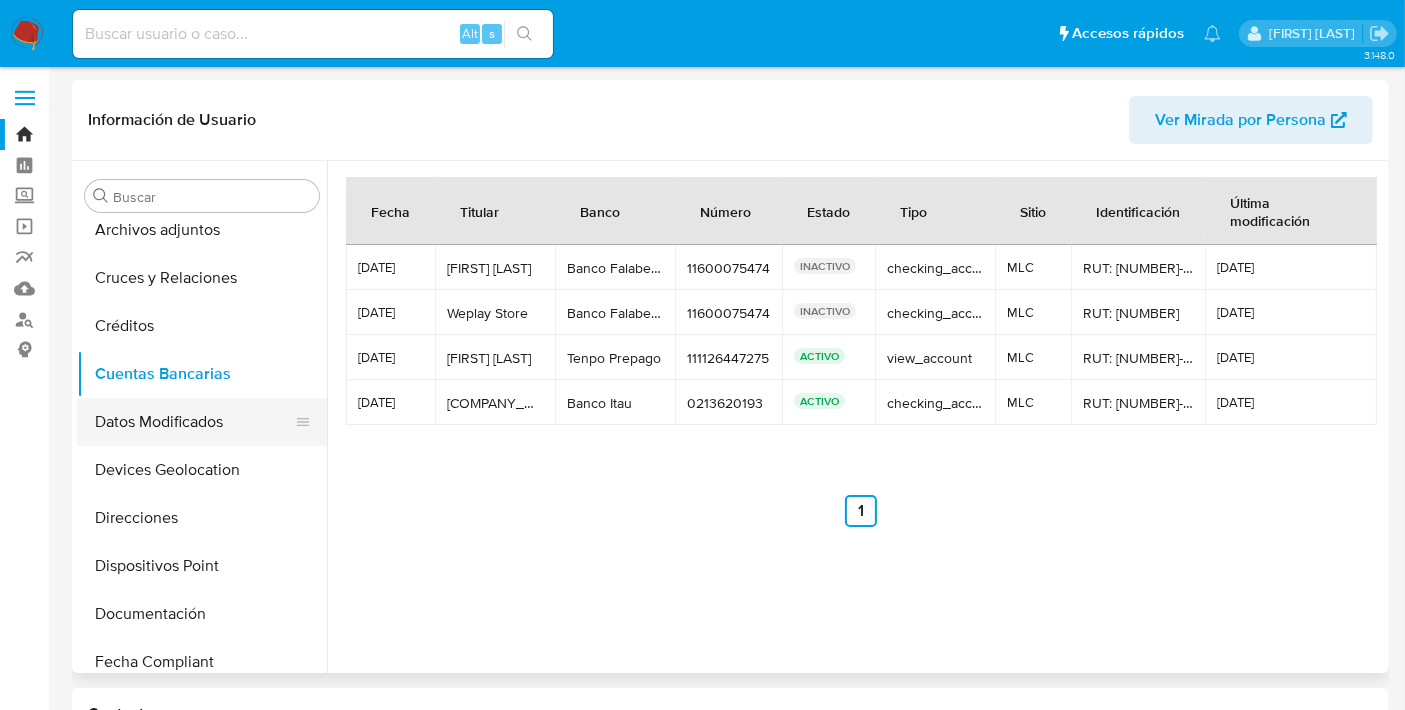 click on "Datos Modificados" at bounding box center [194, 422] 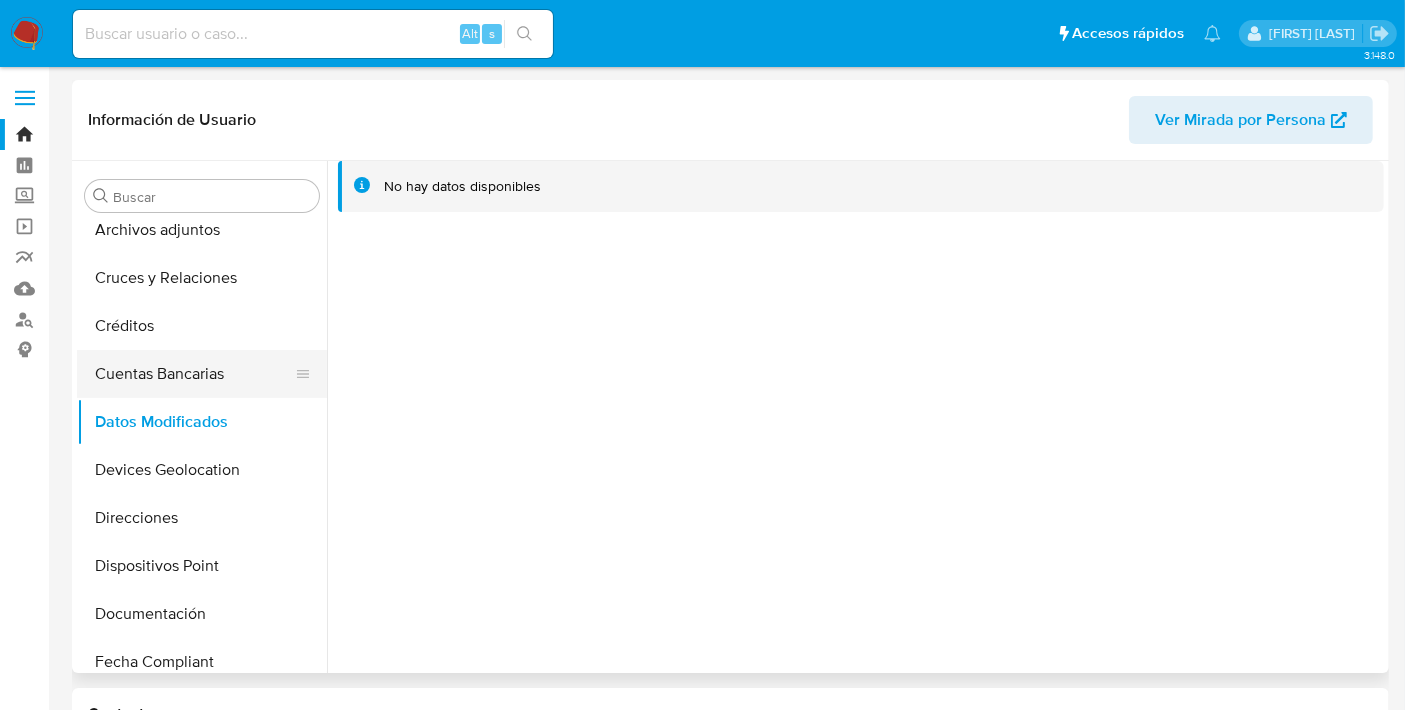 click on "Cuentas Bancarias" at bounding box center (194, 374) 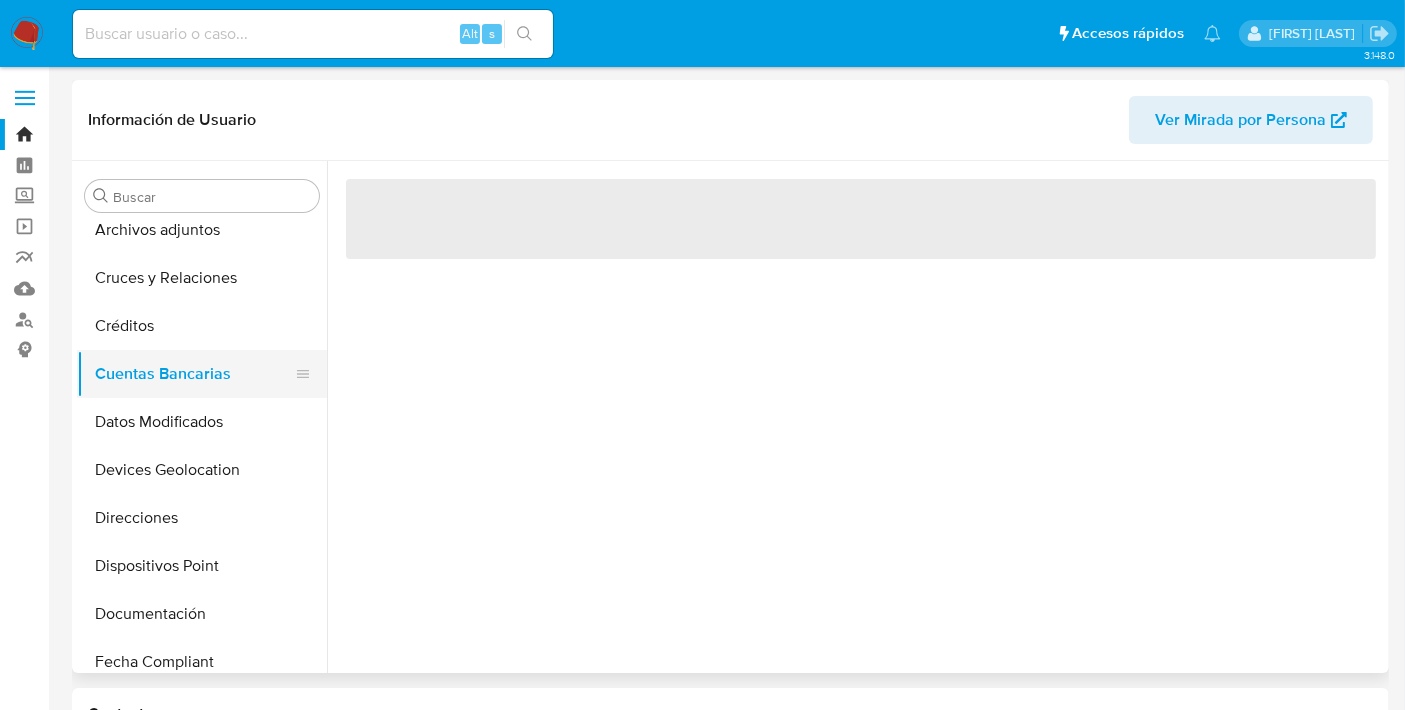scroll, scrollTop: 0, scrollLeft: 0, axis: both 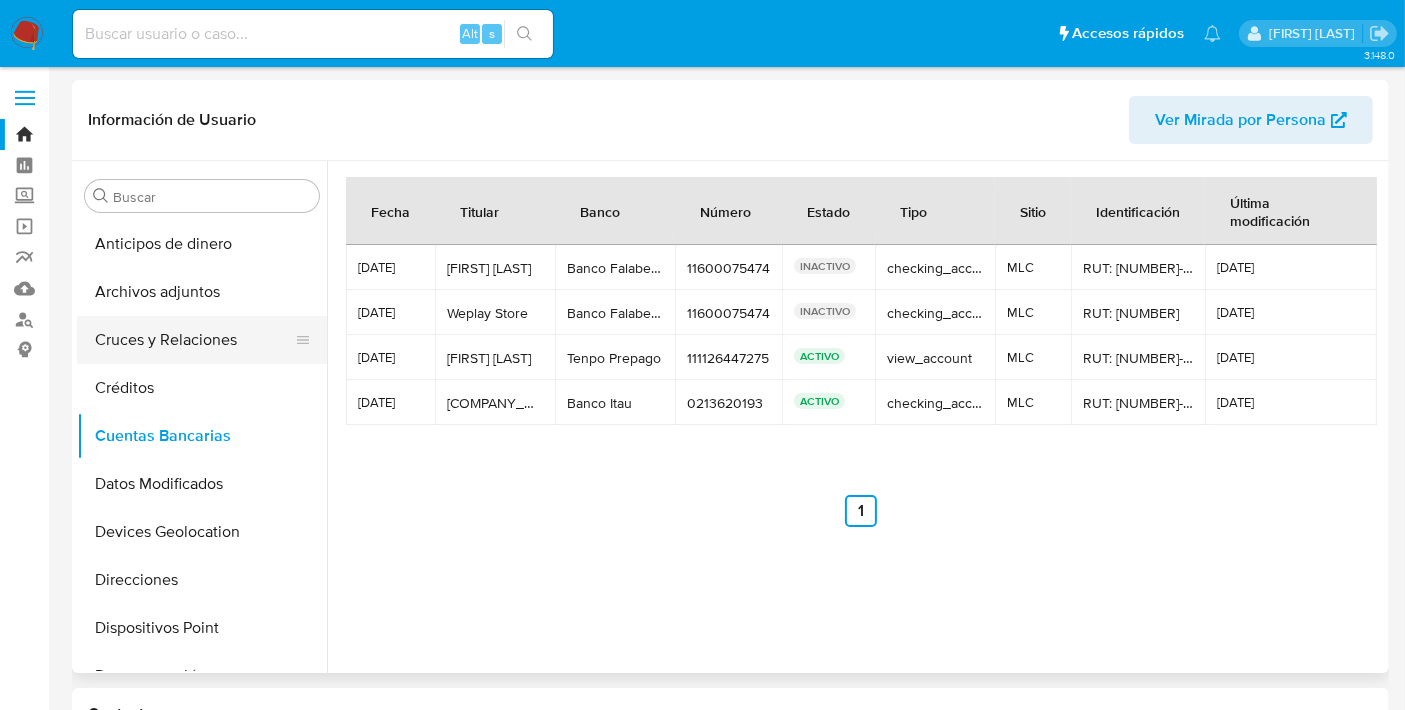 click on "Cruces y Relaciones" at bounding box center (194, 340) 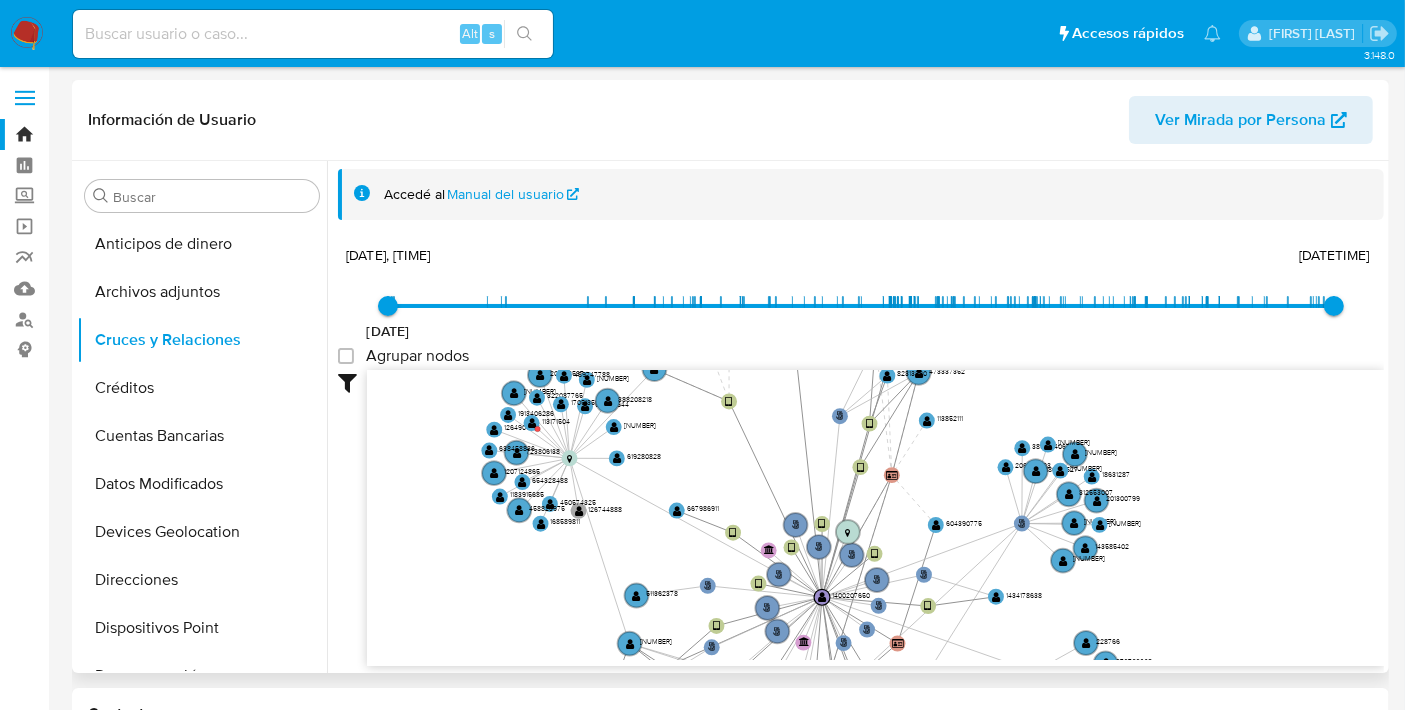 drag, startPoint x: 749, startPoint y: 503, endPoint x: 747, endPoint y: 533, distance: 30.066593 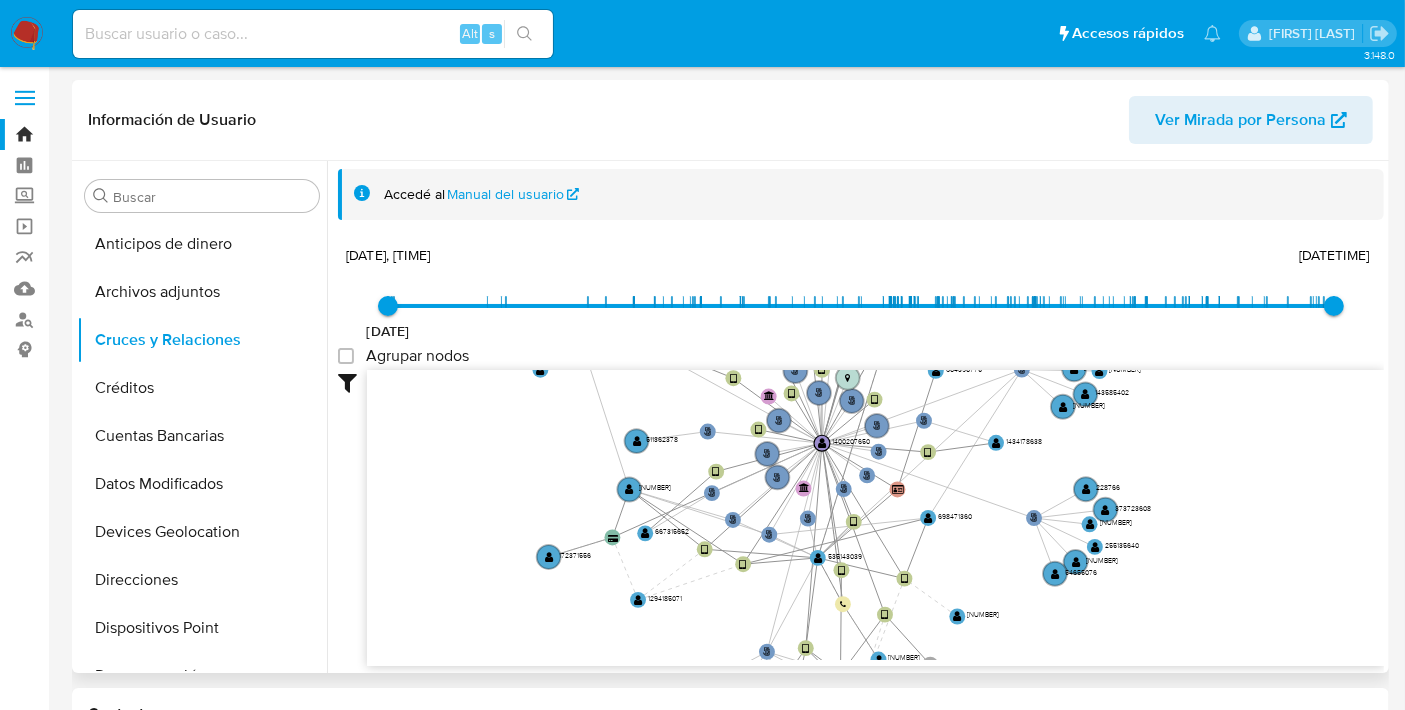 drag, startPoint x: 565, startPoint y: 593, endPoint x: 565, endPoint y: 436, distance: 157 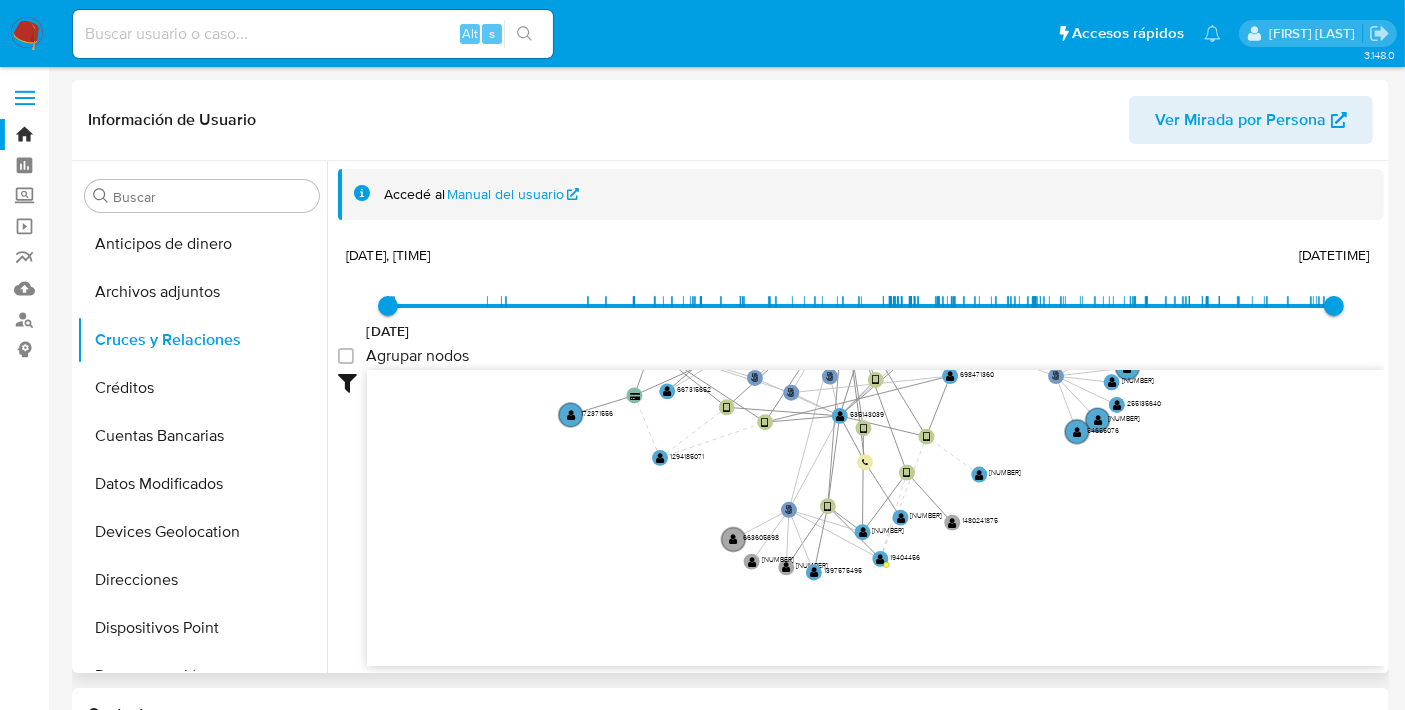 drag, startPoint x: 578, startPoint y: 536, endPoint x: 600, endPoint y: 394, distance: 143.69412 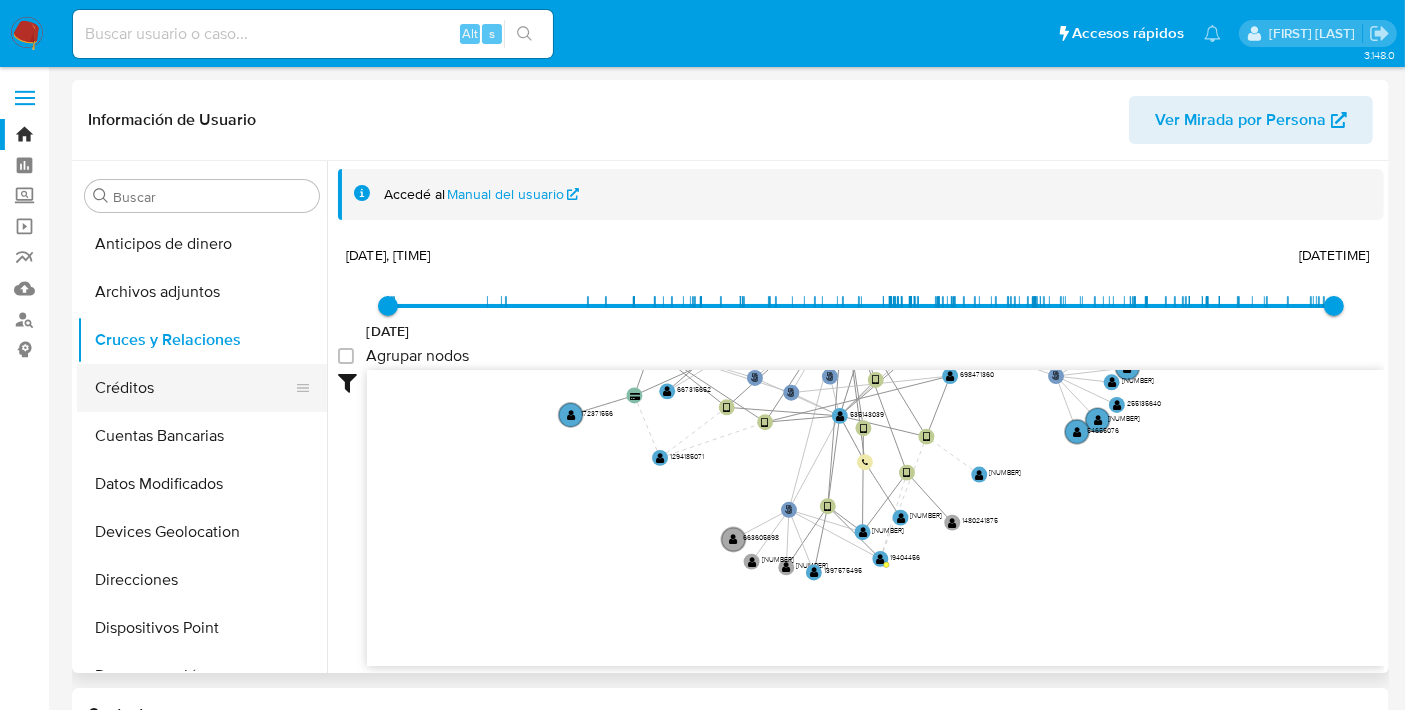click on "Créditos" at bounding box center [194, 388] 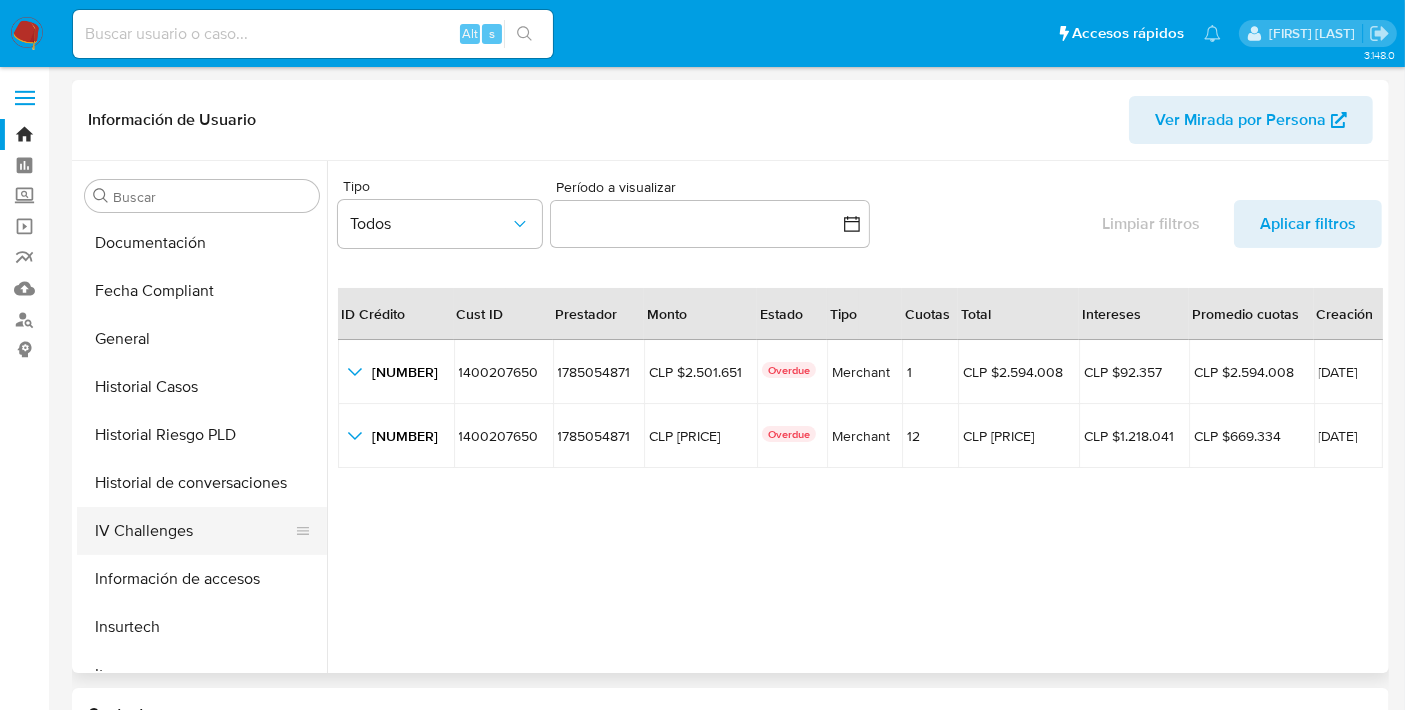 scroll, scrollTop: 539, scrollLeft: 0, axis: vertical 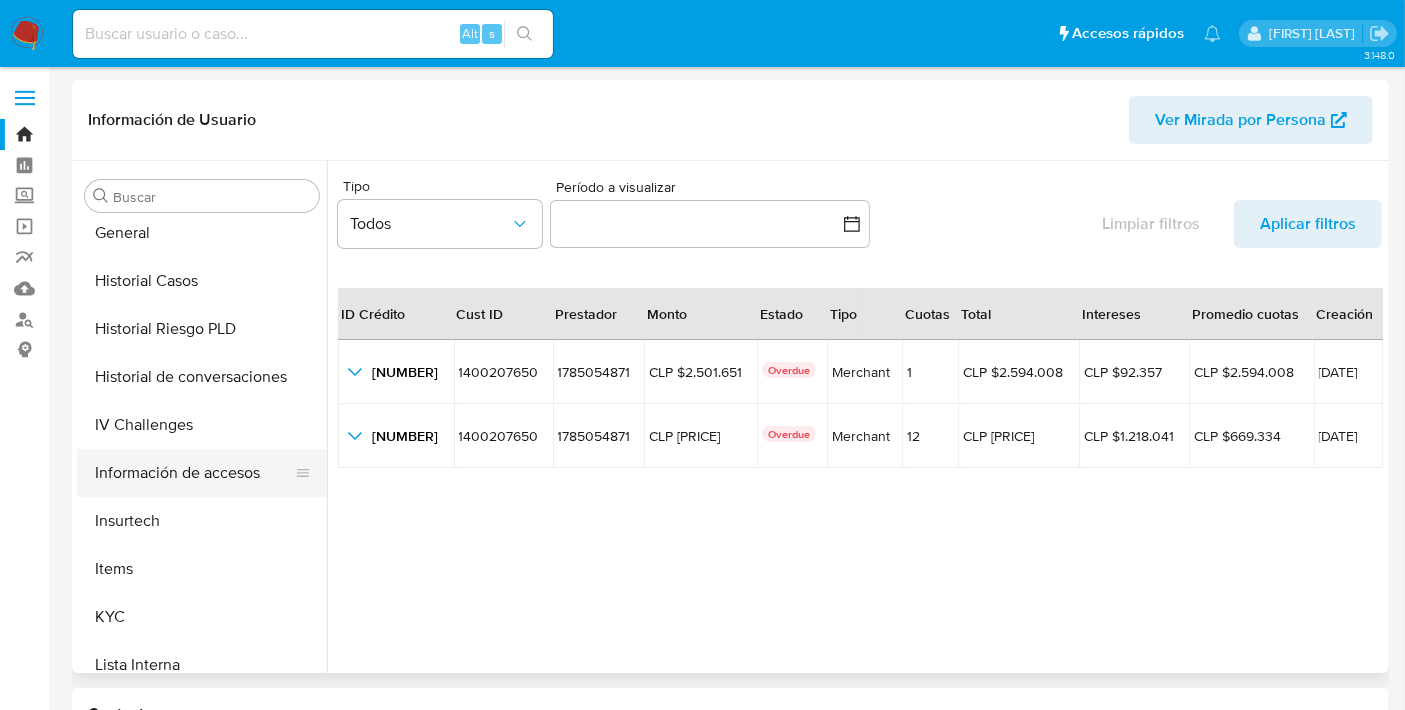 click on "Información de accesos" at bounding box center (194, 473) 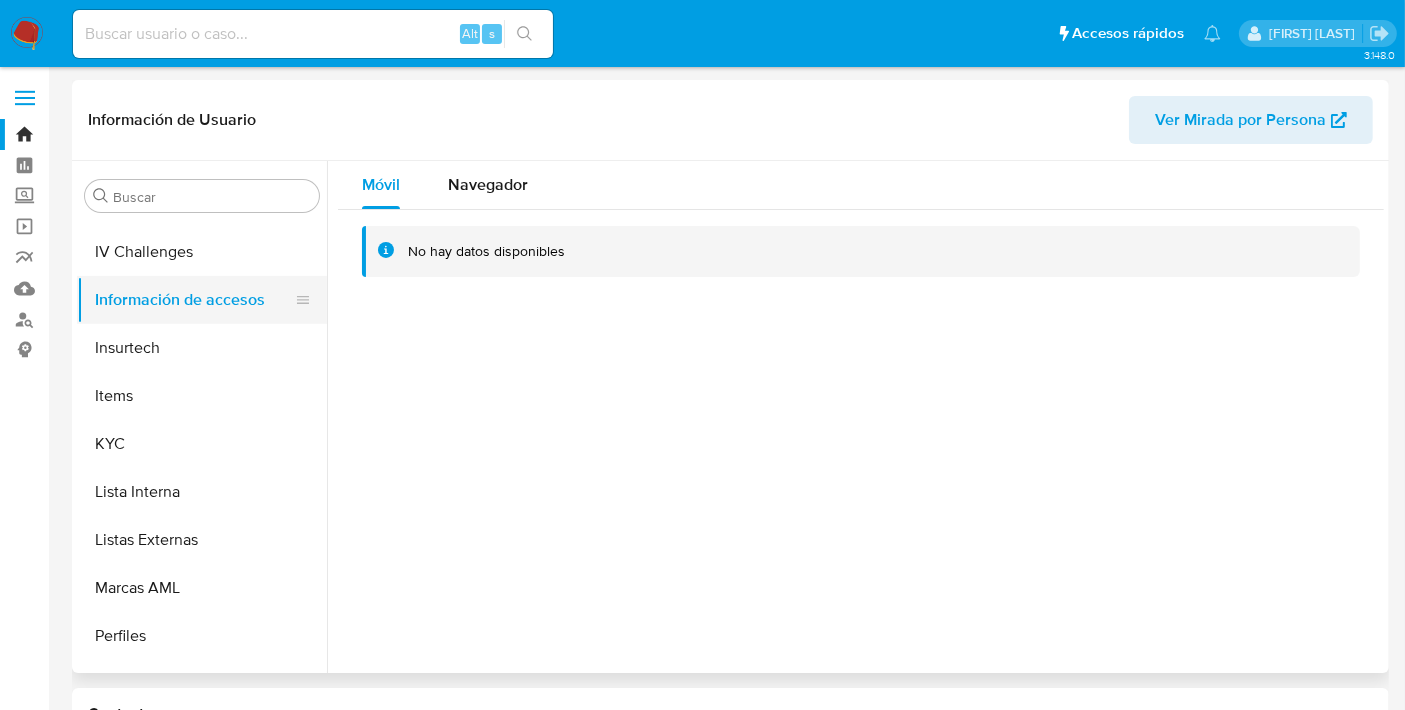 scroll, scrollTop: 797, scrollLeft: 0, axis: vertical 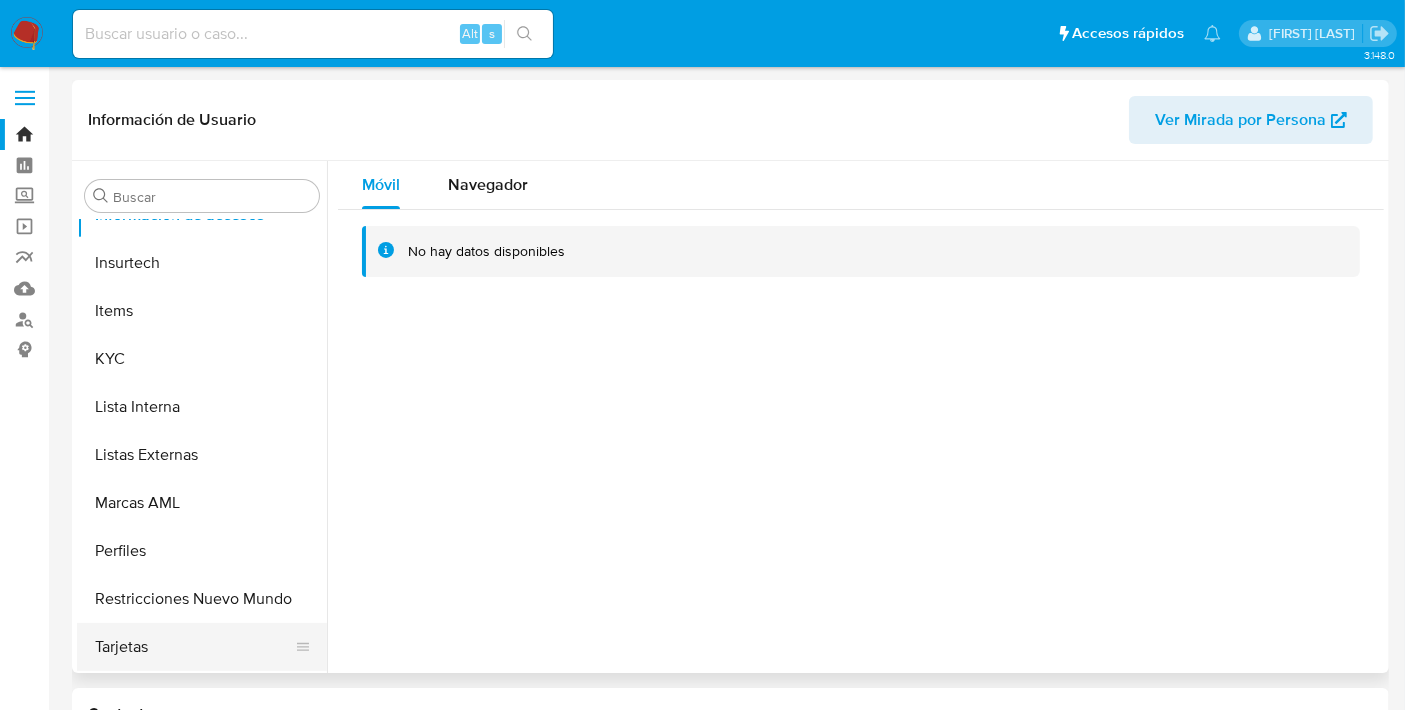 click on "Tarjetas" at bounding box center (194, 647) 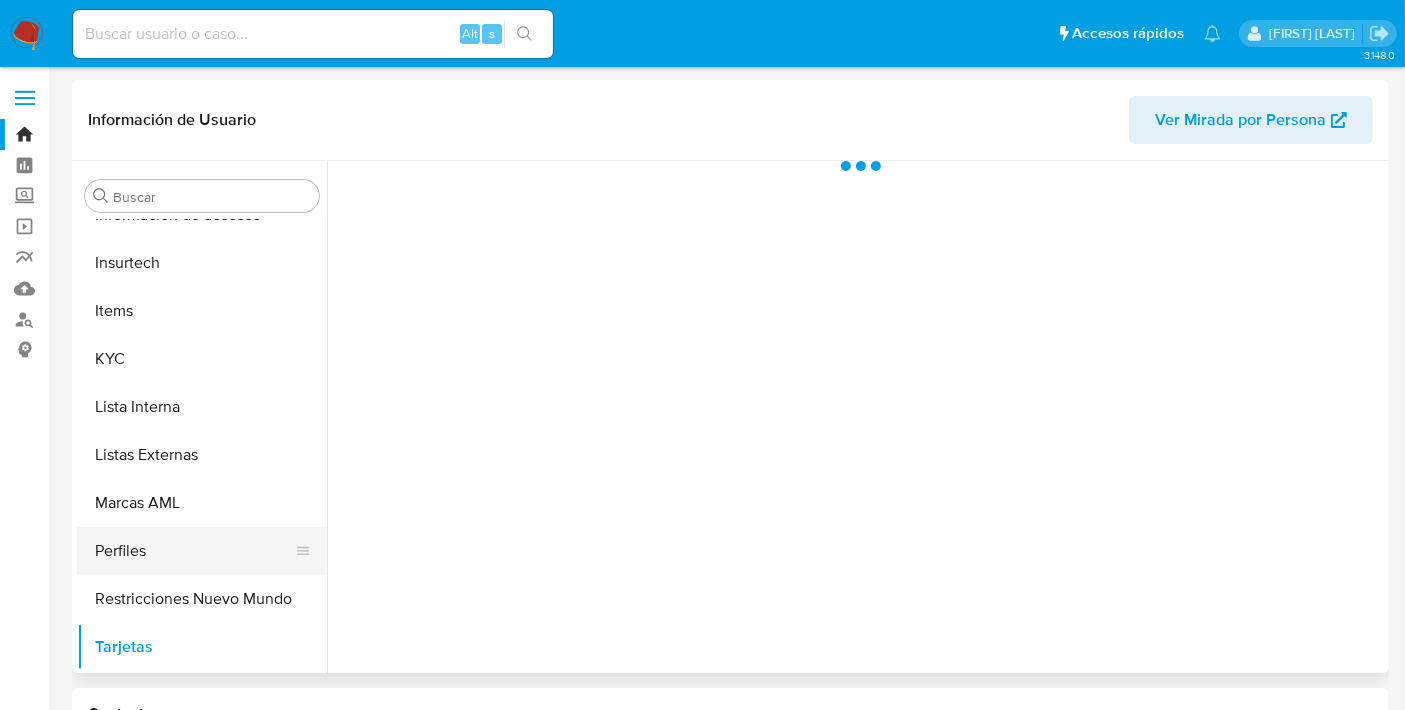 click on "Perfiles" at bounding box center [194, 551] 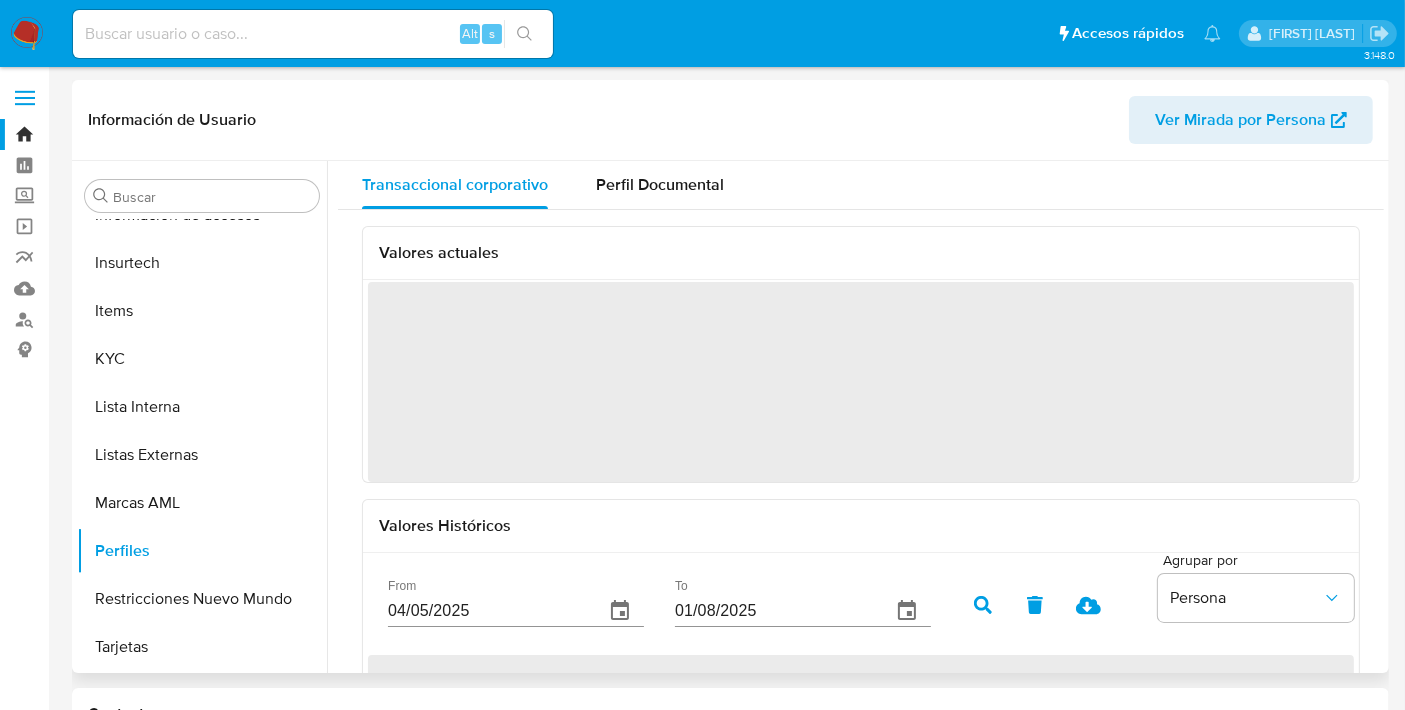 scroll, scrollTop: 796, scrollLeft: 0, axis: vertical 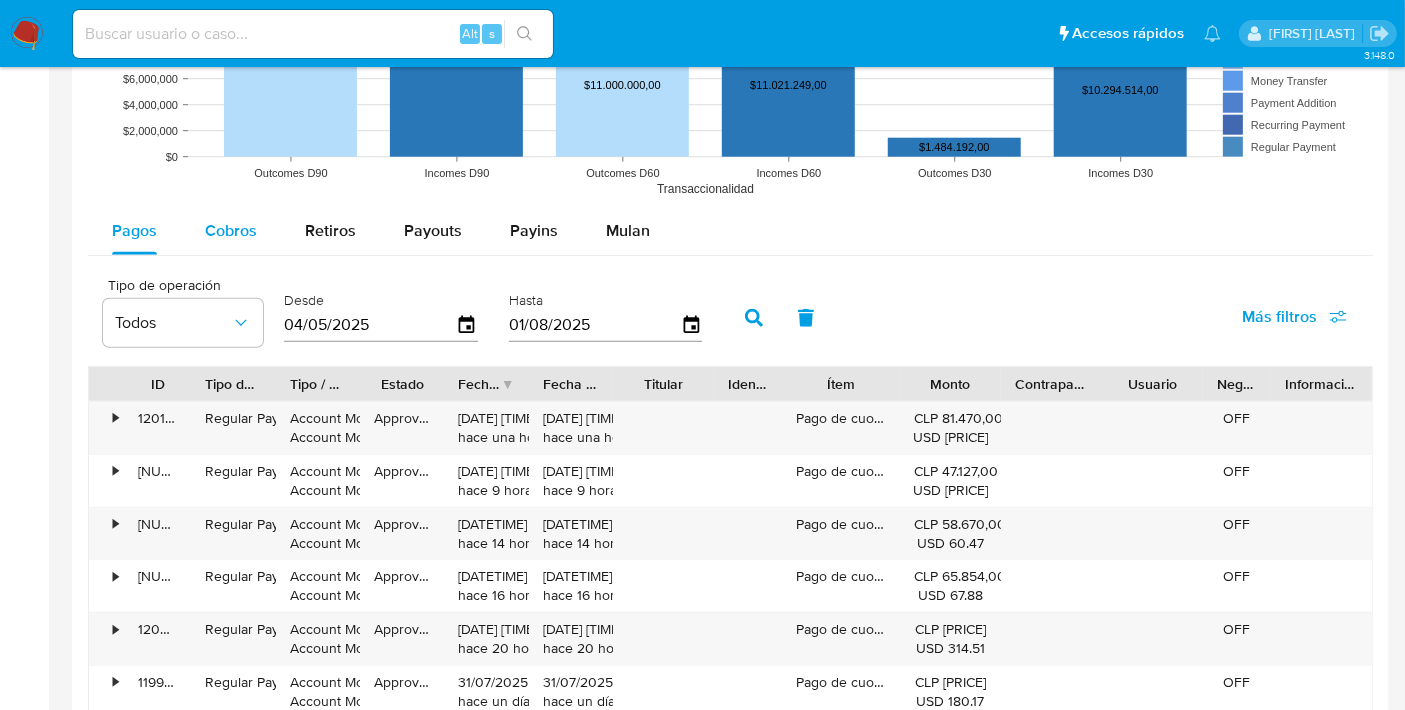 click on "Cobros" at bounding box center (231, 230) 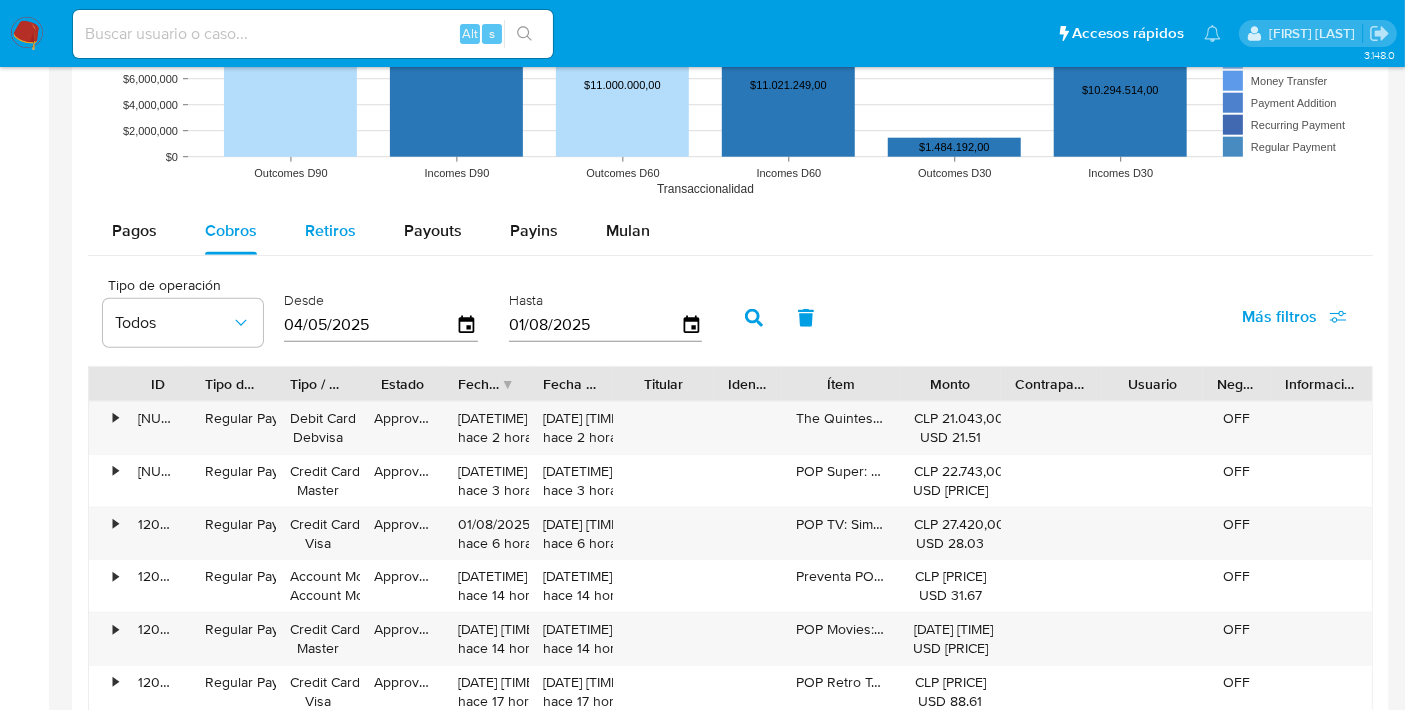 click on "Retiros" at bounding box center [330, 231] 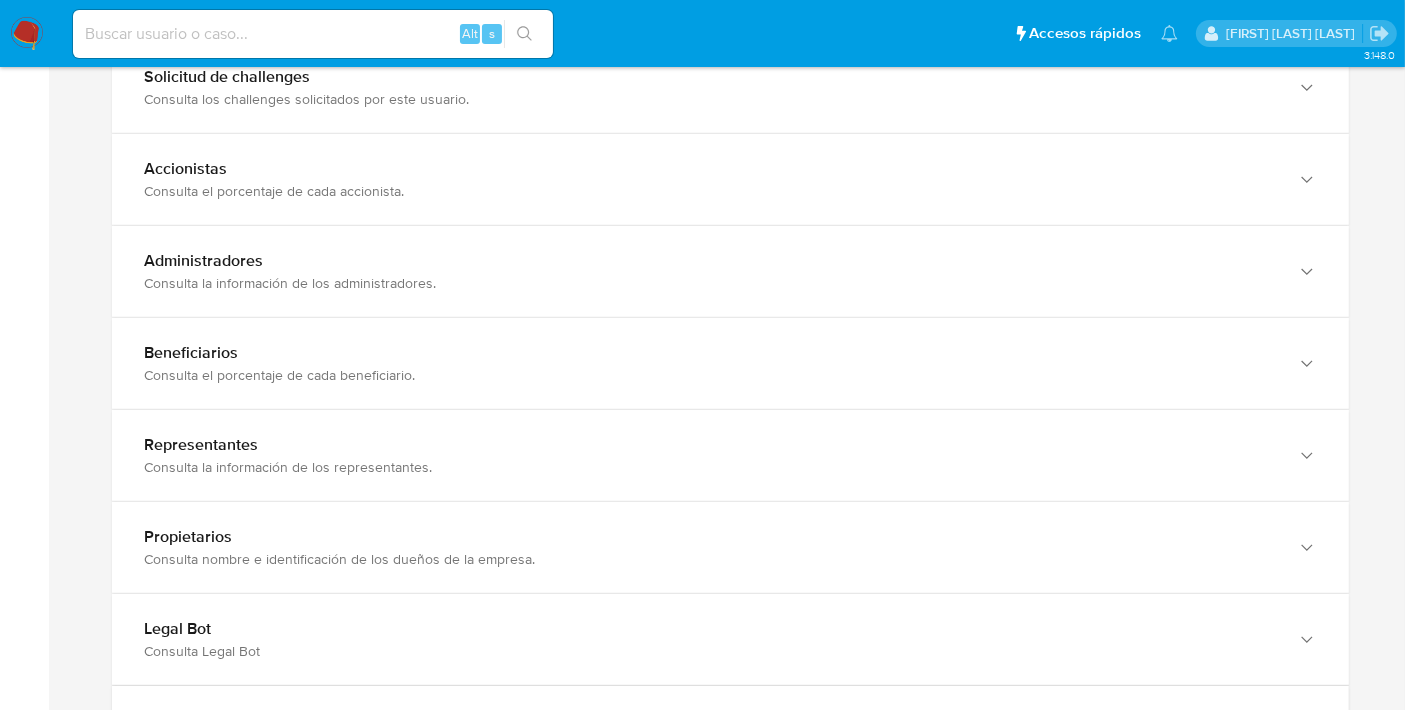 scroll, scrollTop: 1342, scrollLeft: 0, axis: vertical 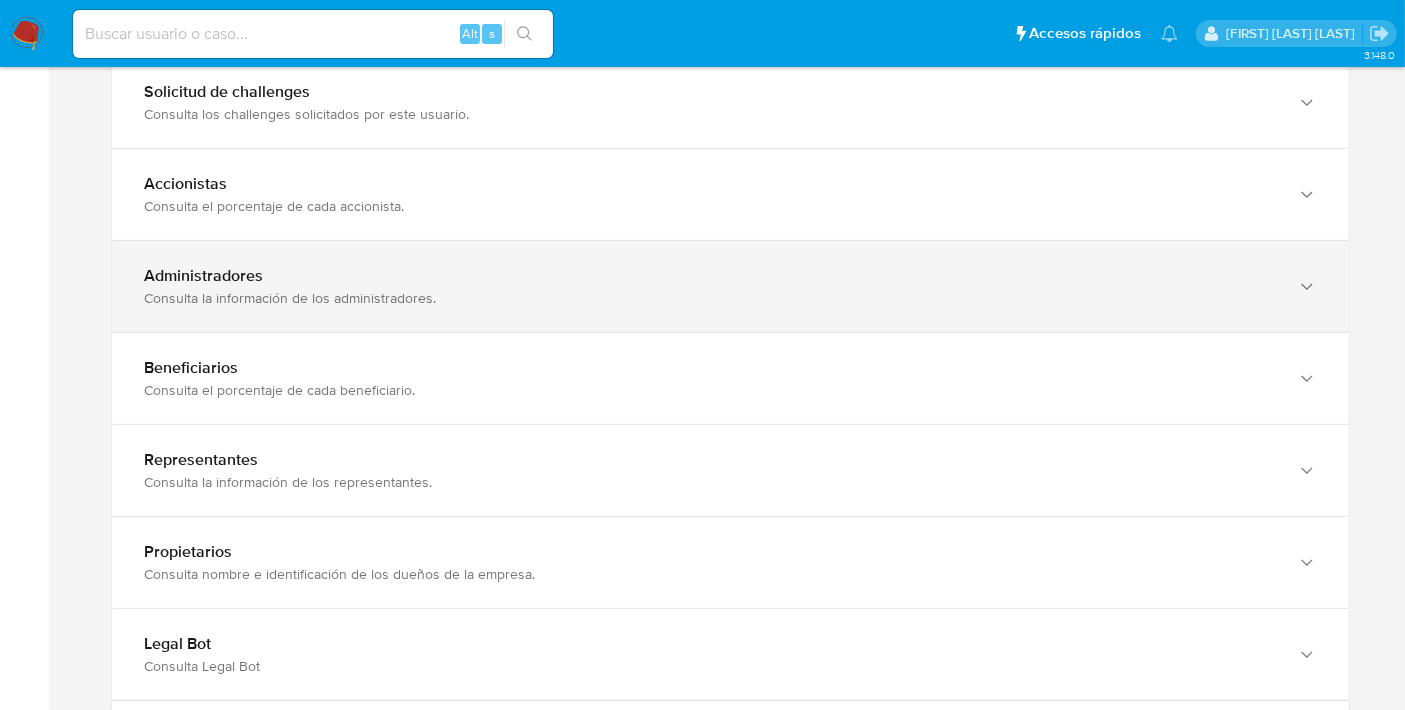 click on "Administradores" at bounding box center [710, 276] 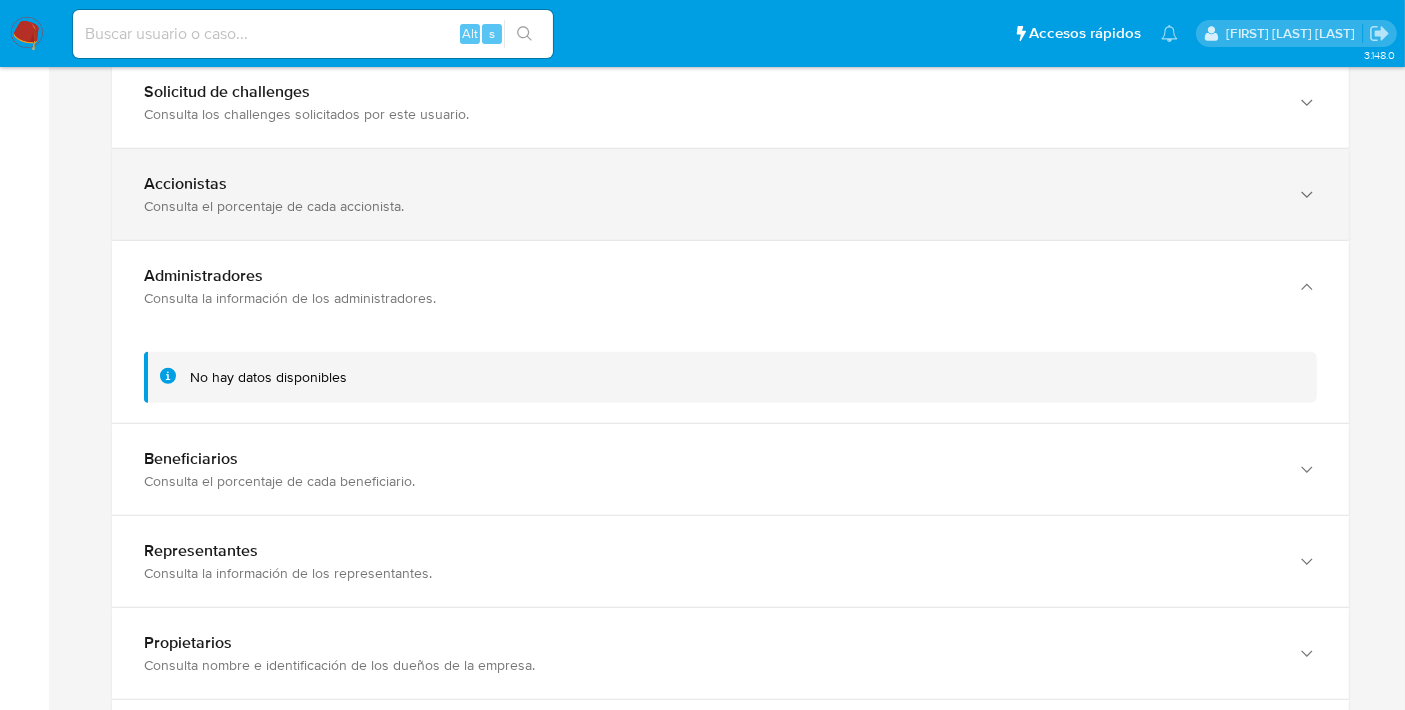 click on "Consulta el porcentaje de cada accionista." at bounding box center (710, 206) 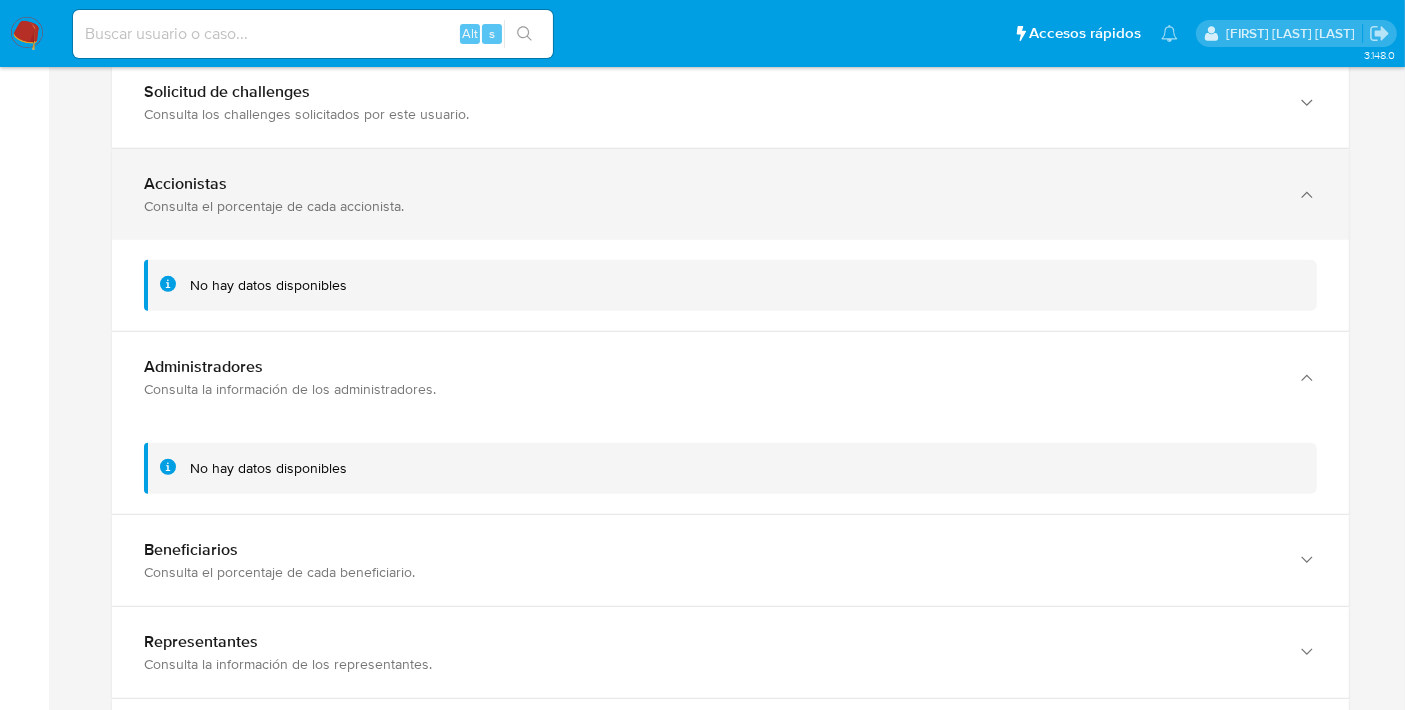 click on "Consulta el porcentaje de cada accionista." at bounding box center (710, 206) 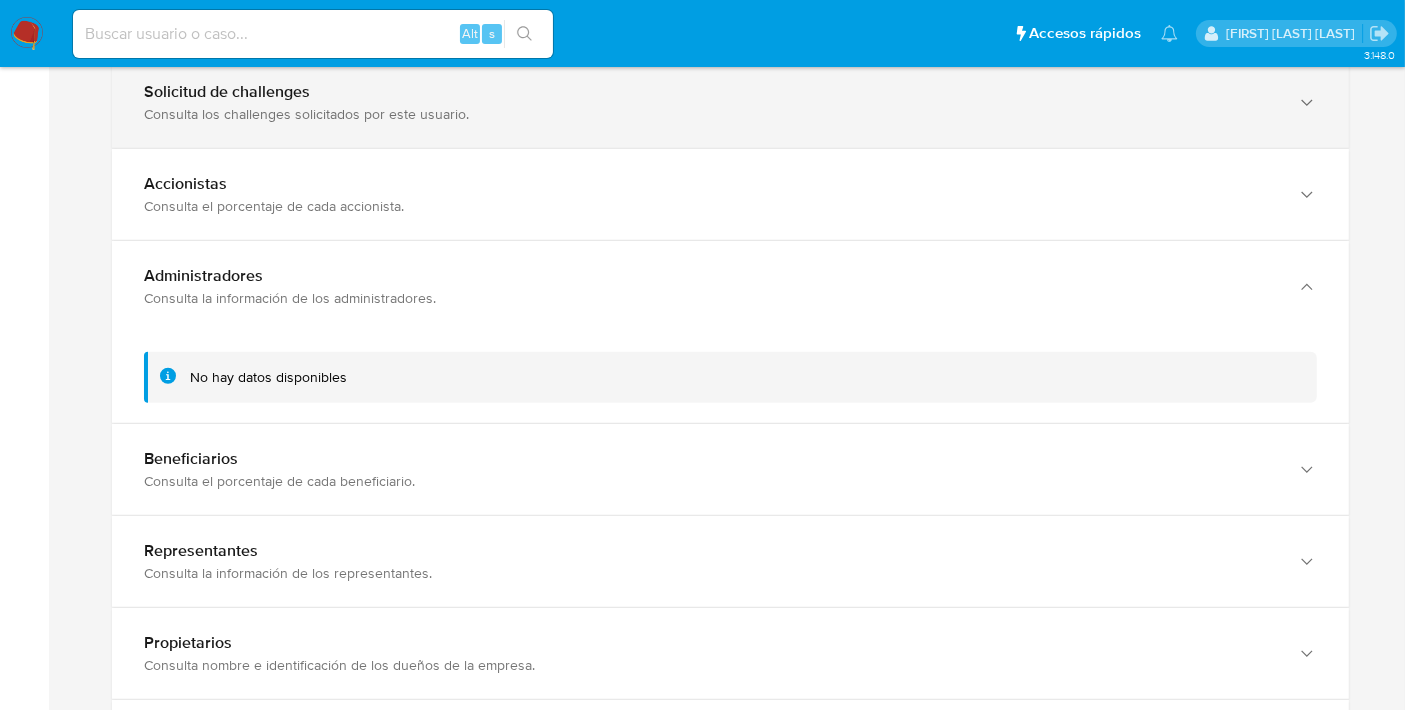 click on "Consulta los challenges solicitados por este usuario." at bounding box center [710, 114] 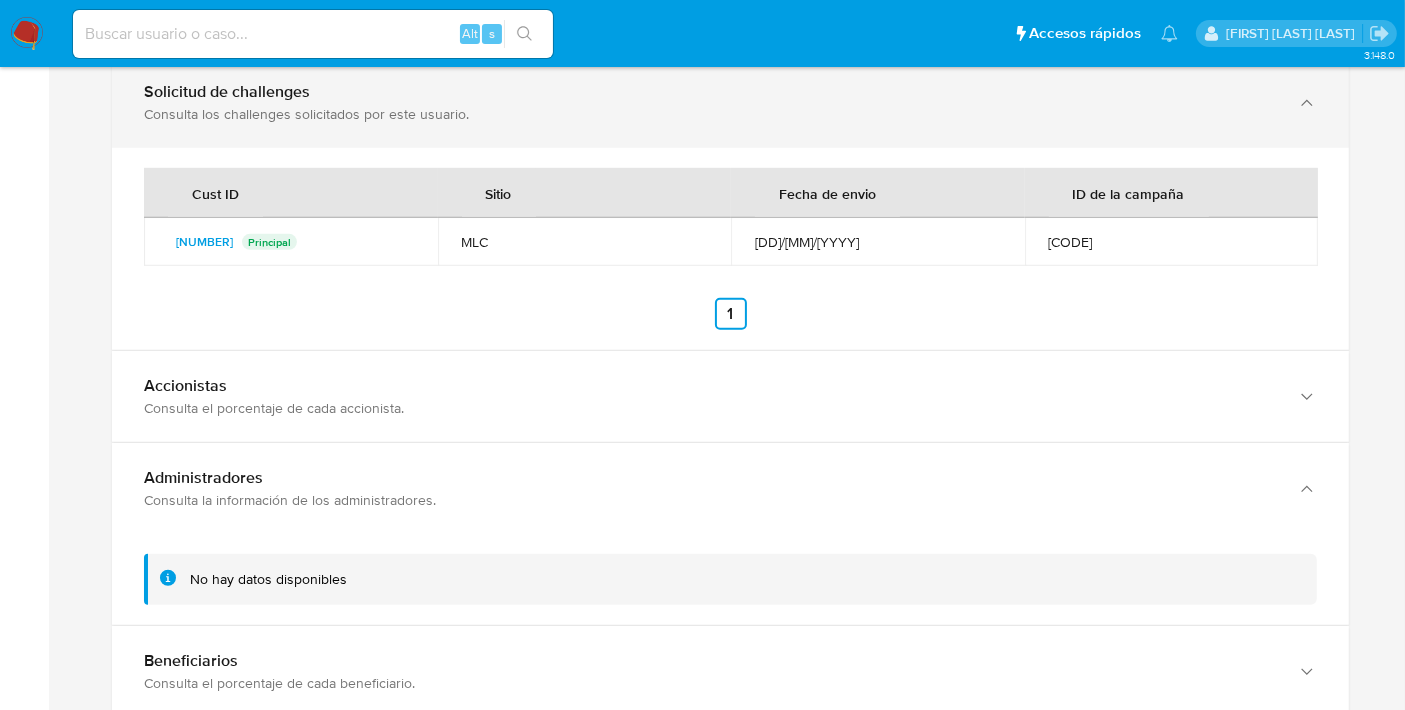 click on "Consulta los challenges solicitados por este usuario." at bounding box center [710, 114] 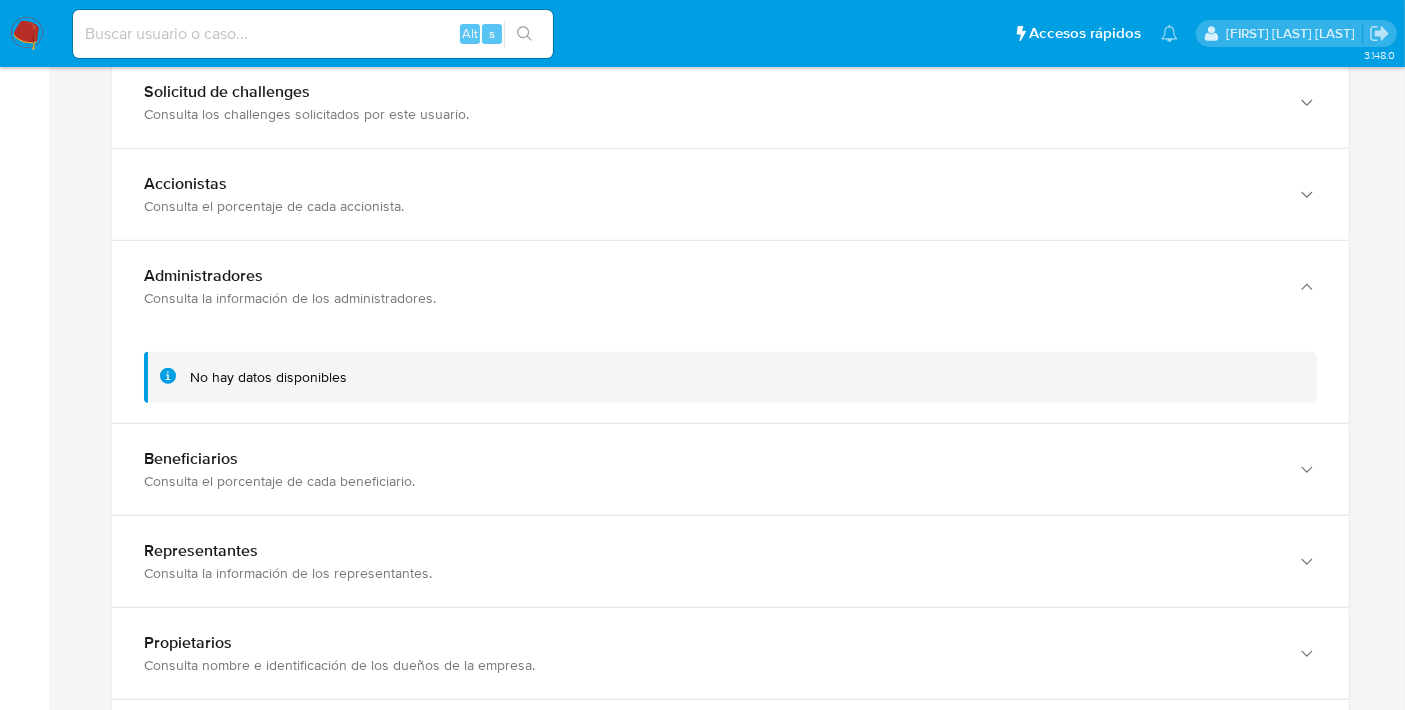 click on "No hay datos disponibles" at bounding box center (730, 377) 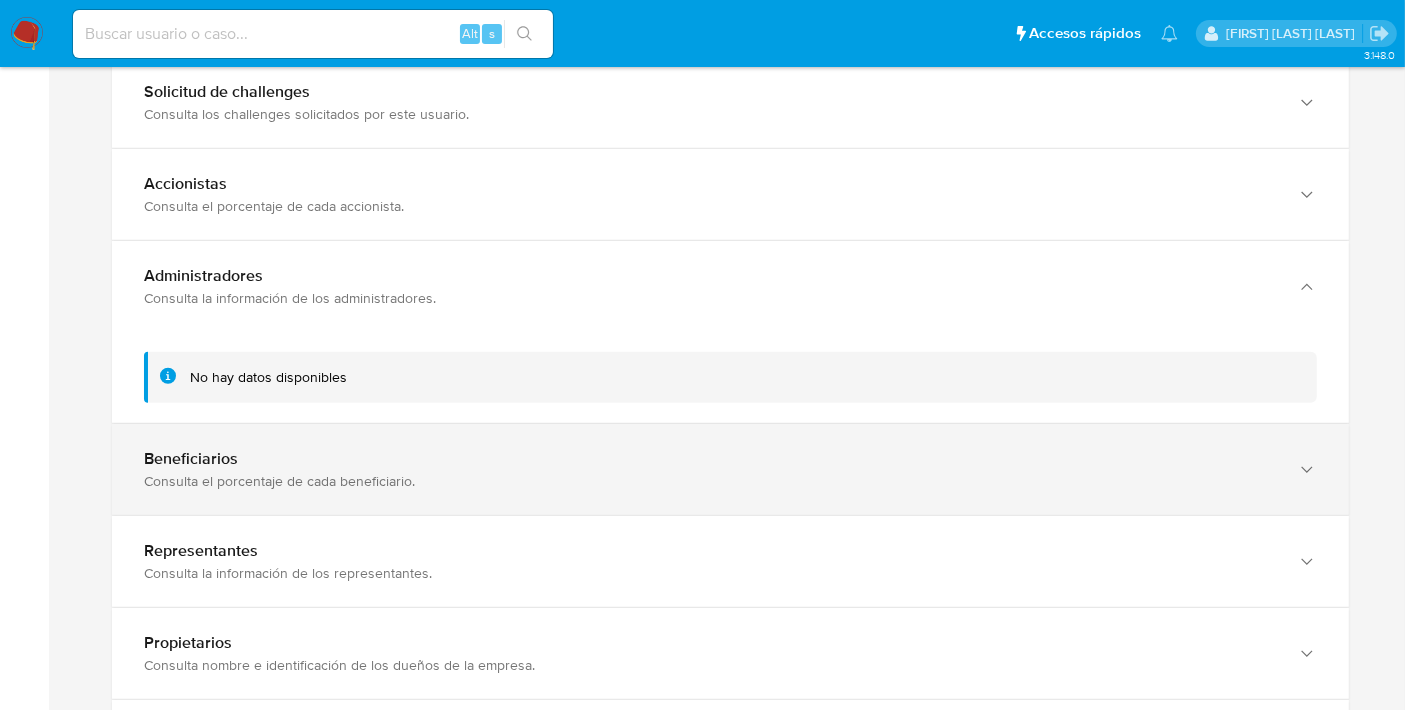 click on "Consulta el porcentaje de cada beneficiario." at bounding box center [710, 481] 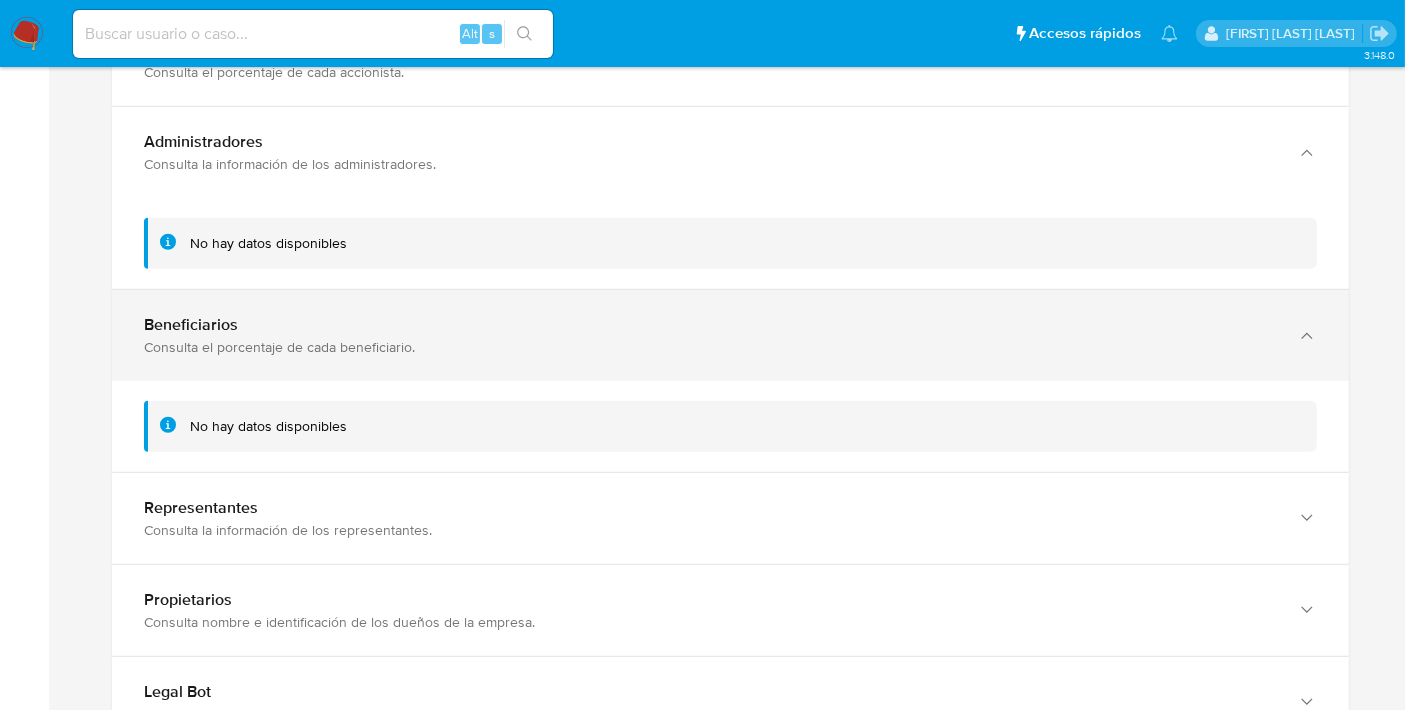 click on "Representantes Consulta la información de los representantes." at bounding box center (730, 518) 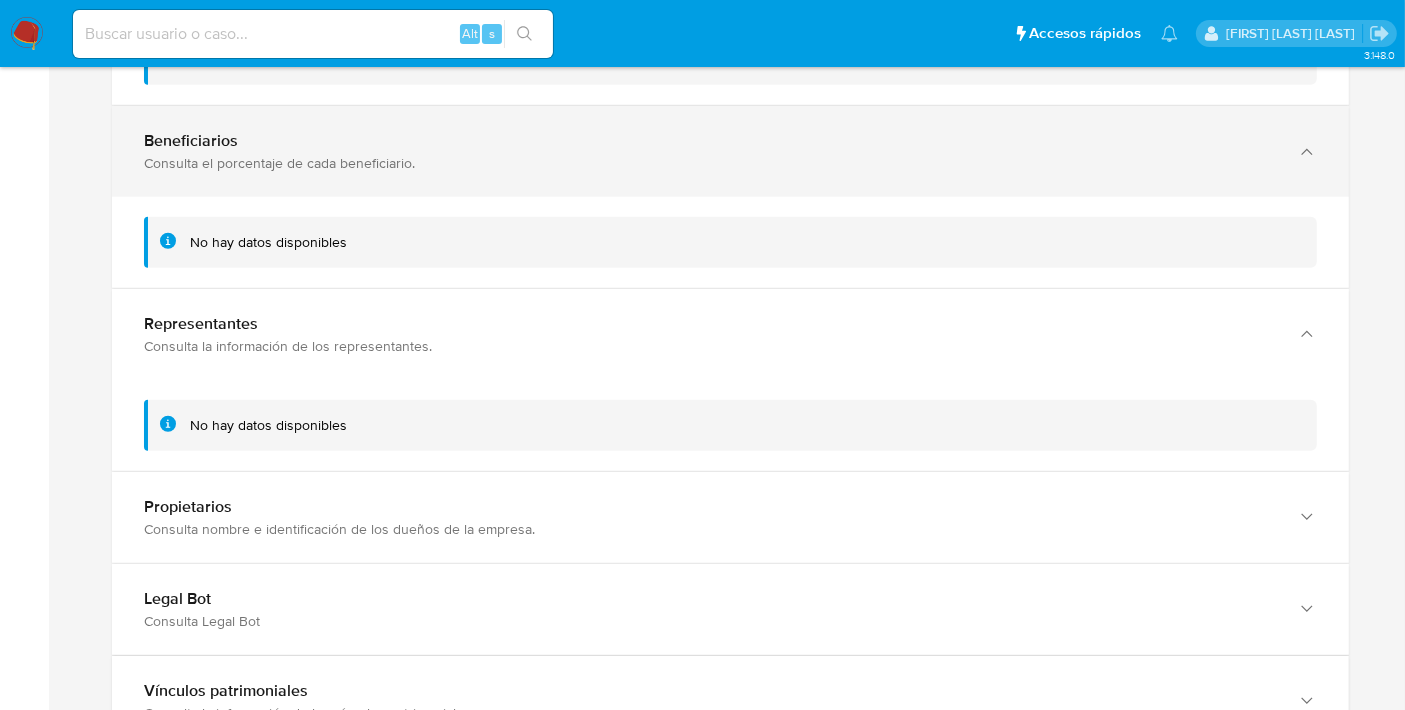 scroll, scrollTop: 1709, scrollLeft: 0, axis: vertical 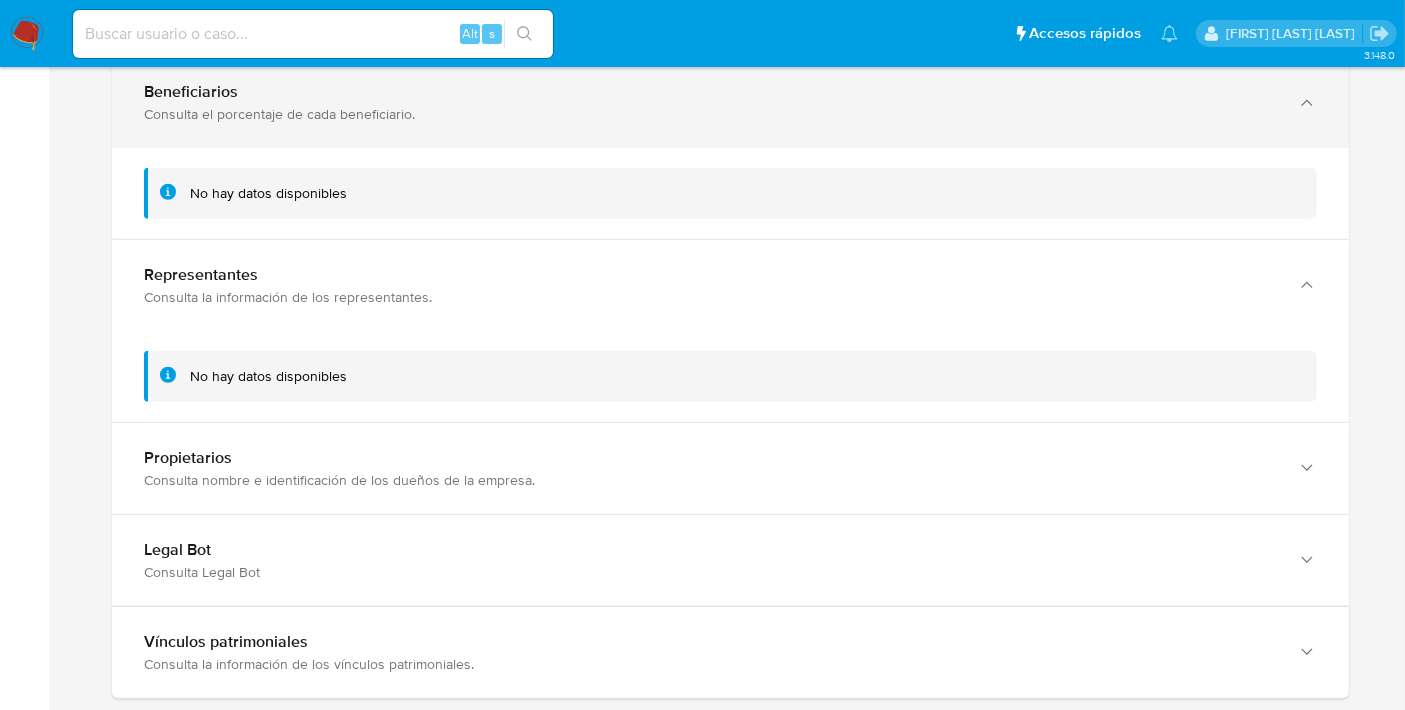 click on "Consulta nombre e identificación de los dueños de la empresa." at bounding box center (710, 480) 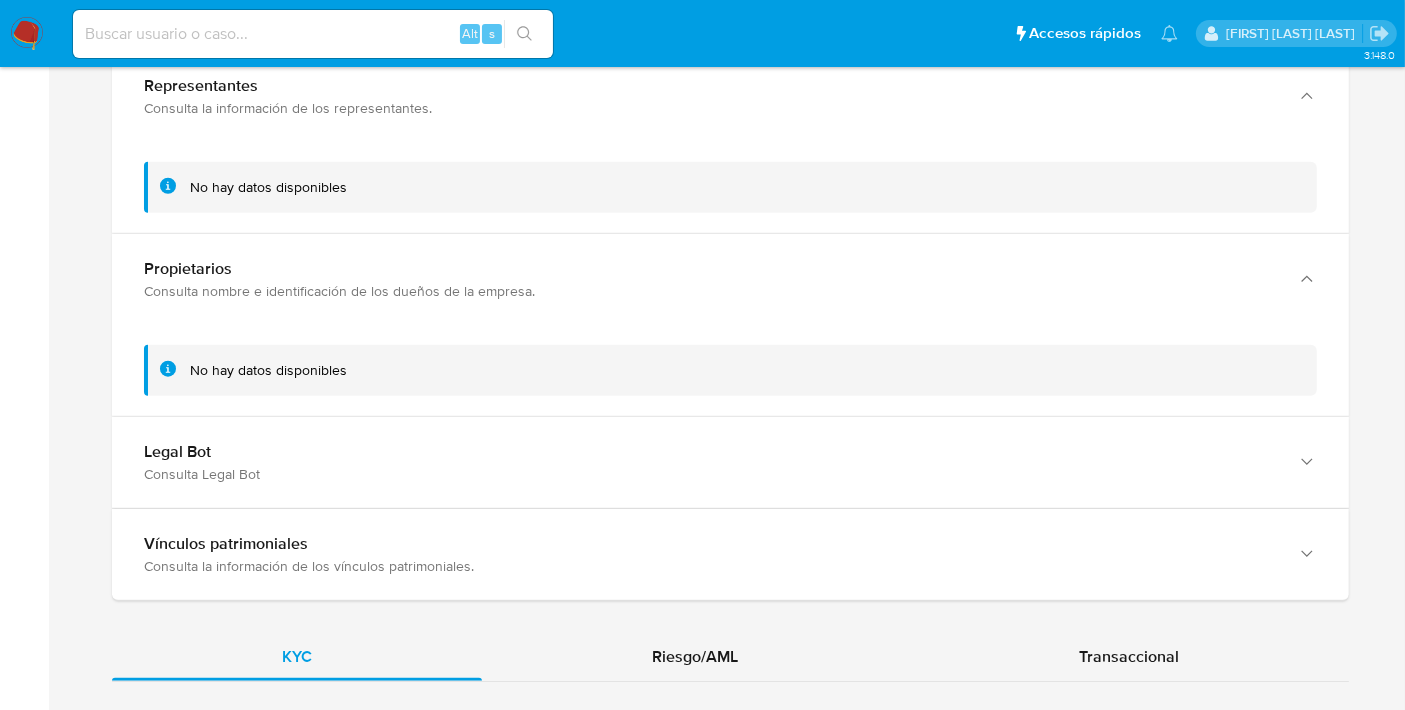 scroll, scrollTop: 1911, scrollLeft: 0, axis: vertical 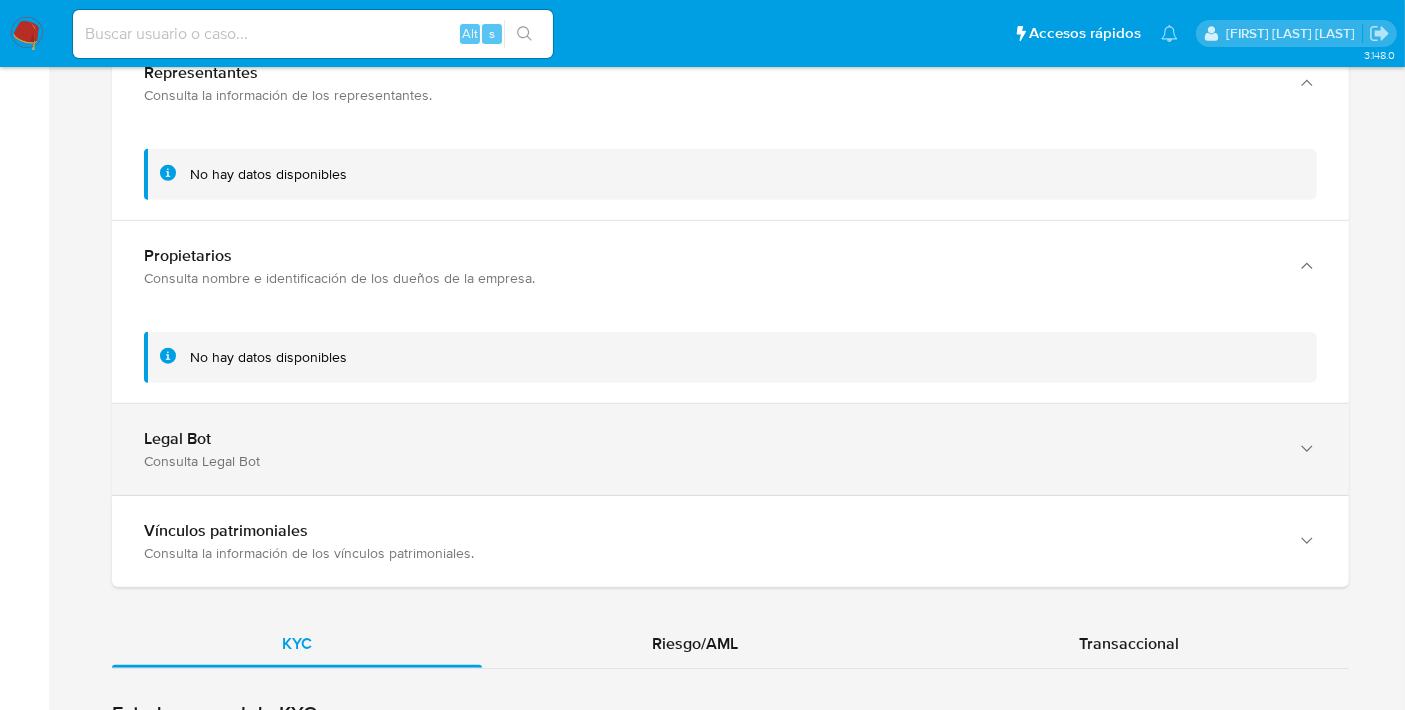 click on "Consulta Legal Bot" at bounding box center [710, 461] 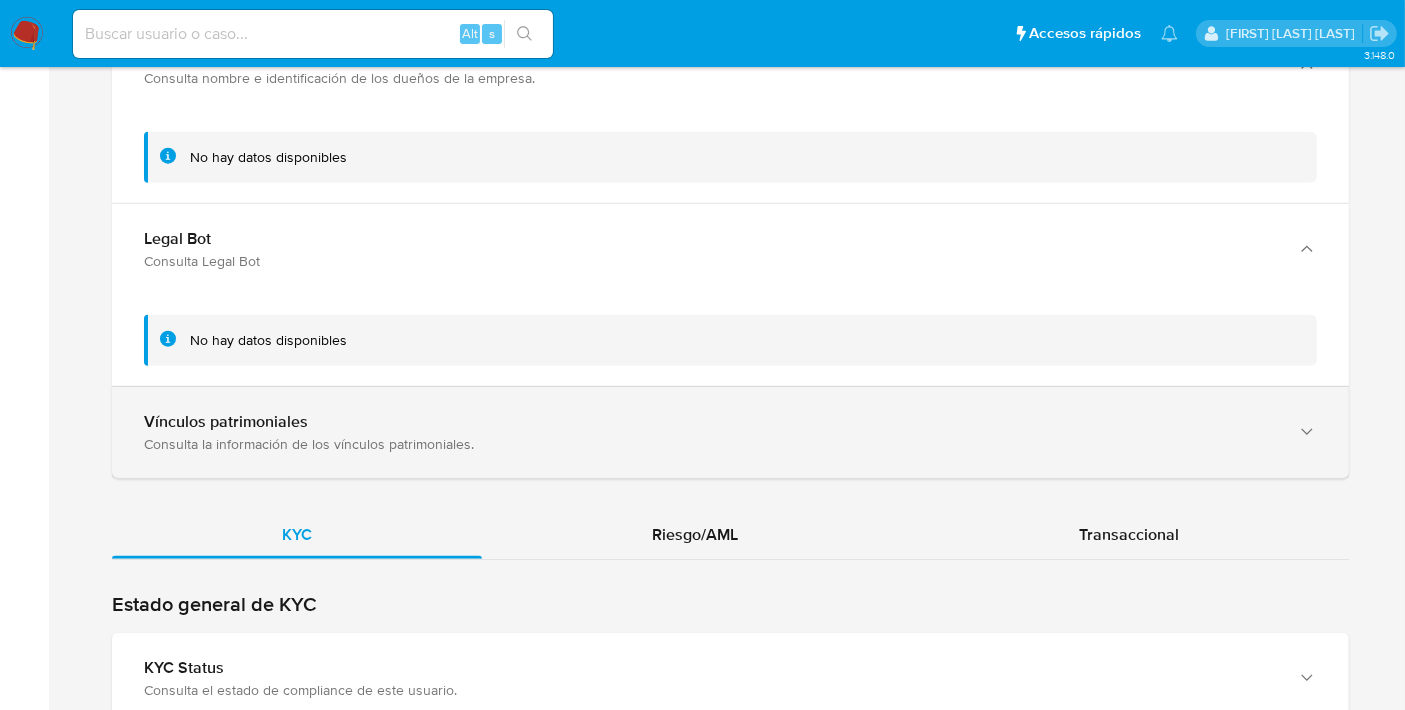 click on "Vínculos patrimoniales" at bounding box center [710, 422] 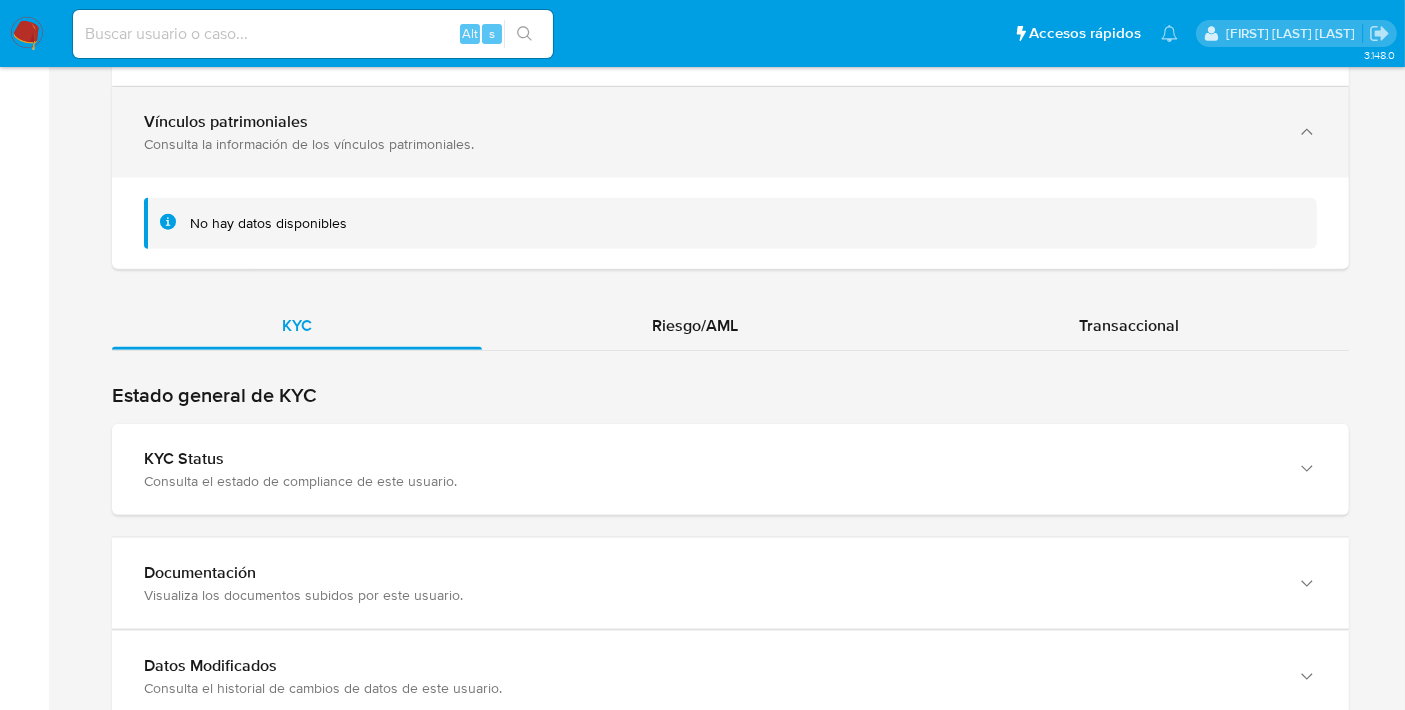 scroll, scrollTop: 2660, scrollLeft: 0, axis: vertical 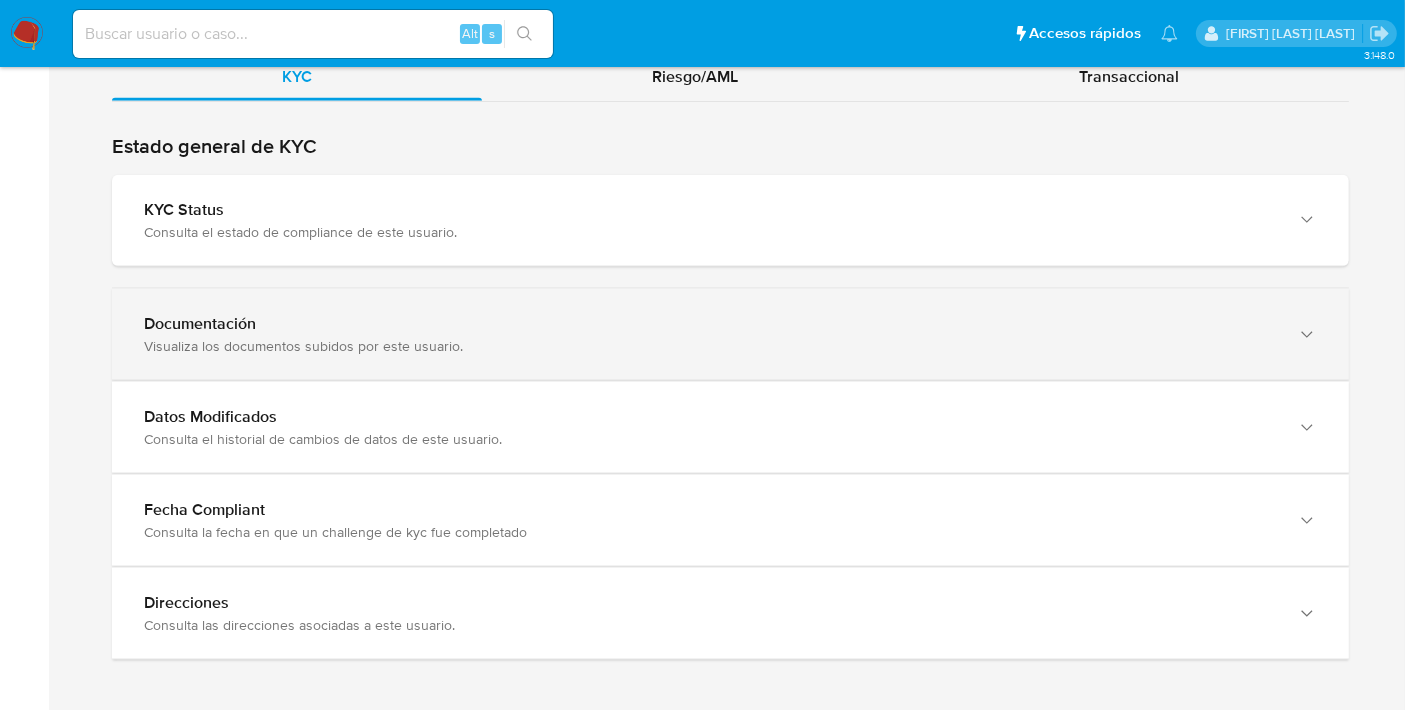 click on "Visualiza los documentos subidos por este usuario." at bounding box center (710, 346) 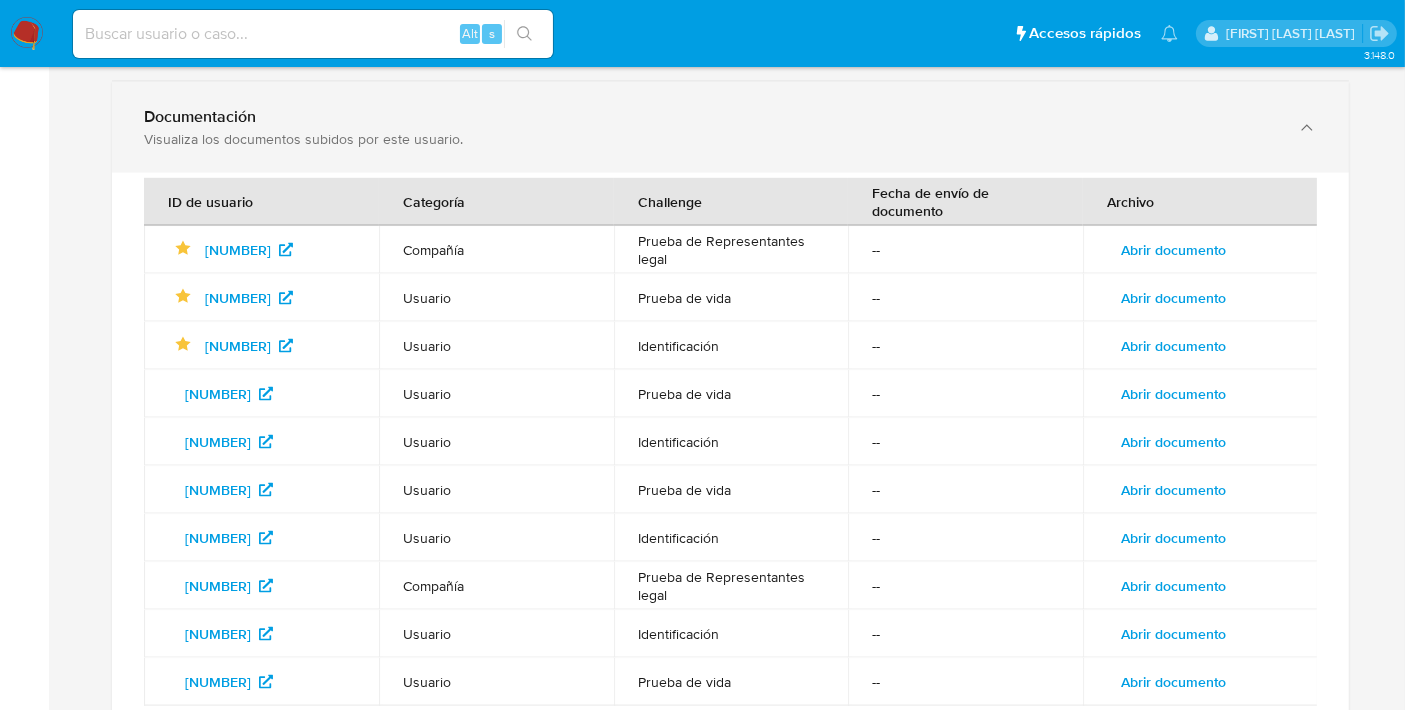 scroll, scrollTop: 2869, scrollLeft: 0, axis: vertical 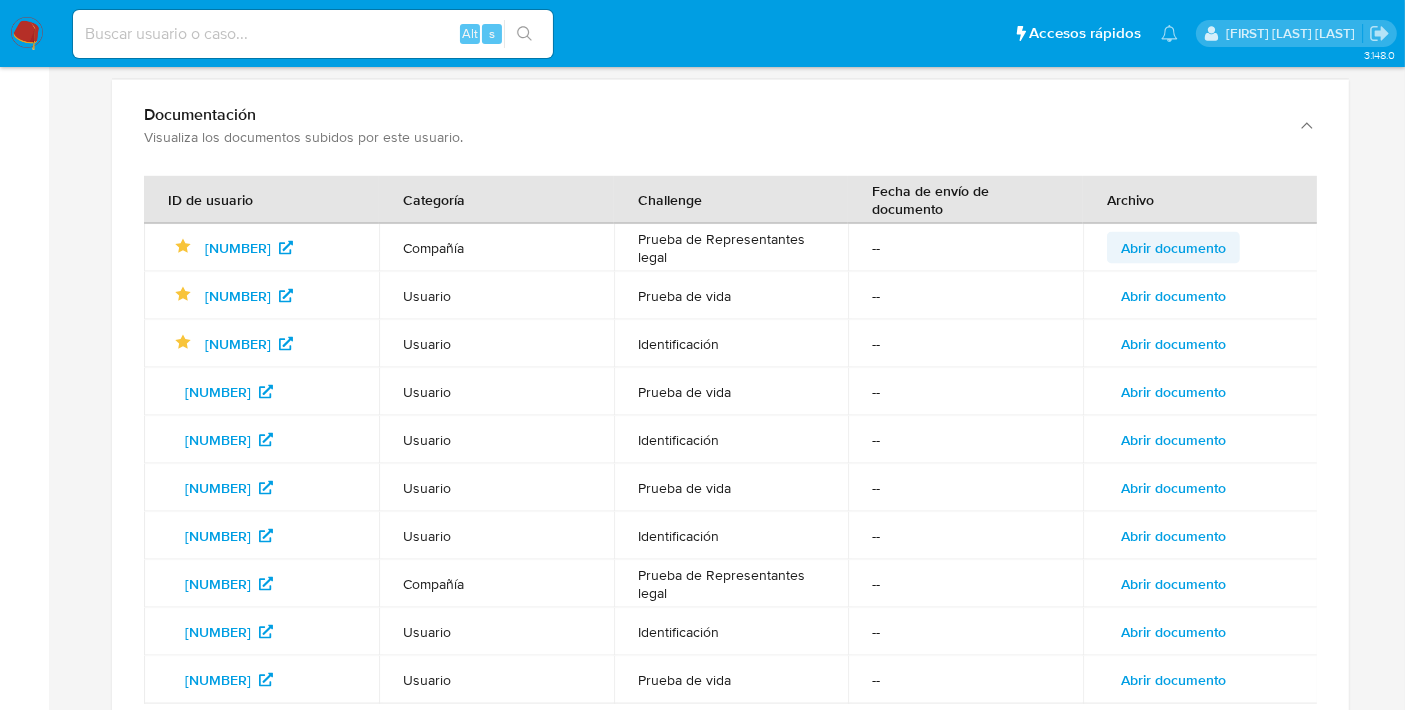 click on "Abrir documento" at bounding box center [1173, 248] 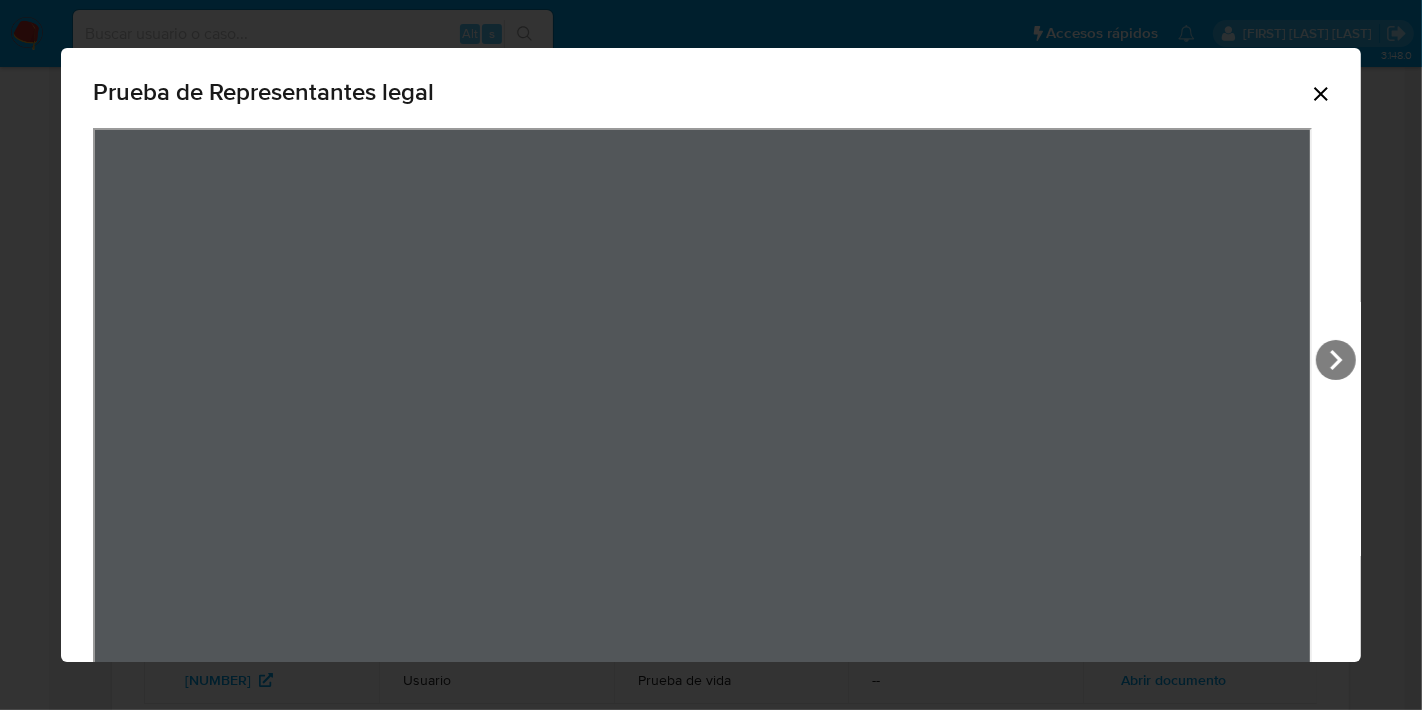 click on "Prueba de Representantes legal" at bounding box center [711, 96] 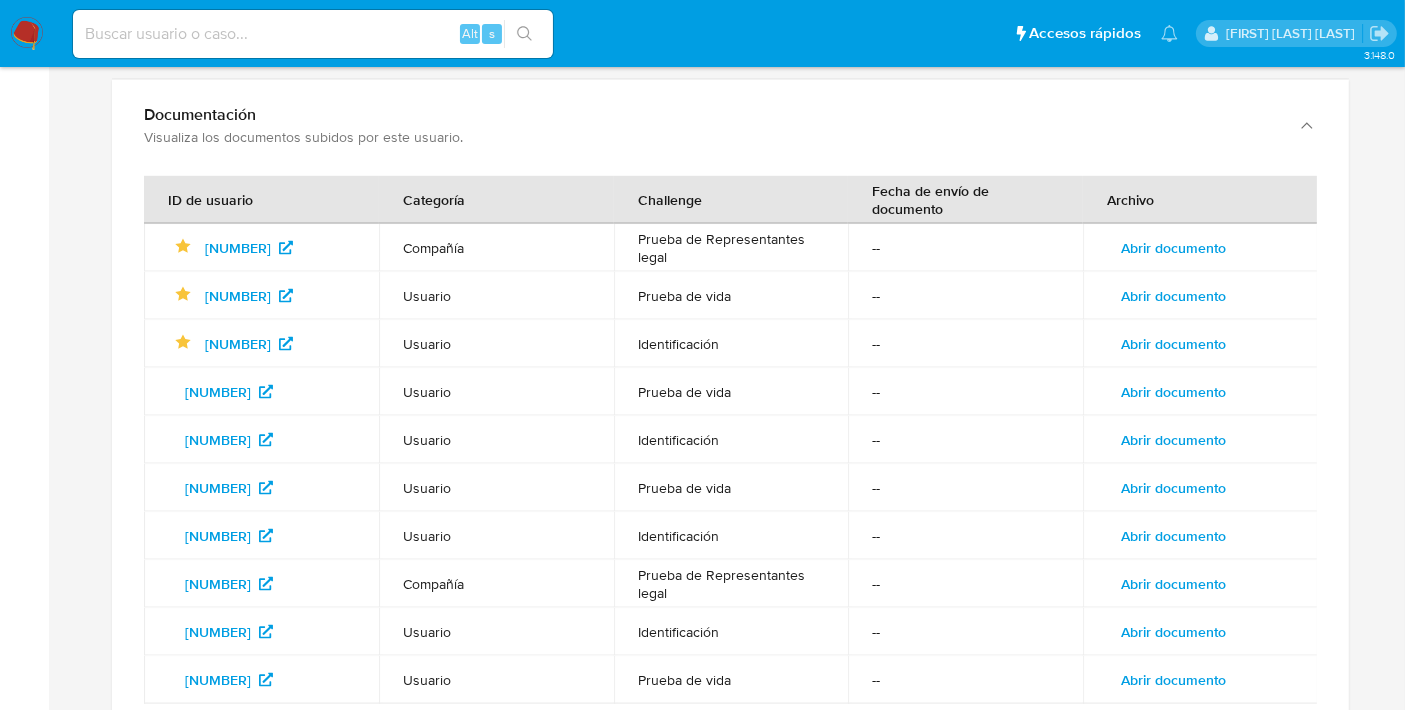 click on "Abrir documento" at bounding box center [1173, 344] 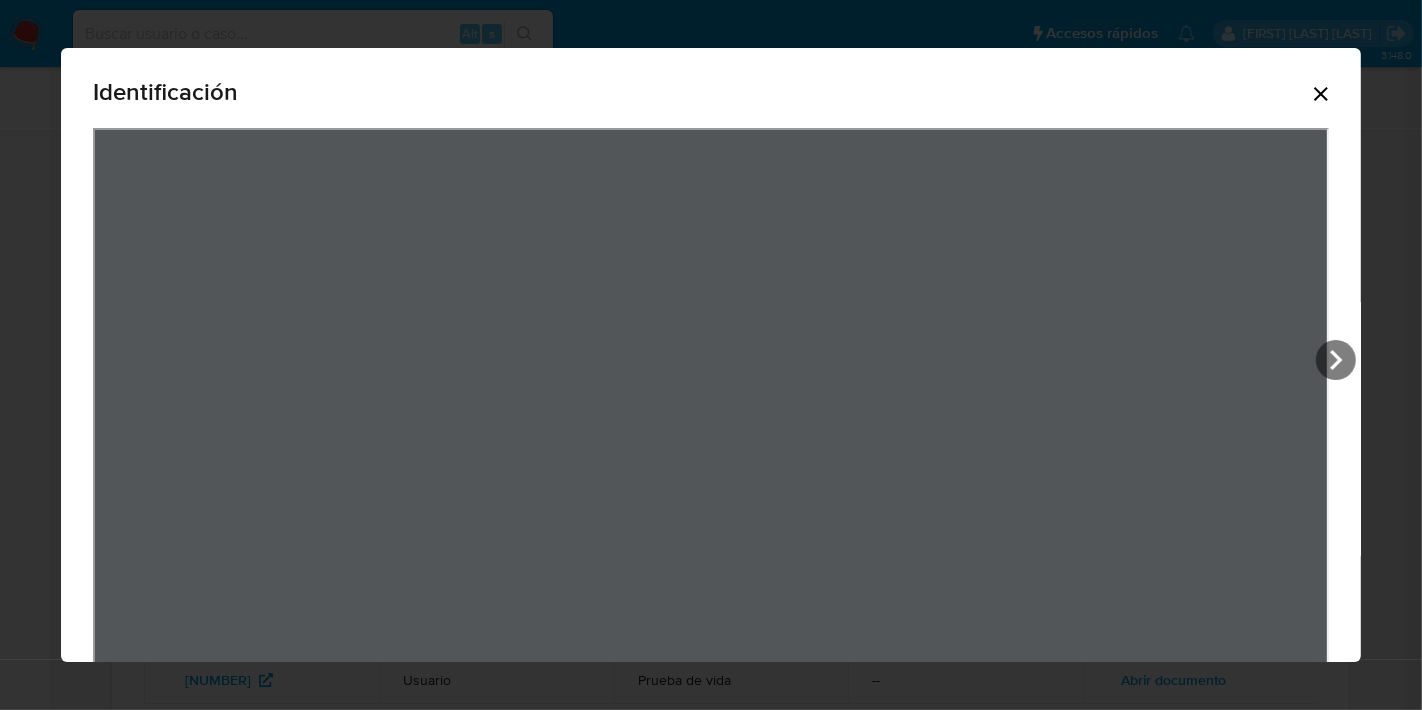 click 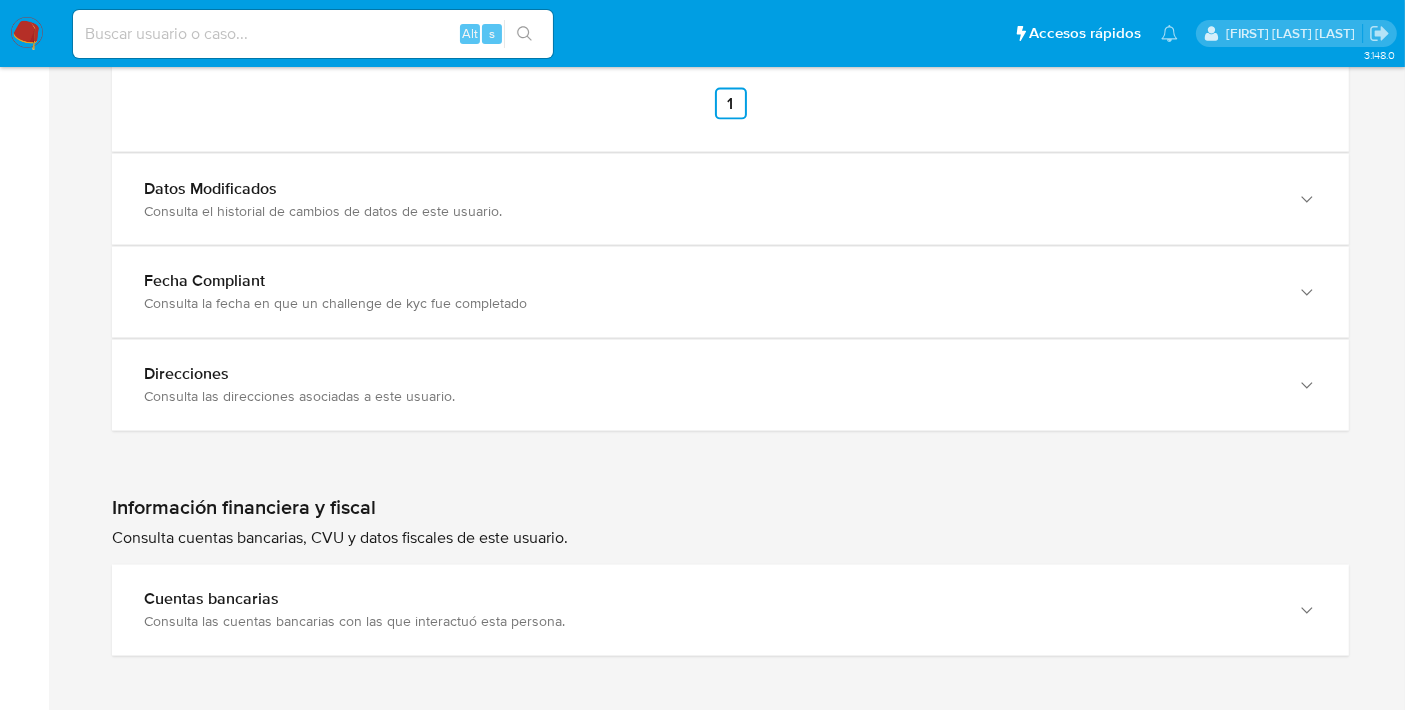 scroll, scrollTop: 3517, scrollLeft: 0, axis: vertical 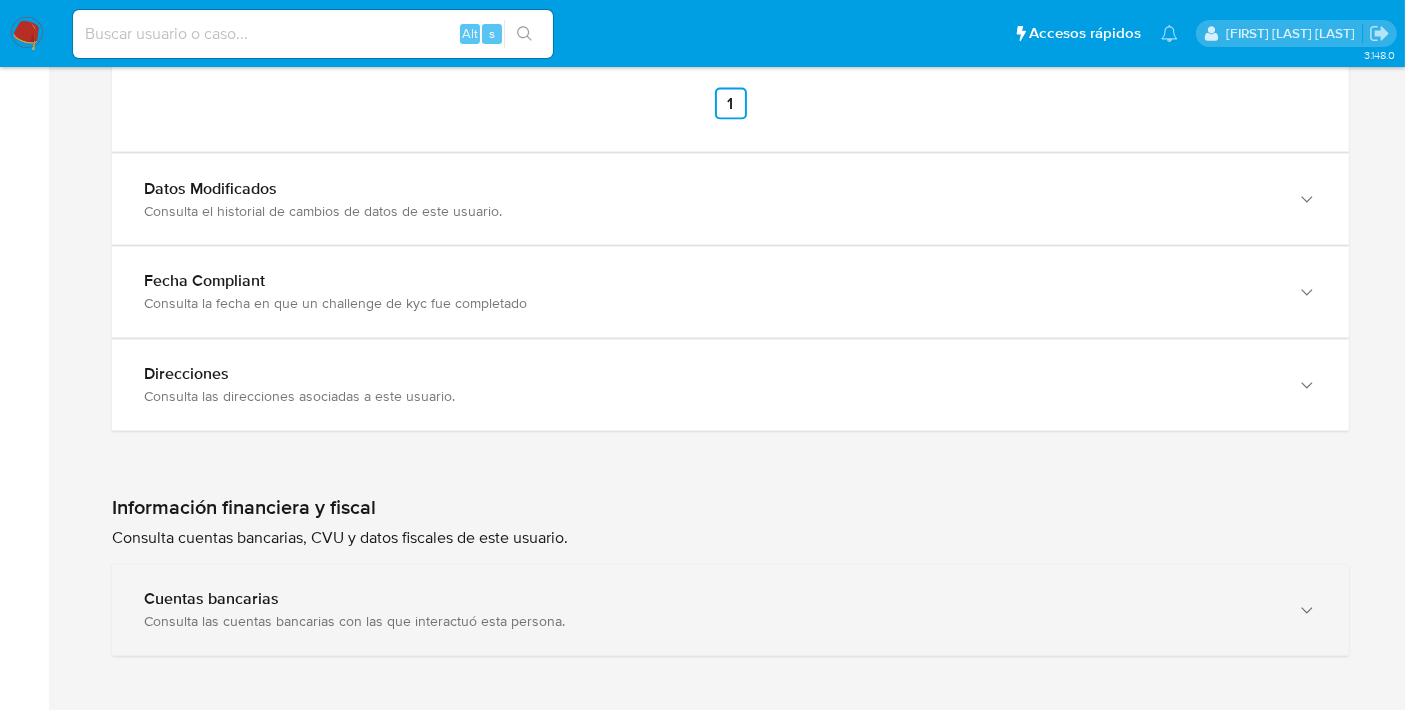 click on "Consulta las cuentas bancarias con las que interactuó esta persona." at bounding box center [710, 622] 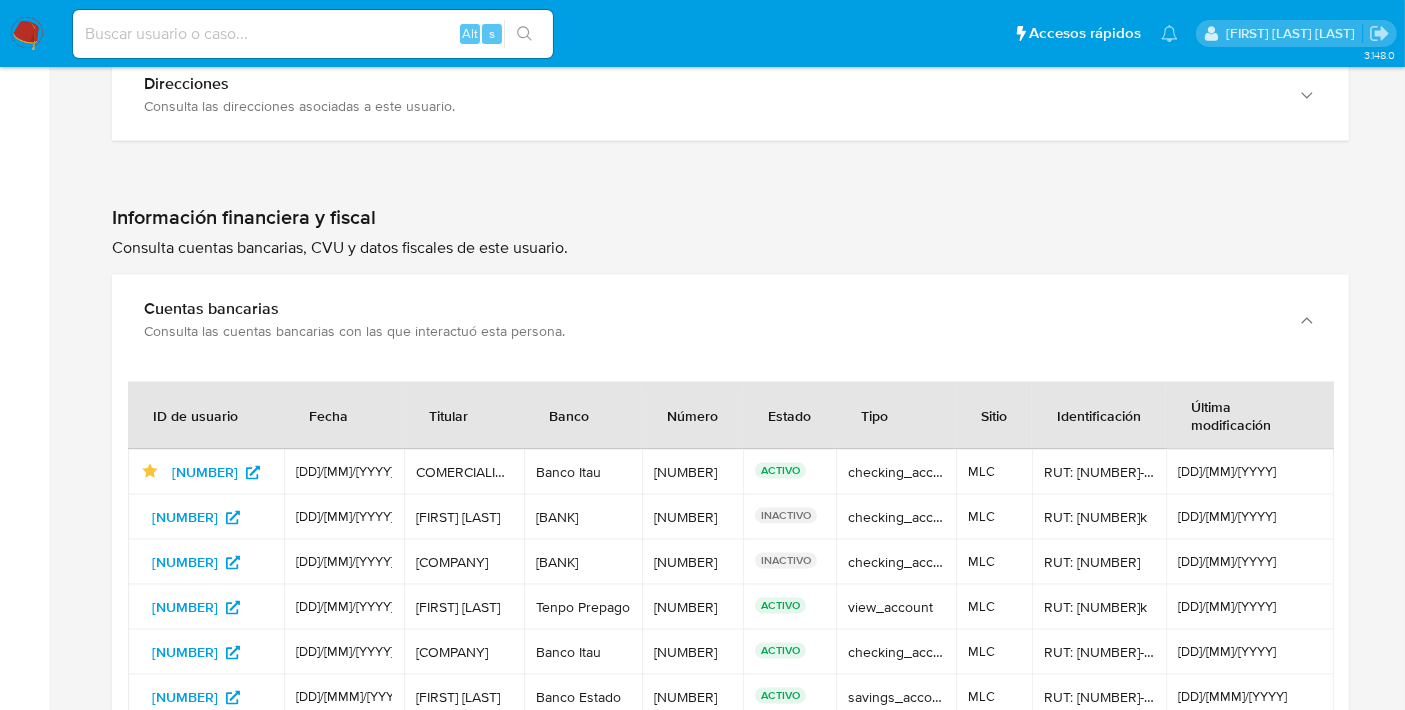 scroll, scrollTop: 3930, scrollLeft: 0, axis: vertical 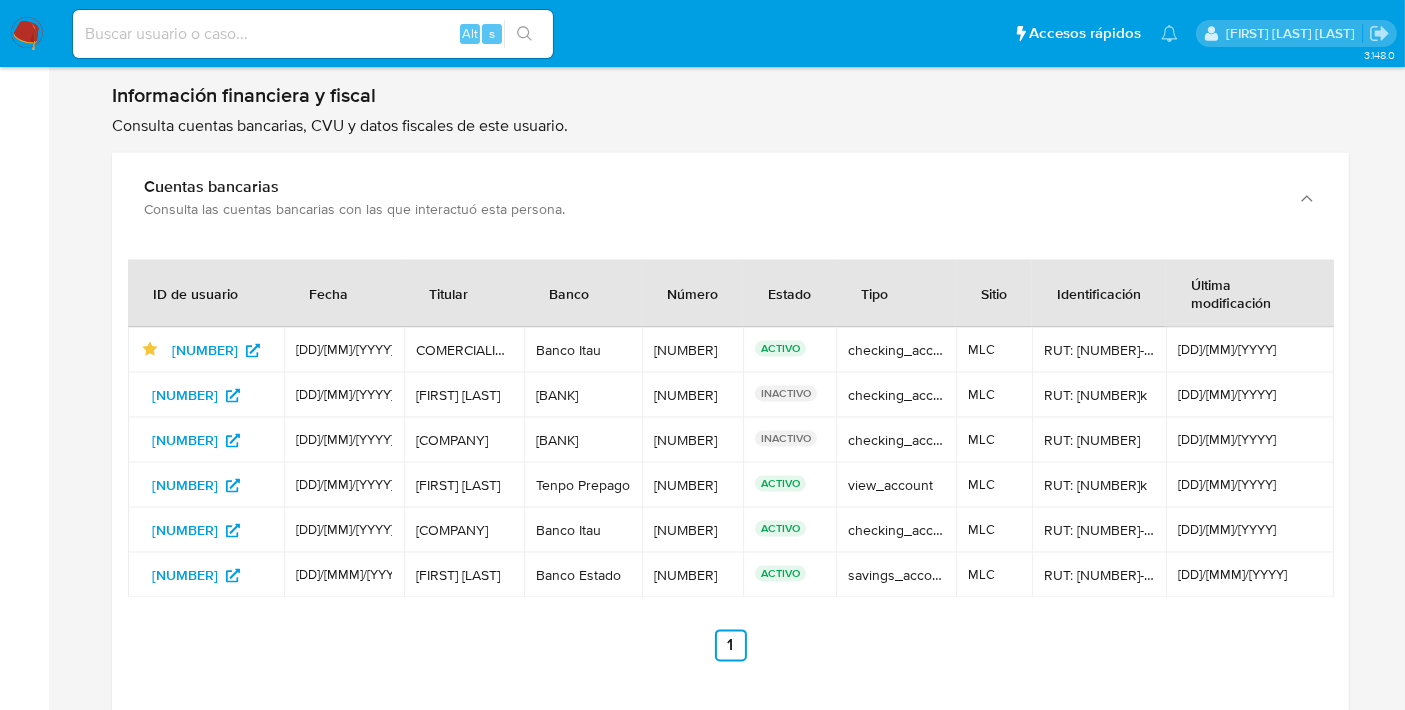 click on "ACTIVO" at bounding box center [789, 529] 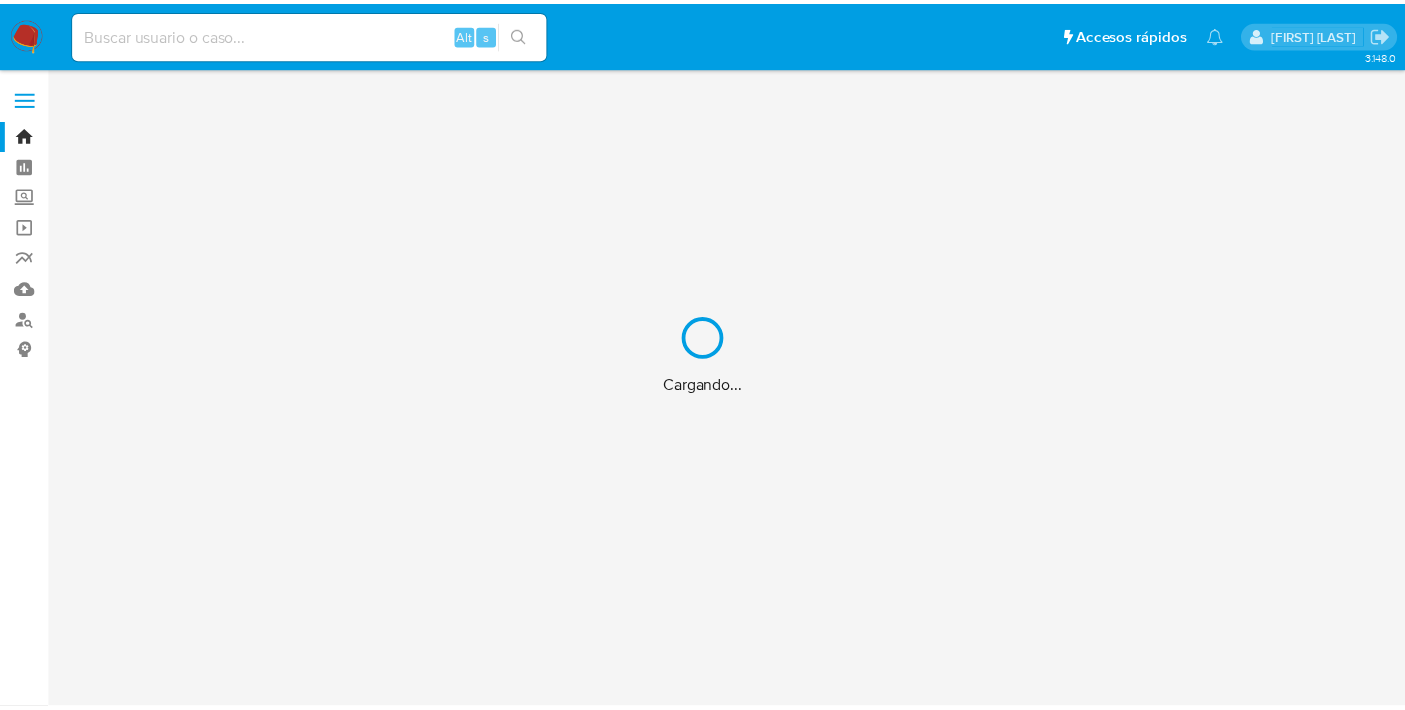 scroll, scrollTop: 0, scrollLeft: 0, axis: both 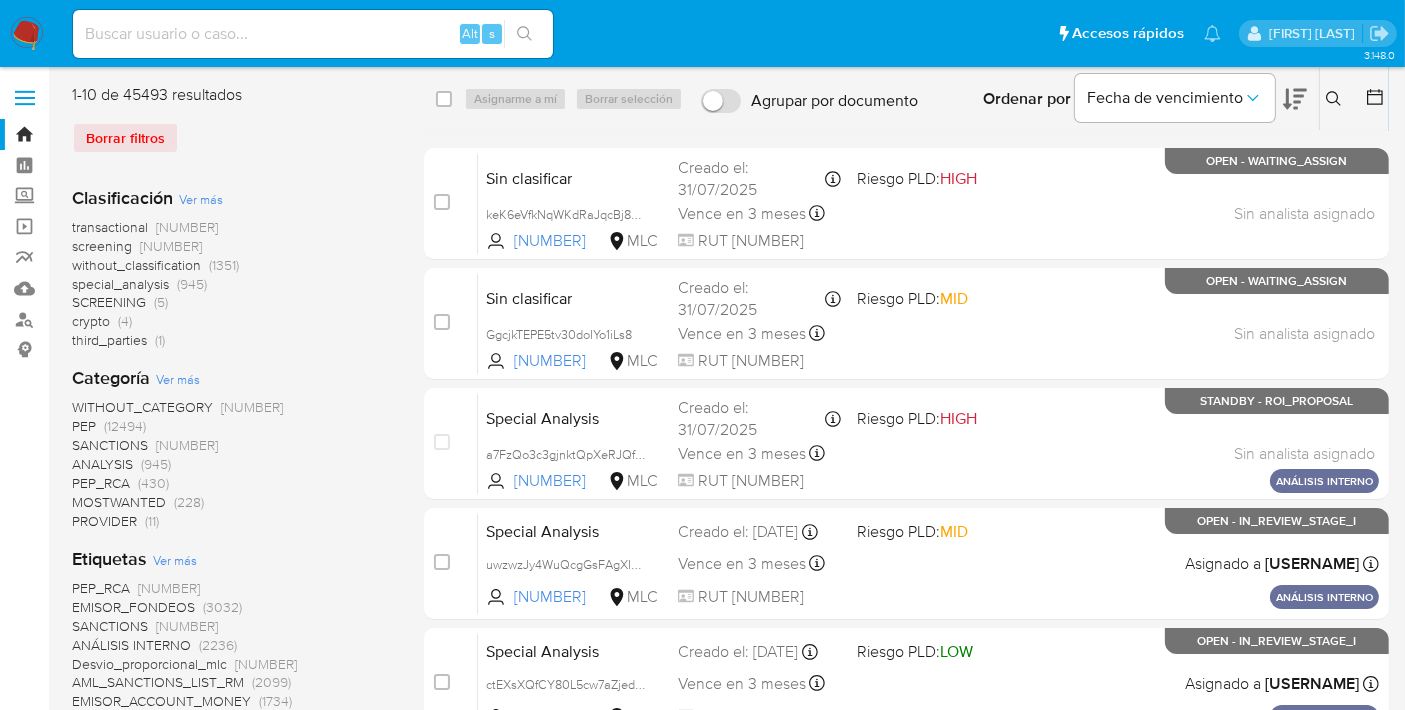 click on "Alt s" at bounding box center [313, 34] 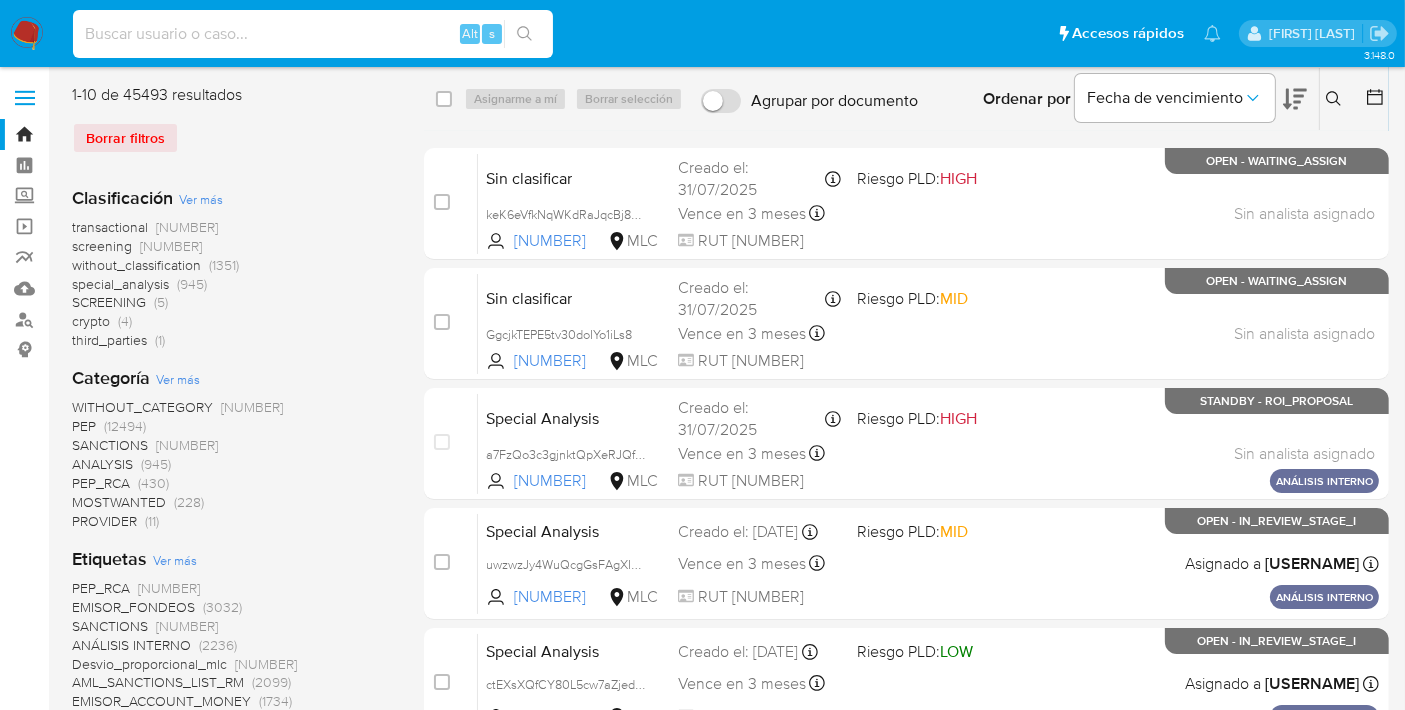 click at bounding box center [313, 34] 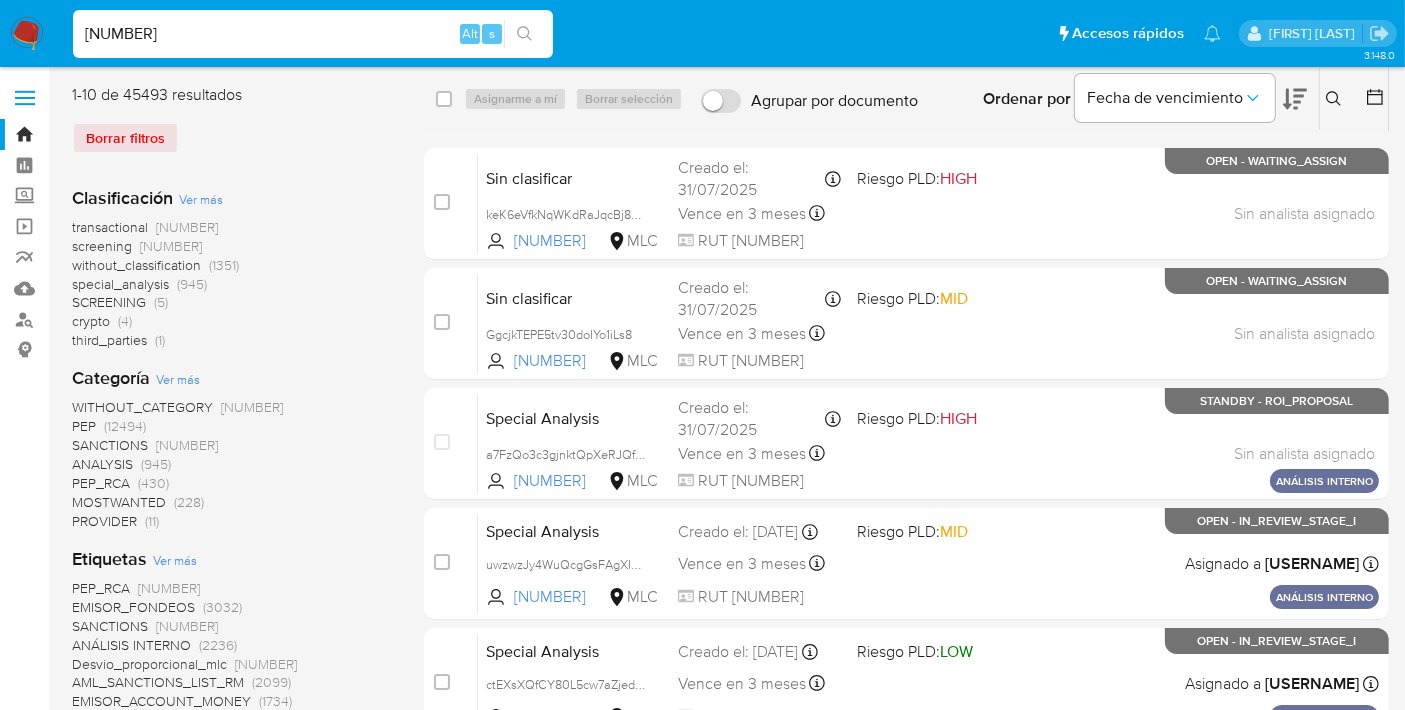 type on "490659573" 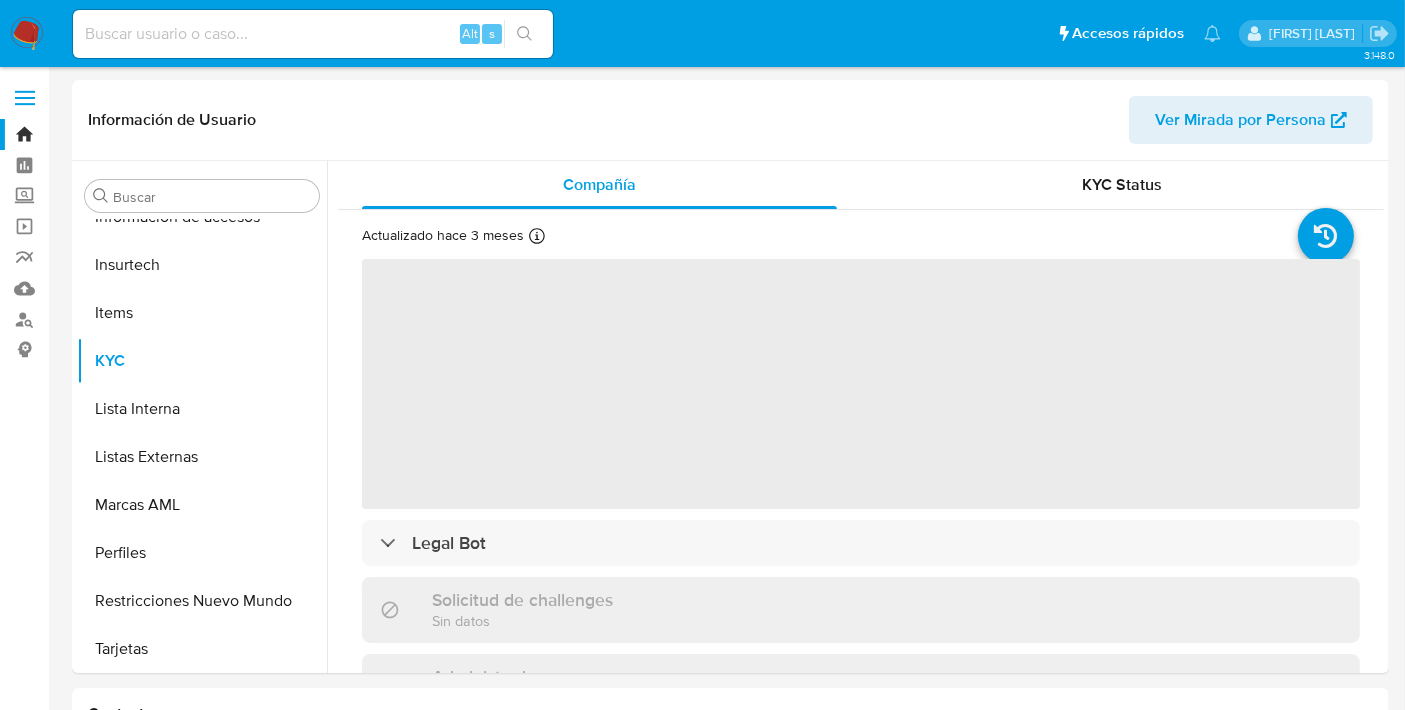 scroll, scrollTop: 796, scrollLeft: 0, axis: vertical 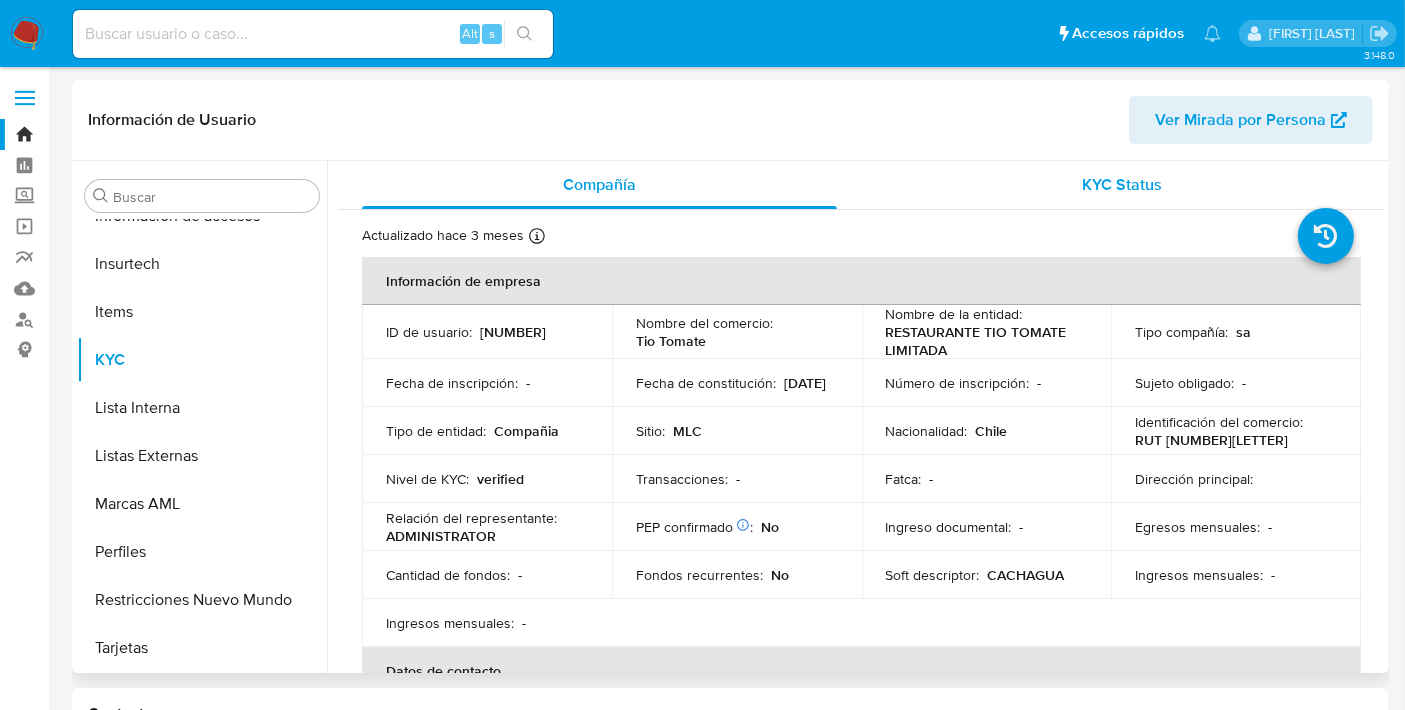 select on "10" 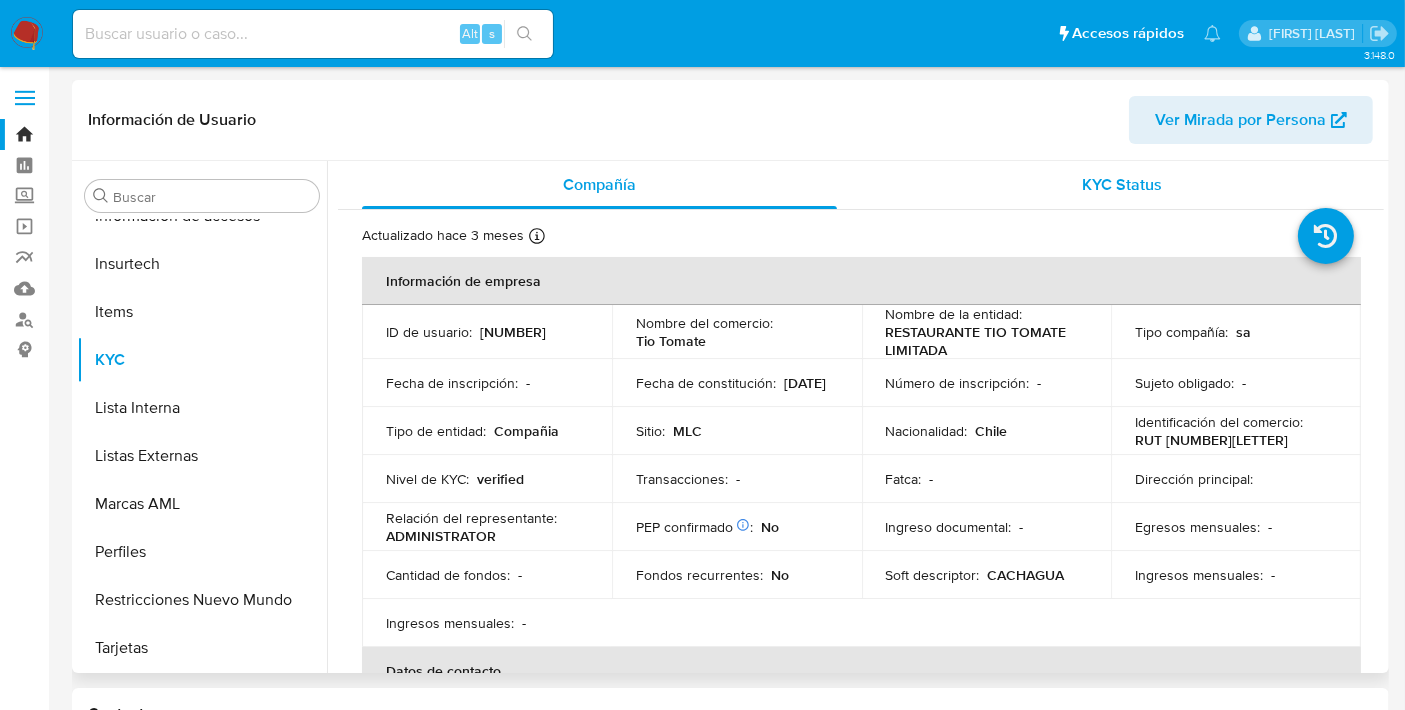 click on "KYC Status" at bounding box center (1122, 185) 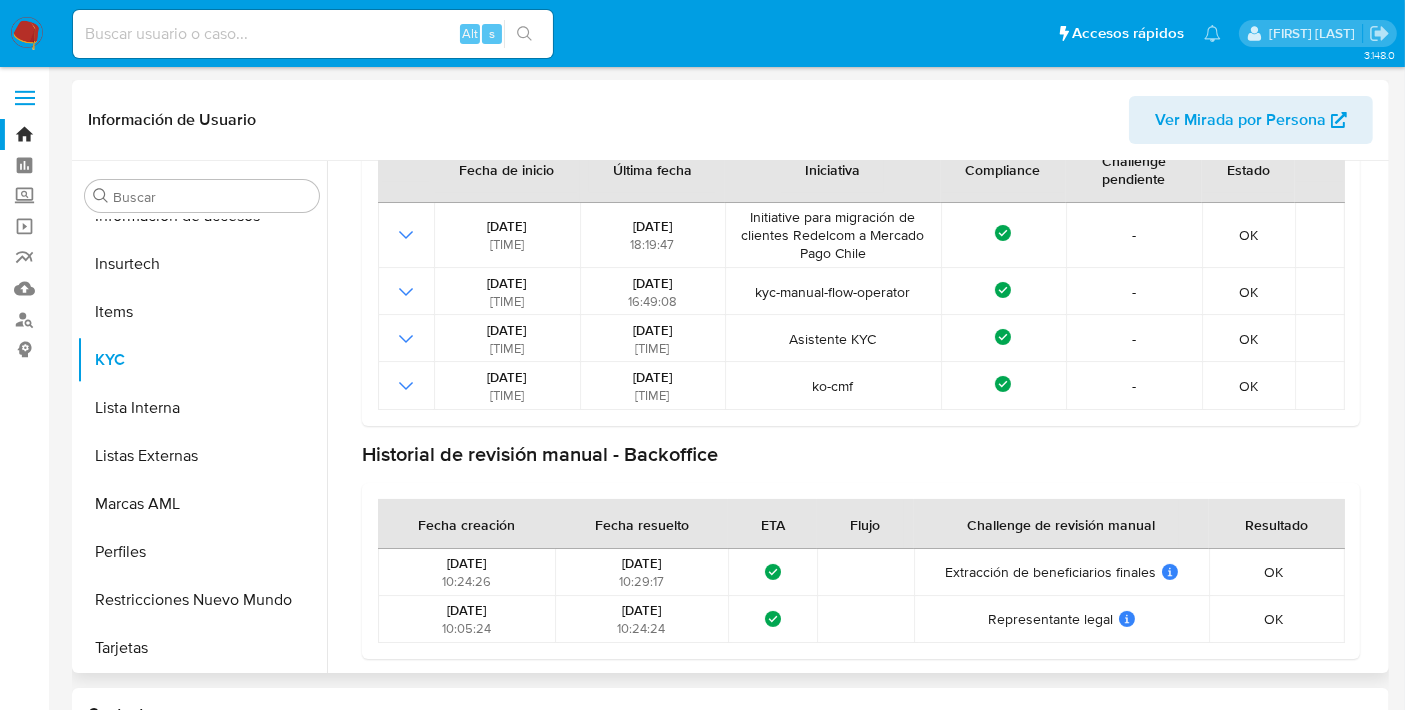 scroll, scrollTop: 212, scrollLeft: 0, axis: vertical 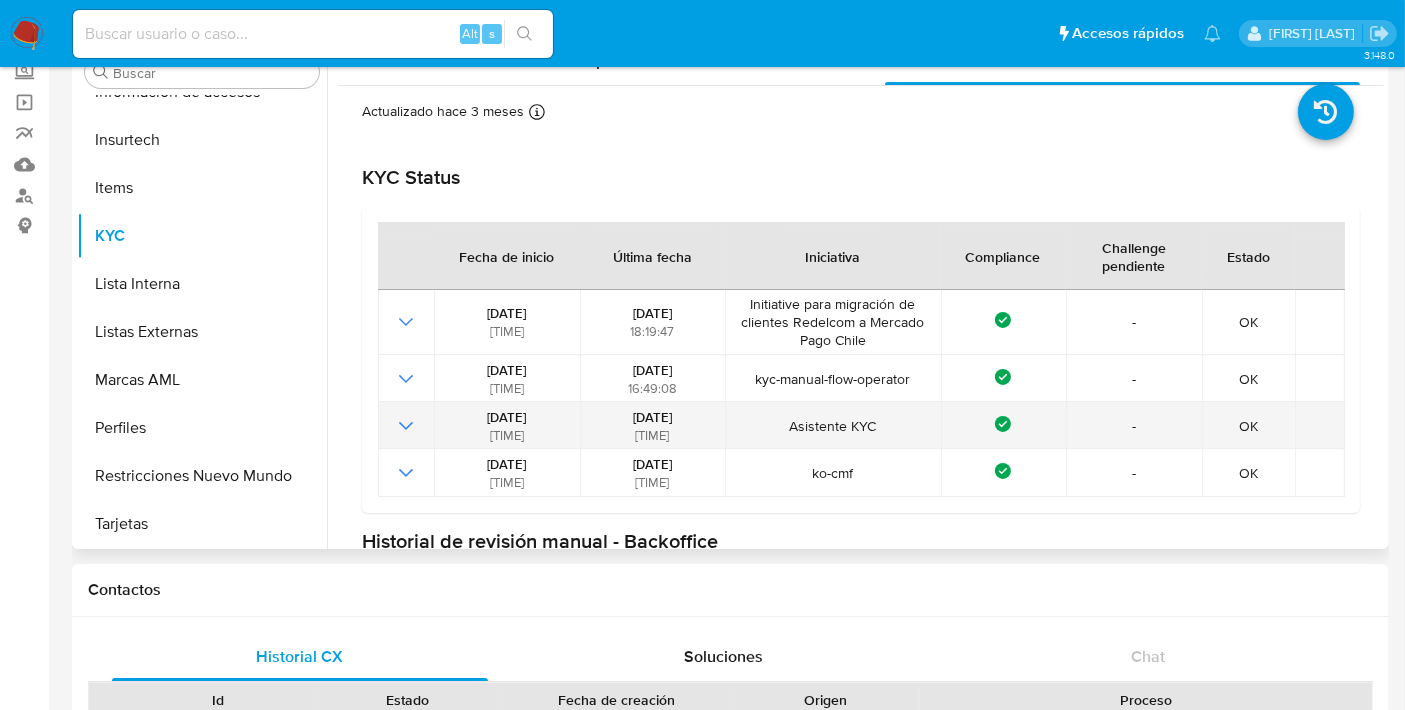 click 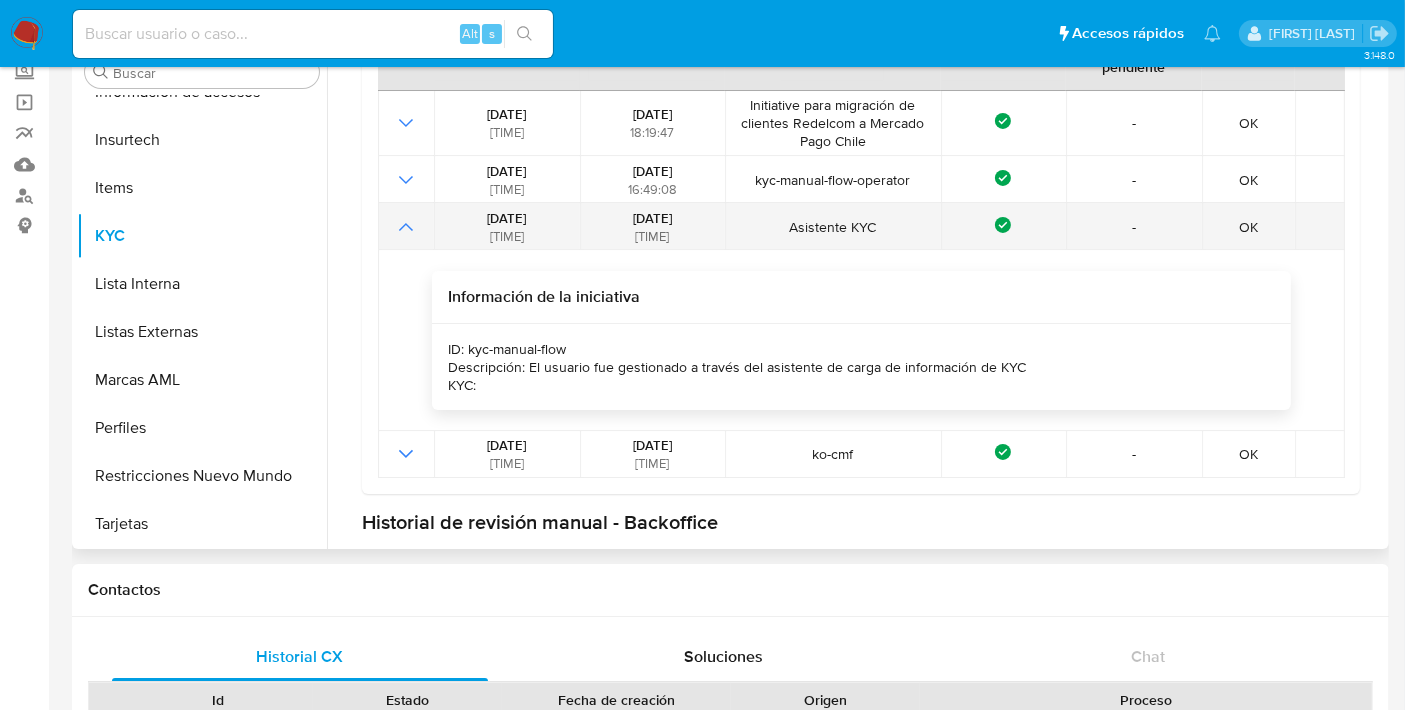 scroll, scrollTop: 197, scrollLeft: 0, axis: vertical 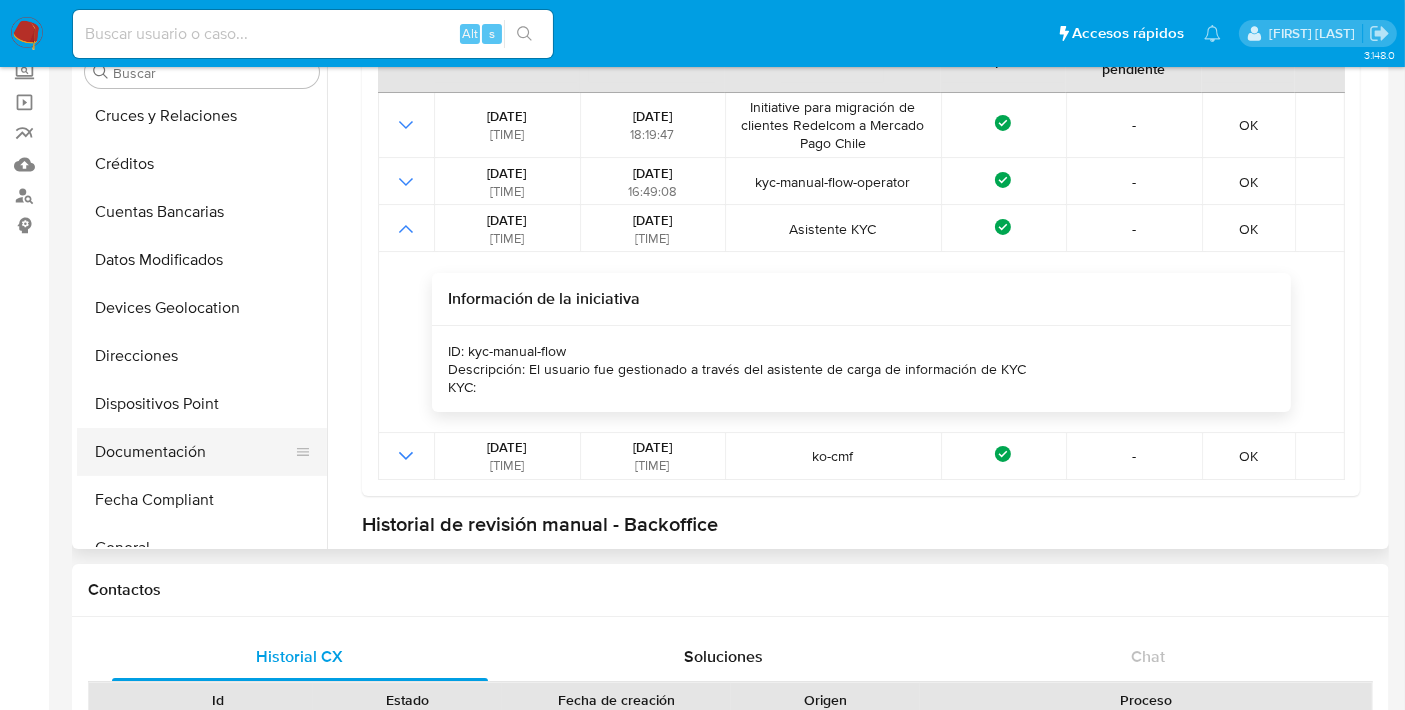 click on "Documentación" at bounding box center (194, 452) 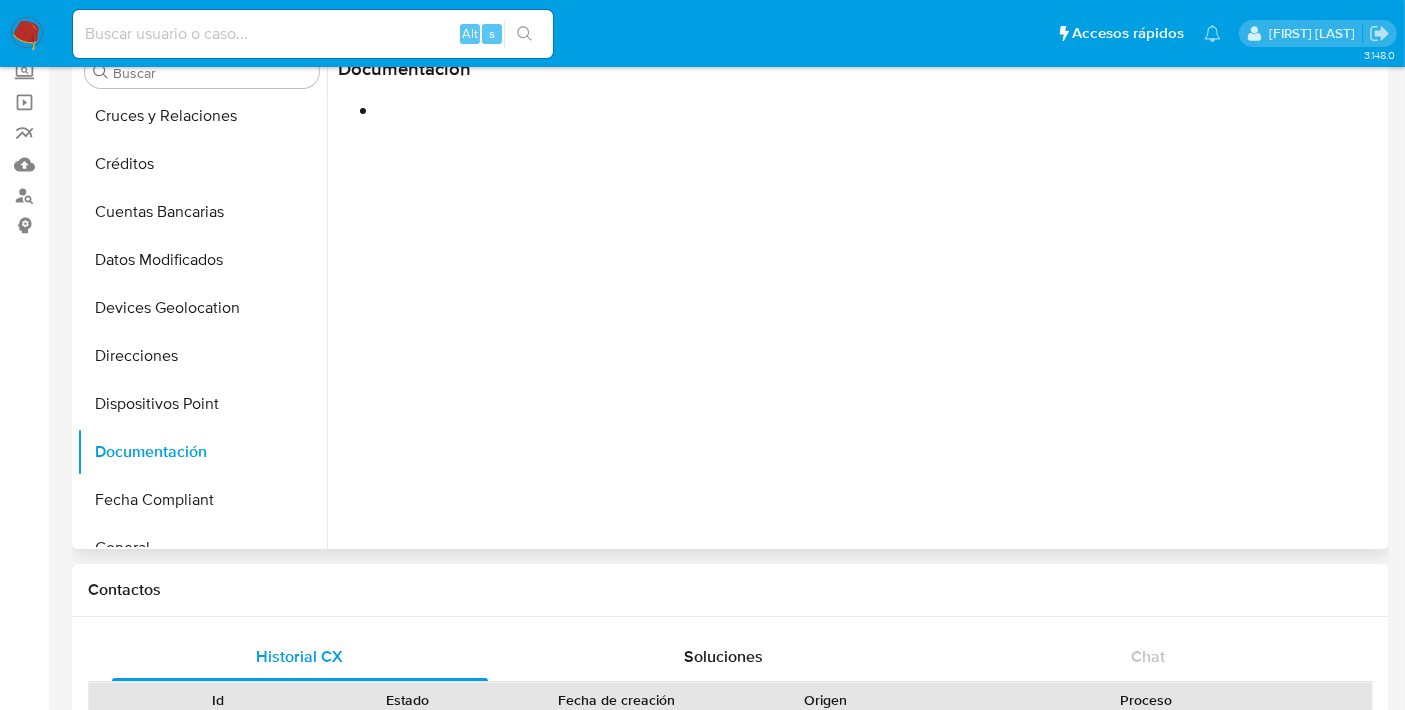 scroll, scrollTop: 0, scrollLeft: 0, axis: both 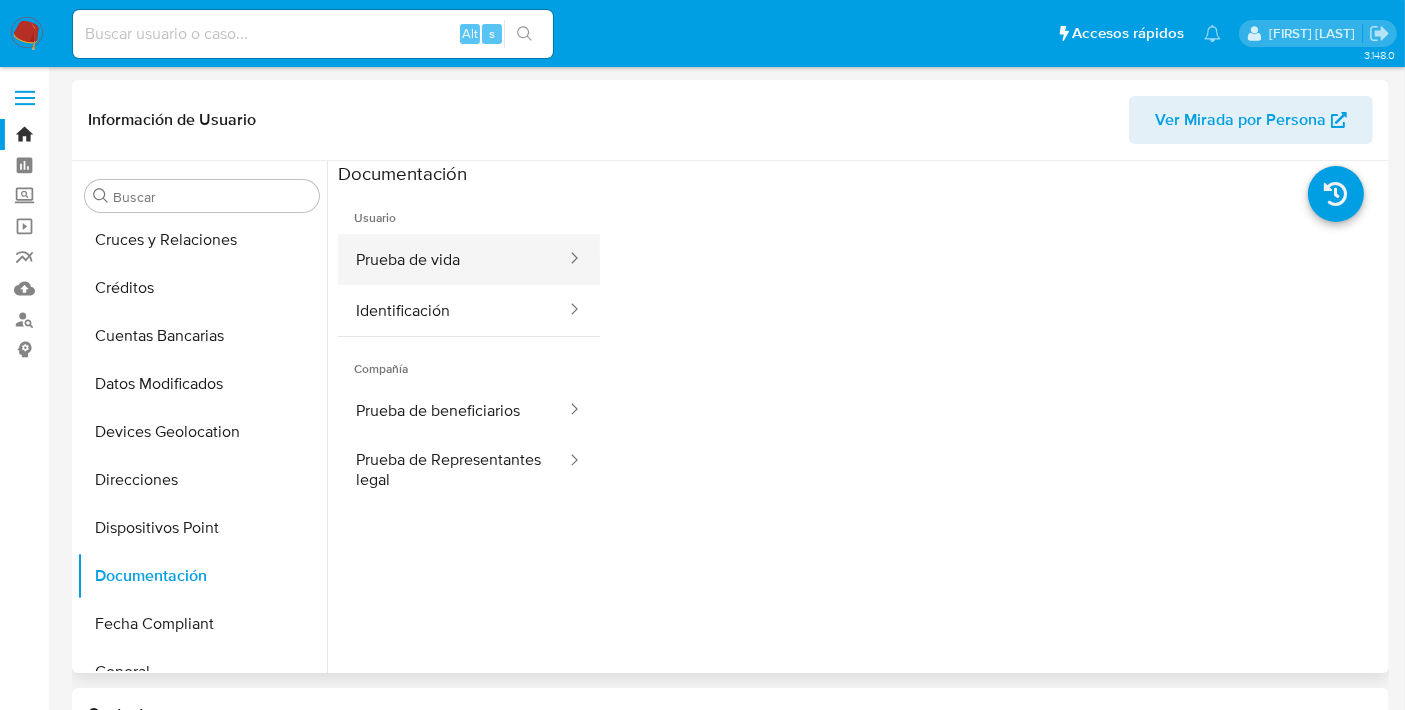 click on "Prueba de vida" at bounding box center [453, 259] 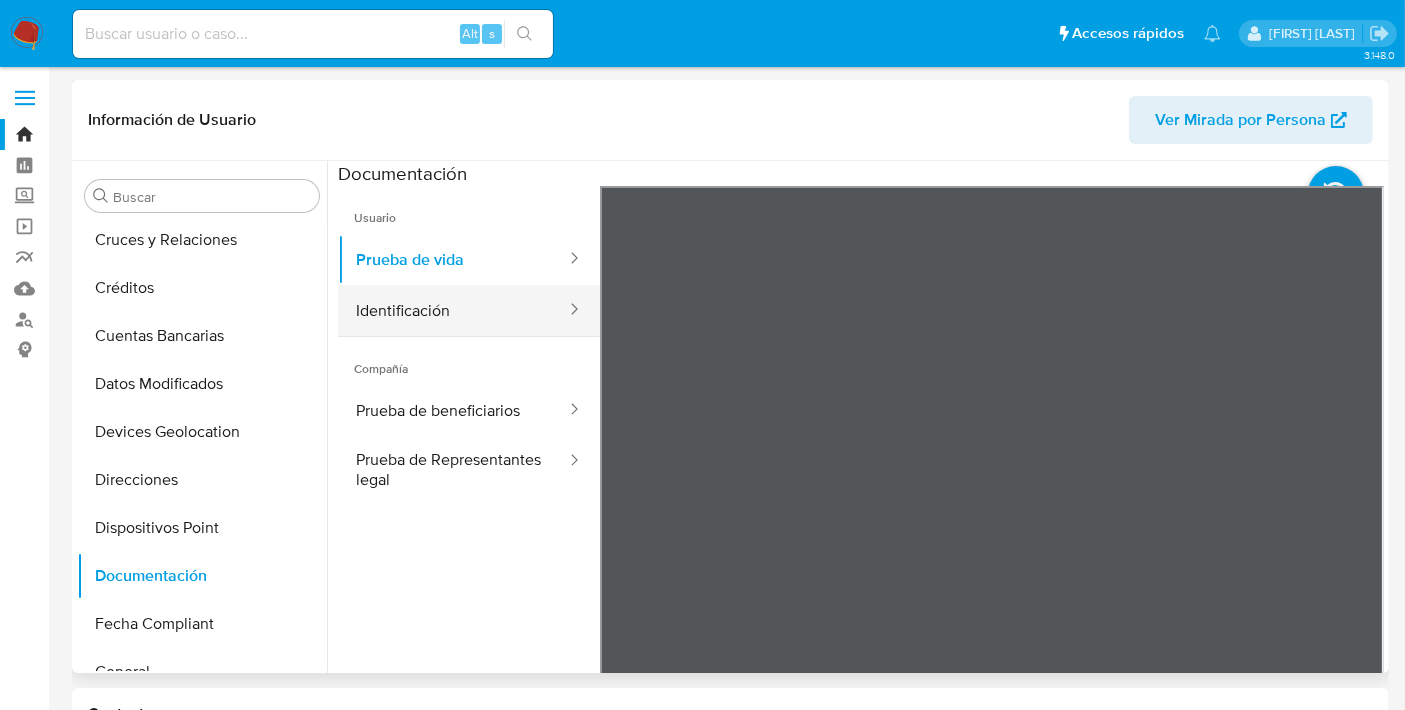 click on "Identificación" at bounding box center [453, 310] 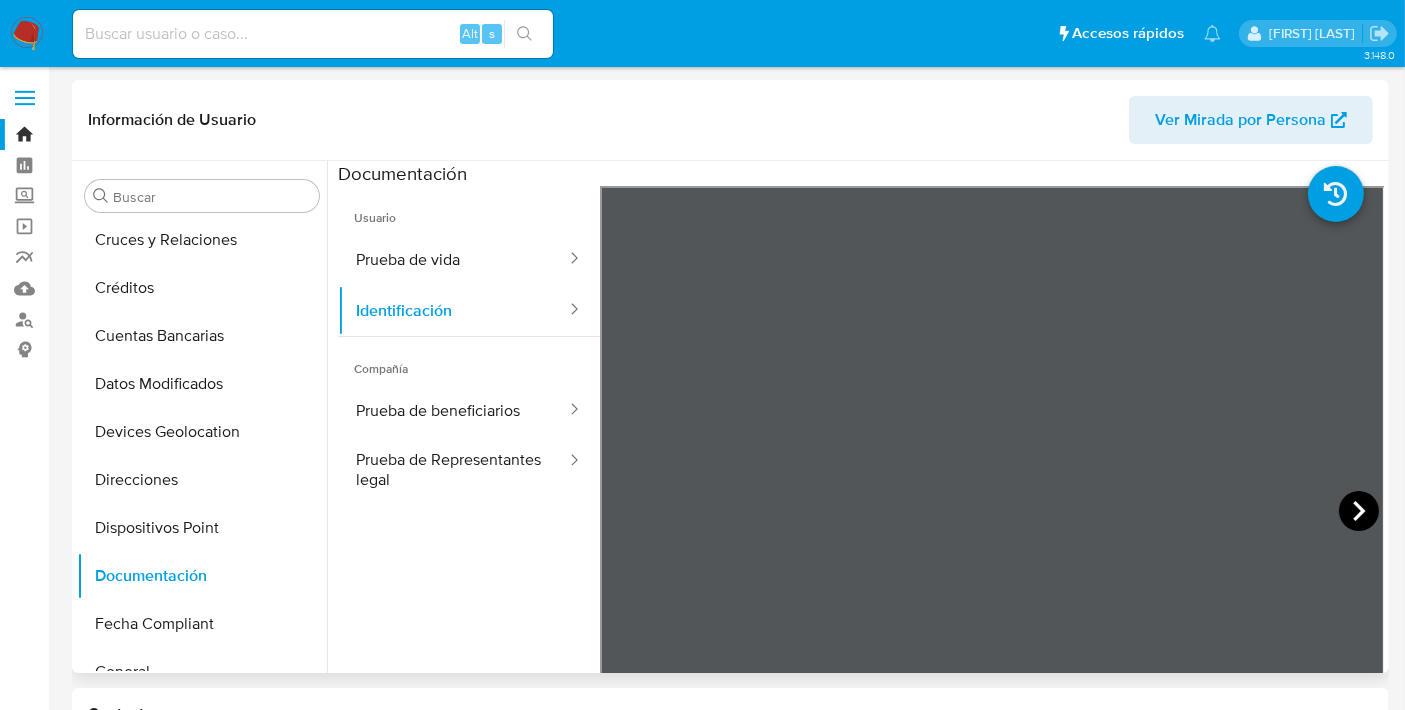click 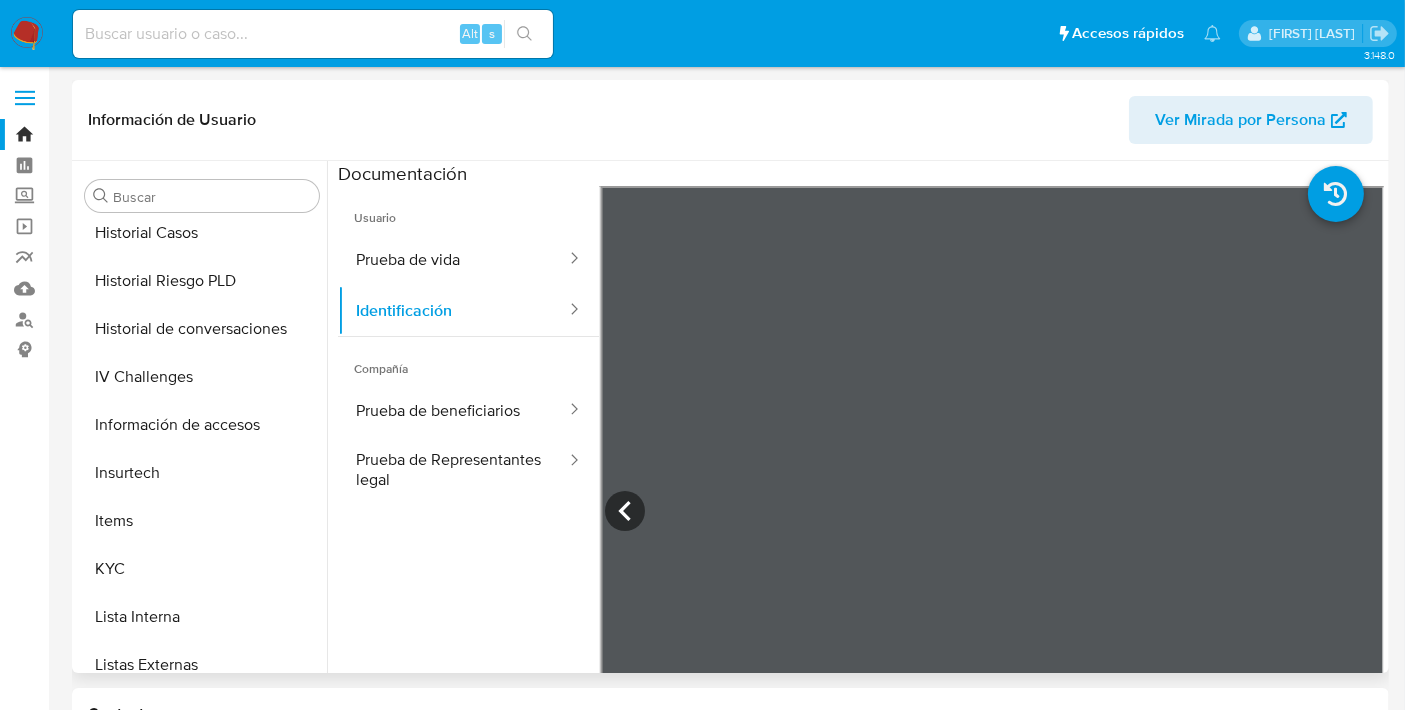 scroll, scrollTop: 586, scrollLeft: 0, axis: vertical 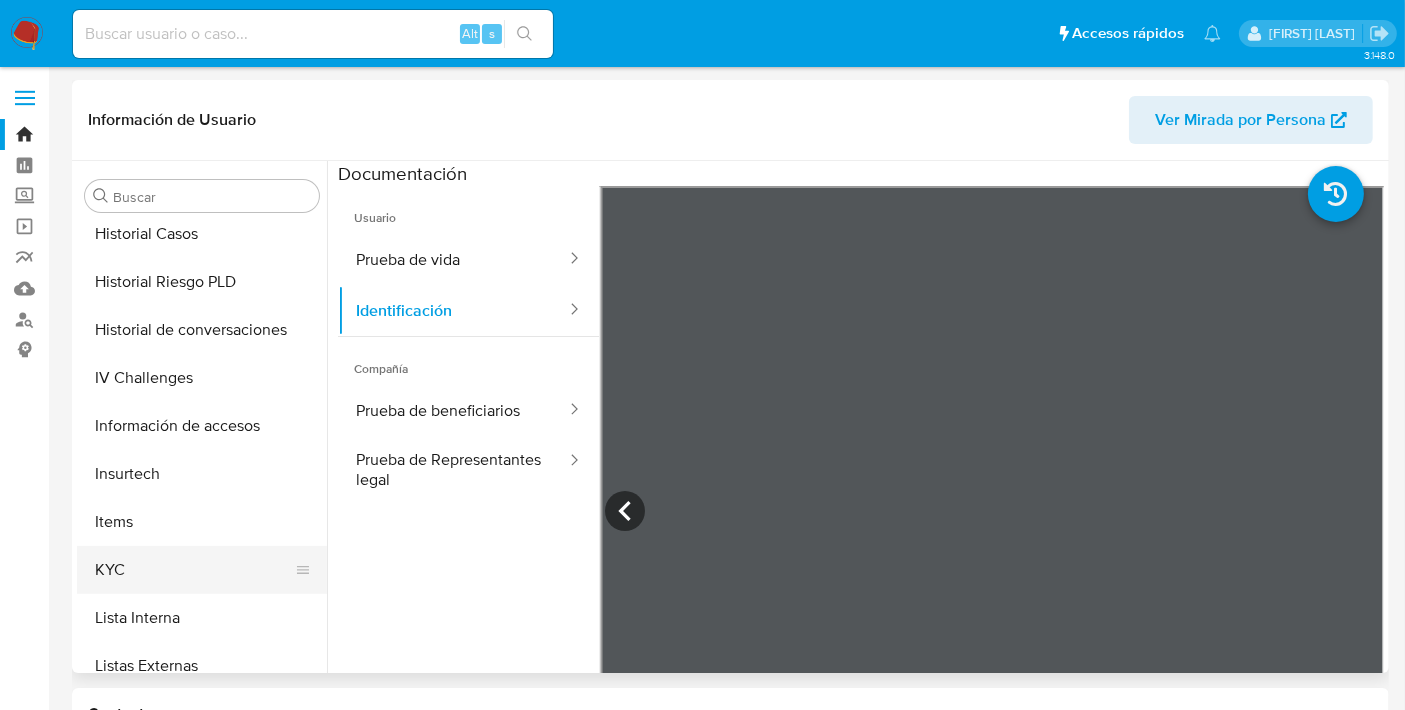 click on "KYC" at bounding box center (194, 570) 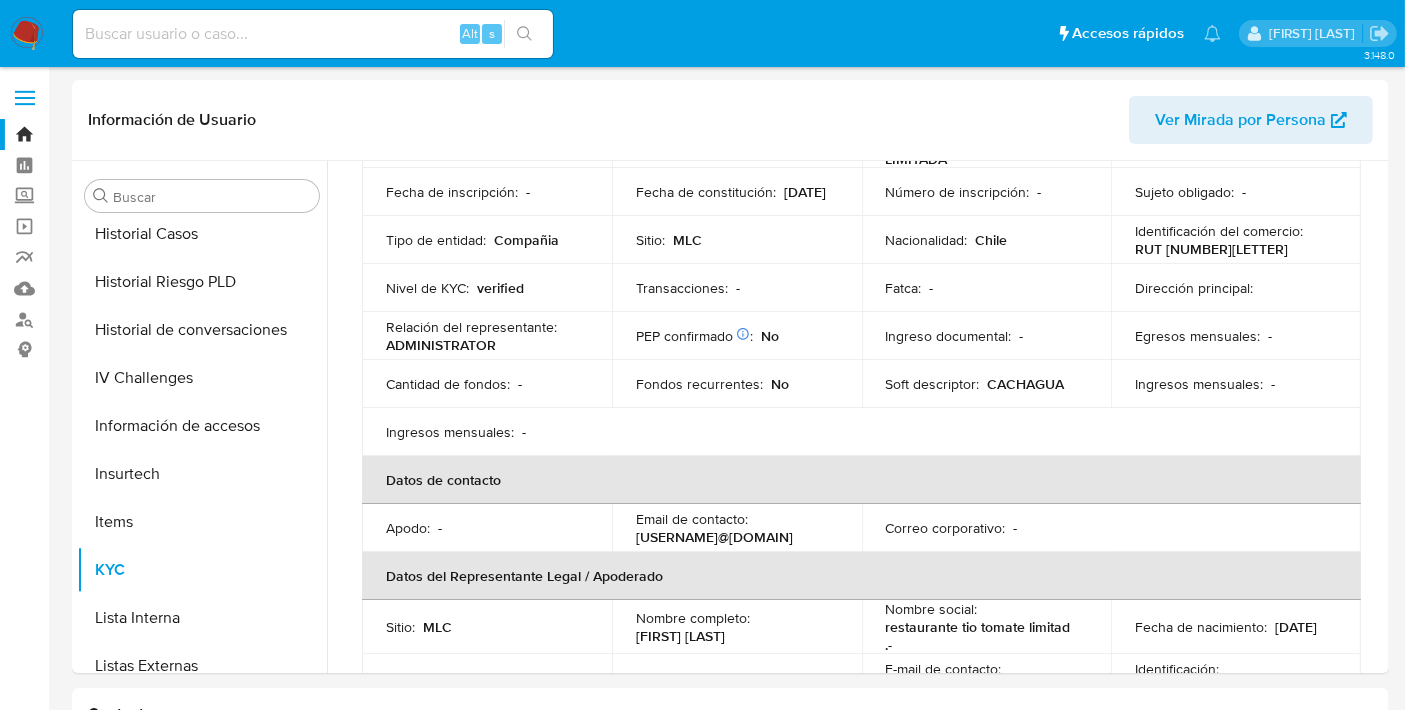 scroll, scrollTop: 190, scrollLeft: 0, axis: vertical 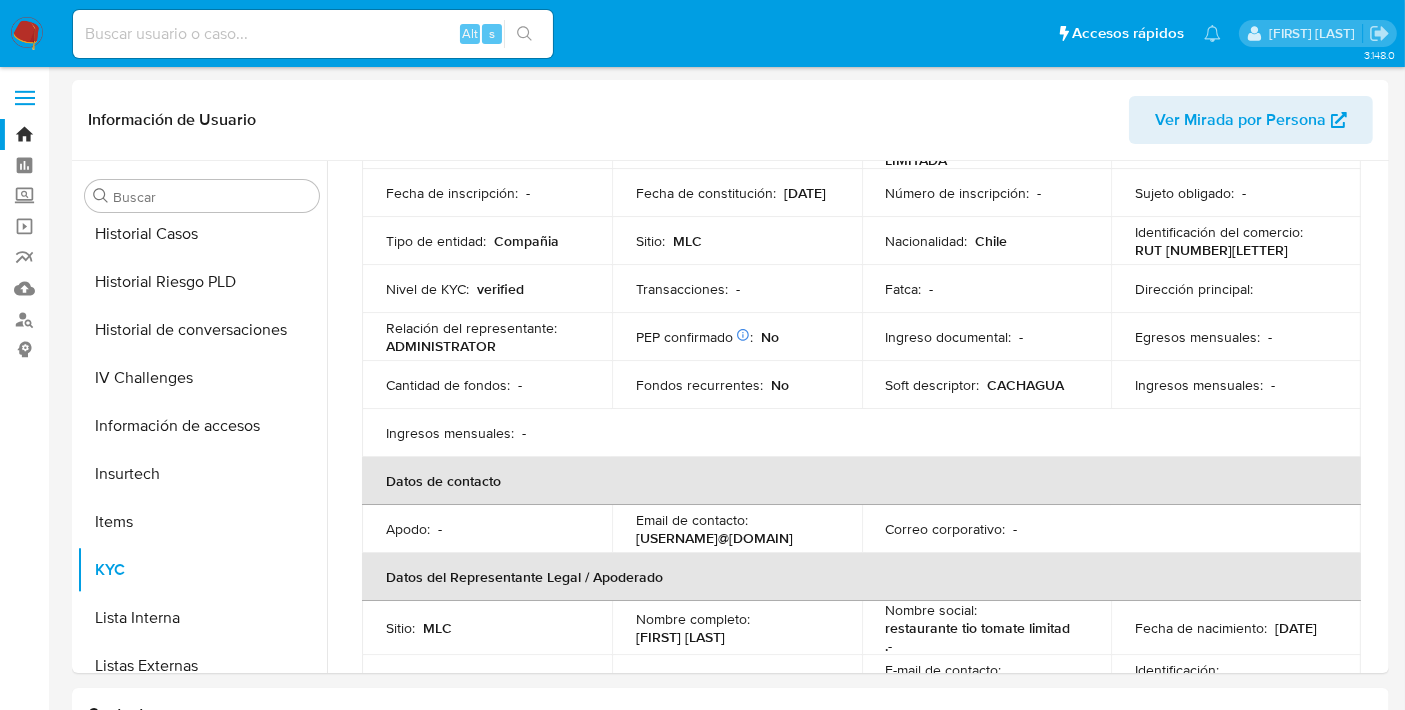 type 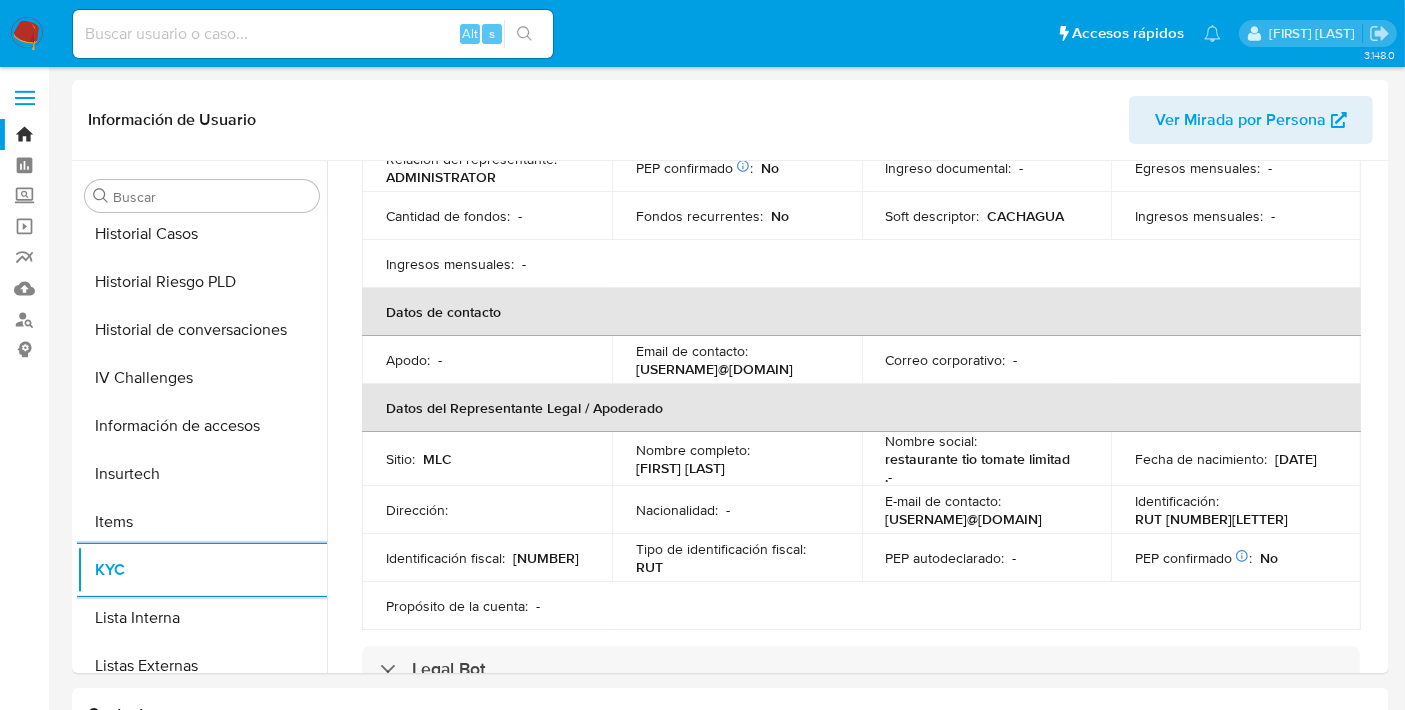 scroll, scrollTop: 0, scrollLeft: 0, axis: both 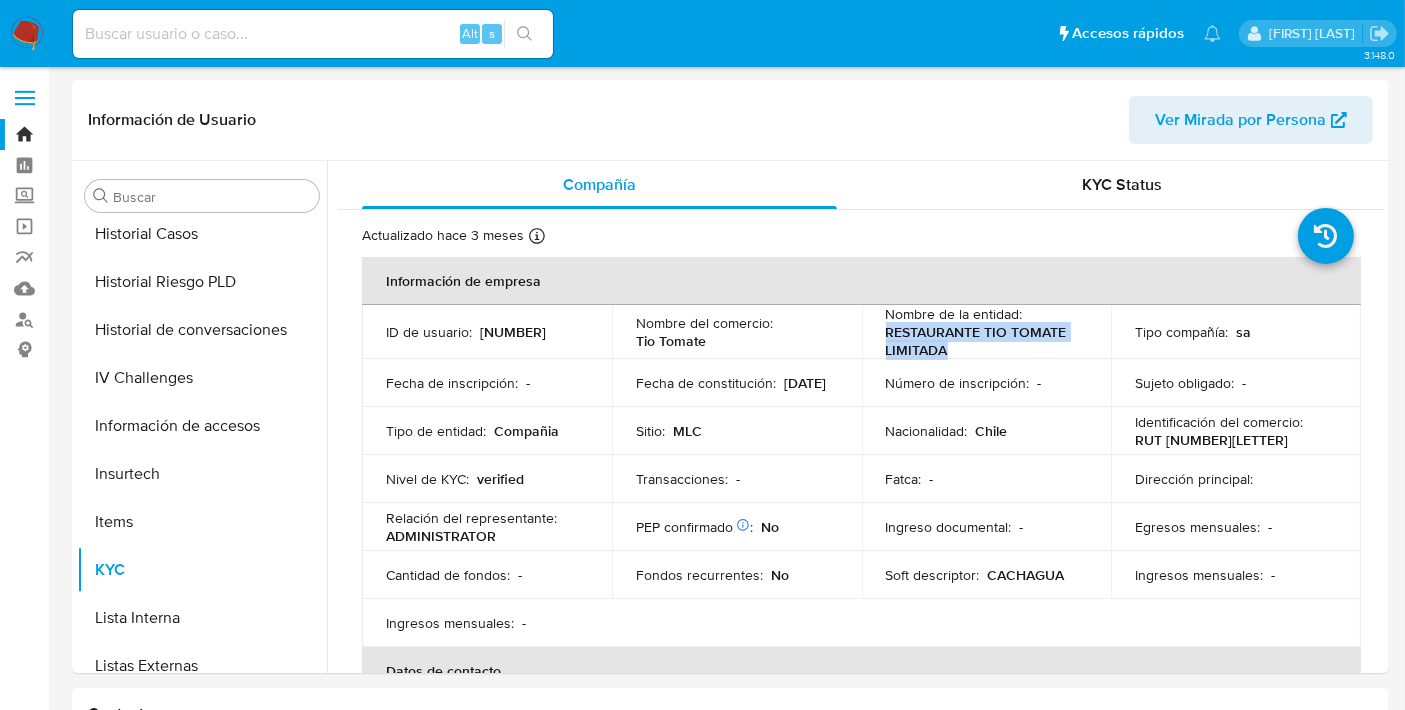 drag, startPoint x: 882, startPoint y: 330, endPoint x: 972, endPoint y: 352, distance: 92.64988 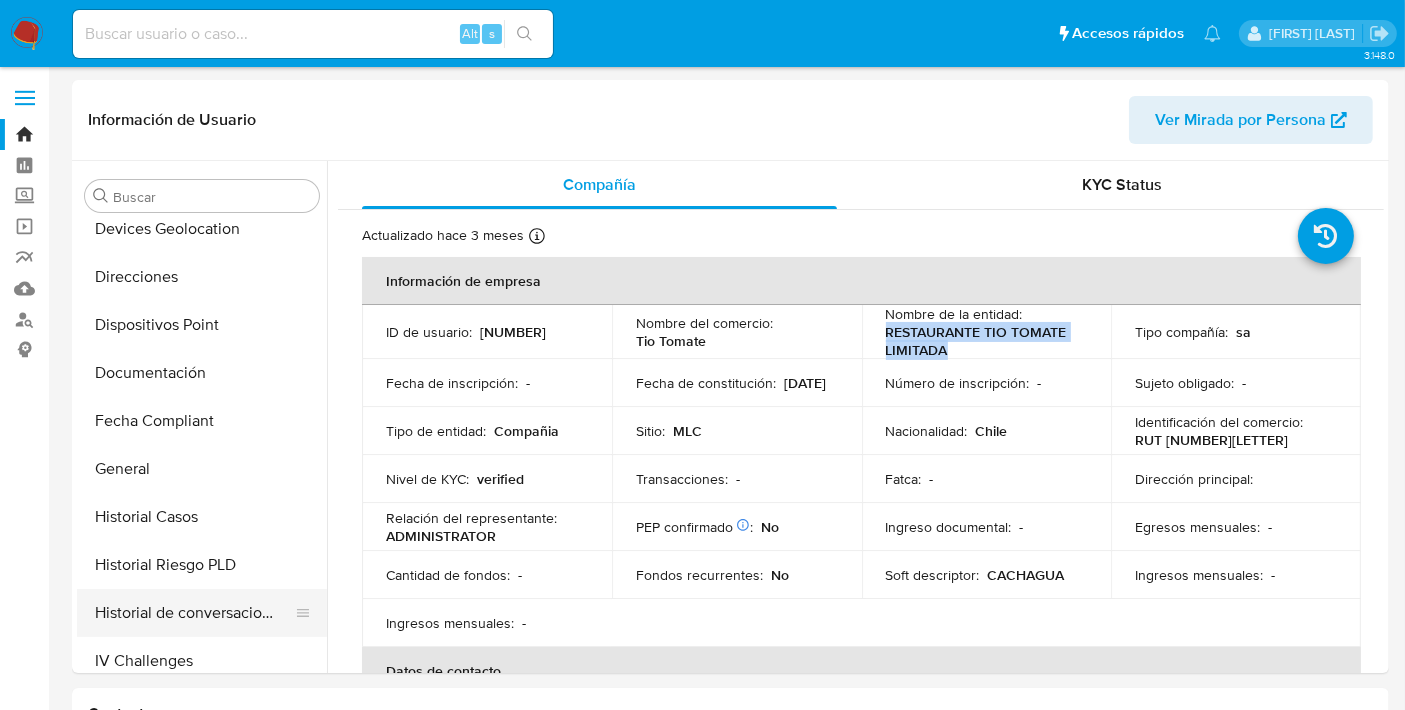scroll, scrollTop: 302, scrollLeft: 0, axis: vertical 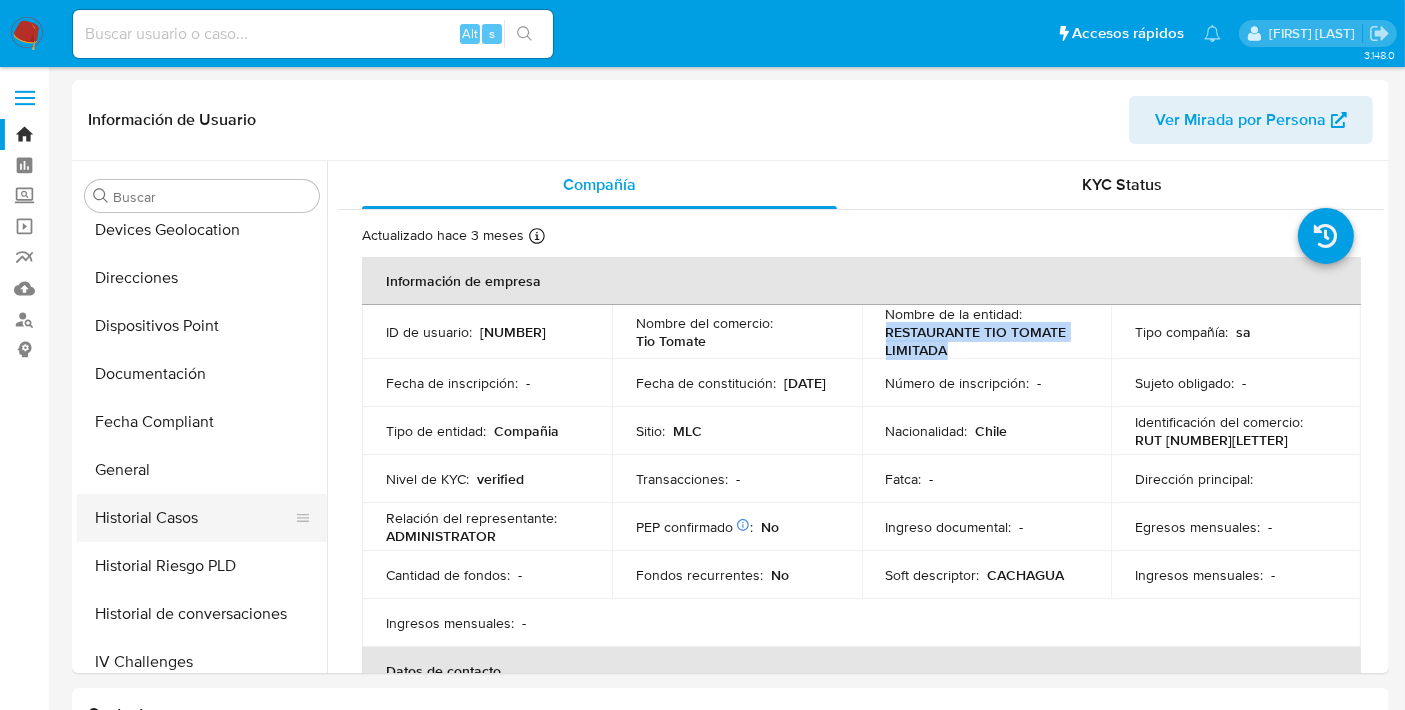 click on "Historial Casos" at bounding box center (194, 518) 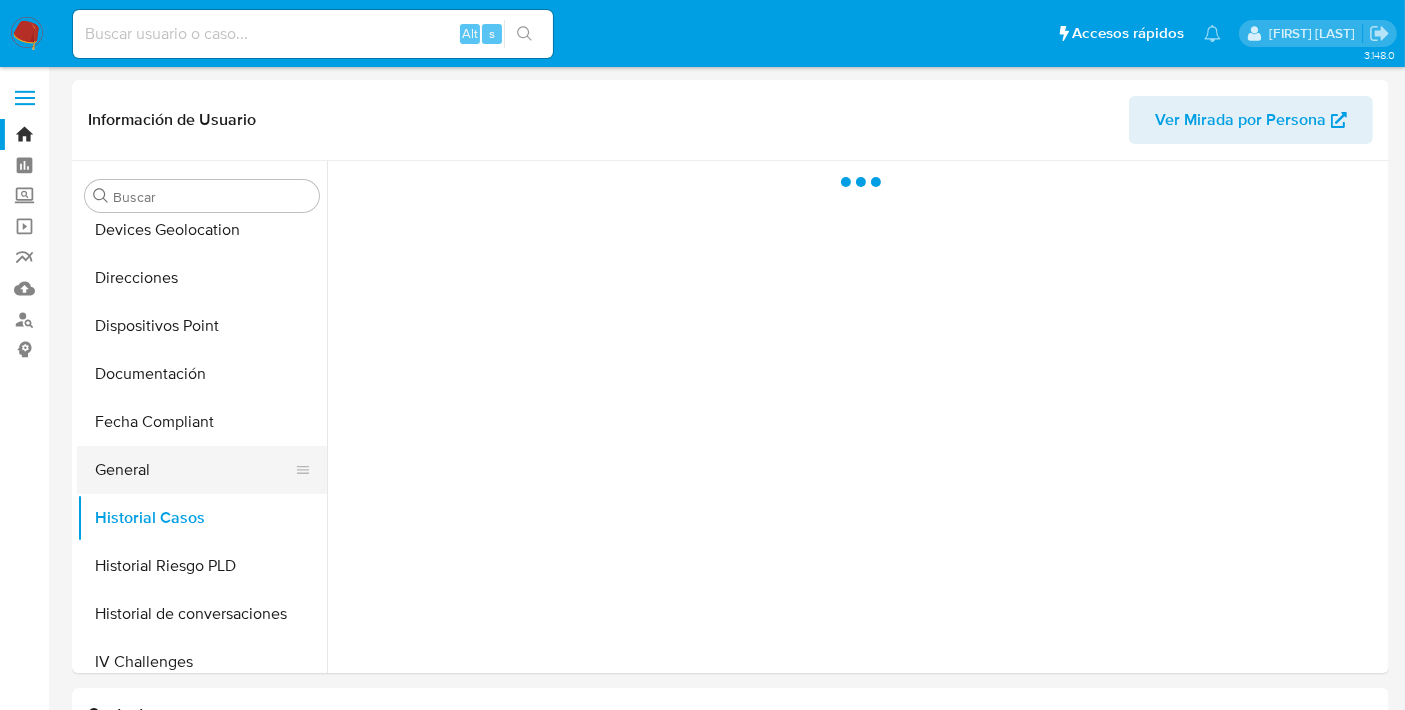 click on "General" at bounding box center (194, 470) 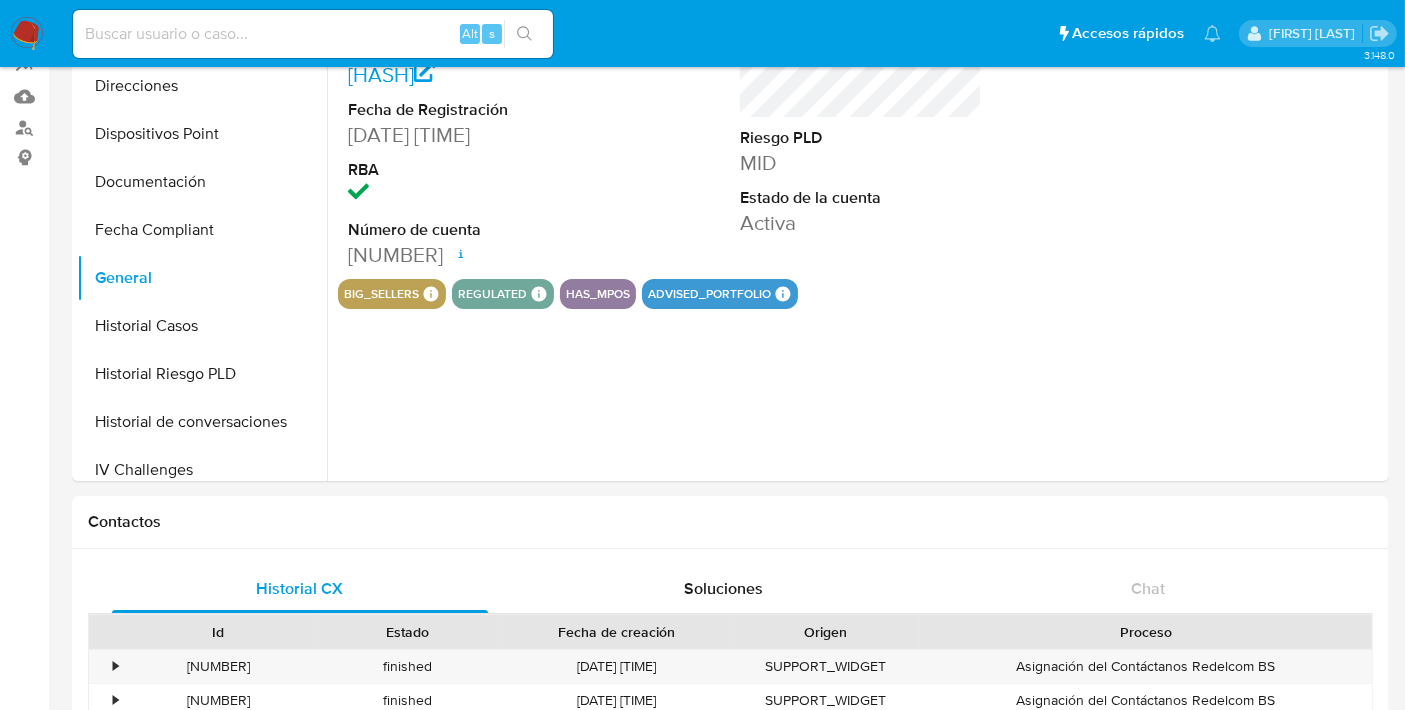 scroll, scrollTop: 193, scrollLeft: 0, axis: vertical 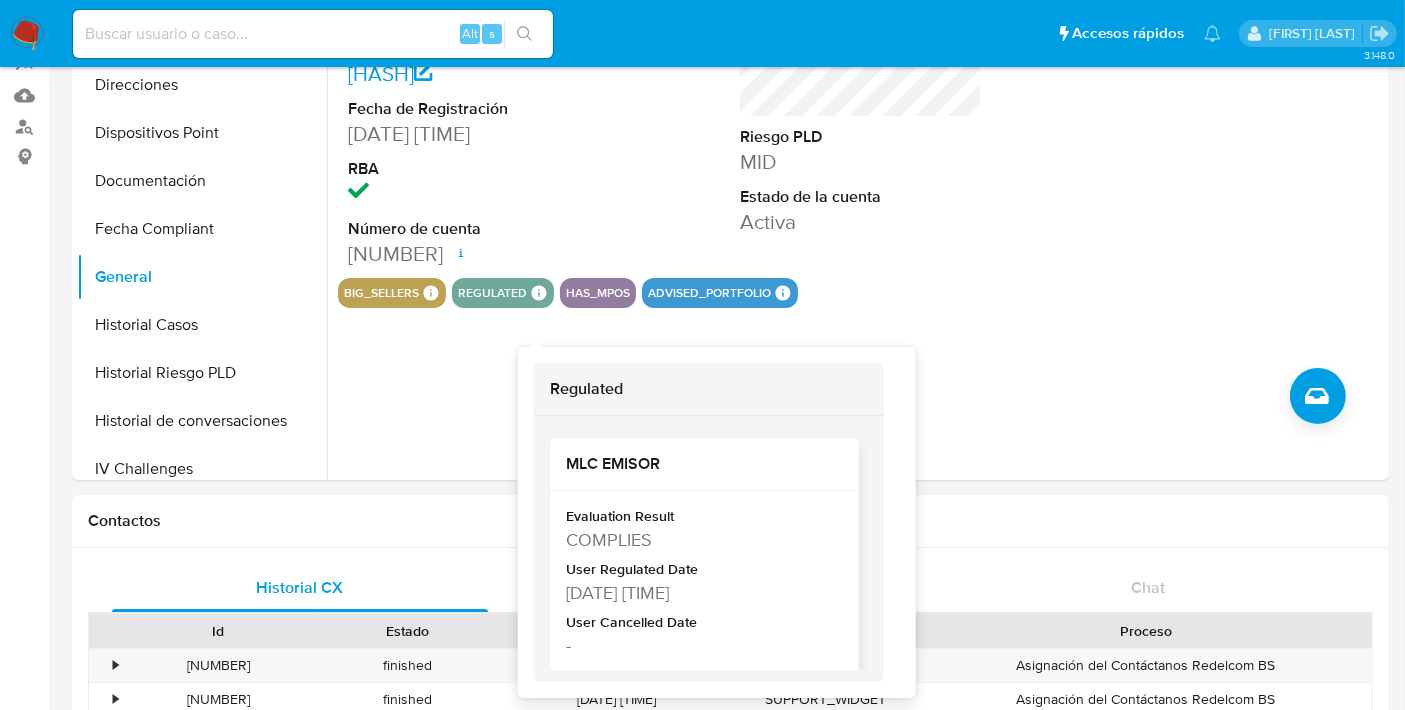 type 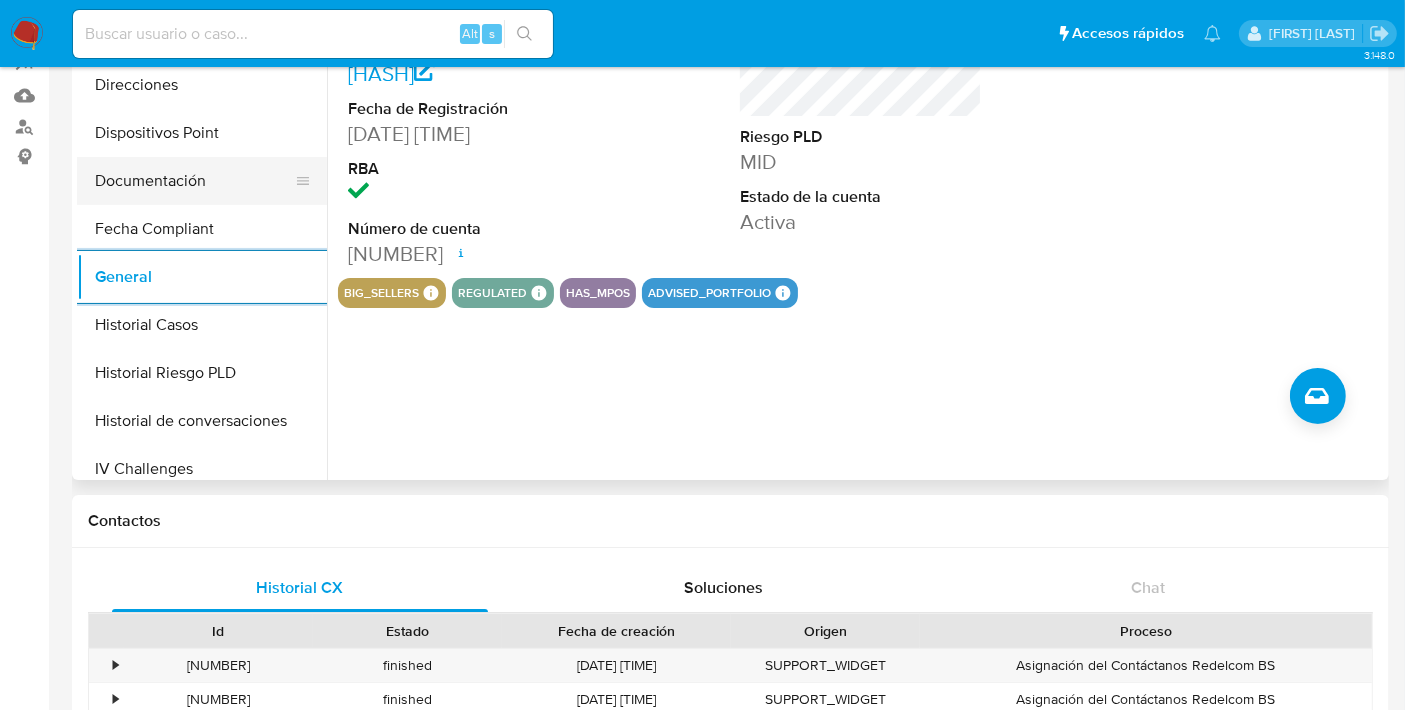 click on "Documentación" at bounding box center [194, 181] 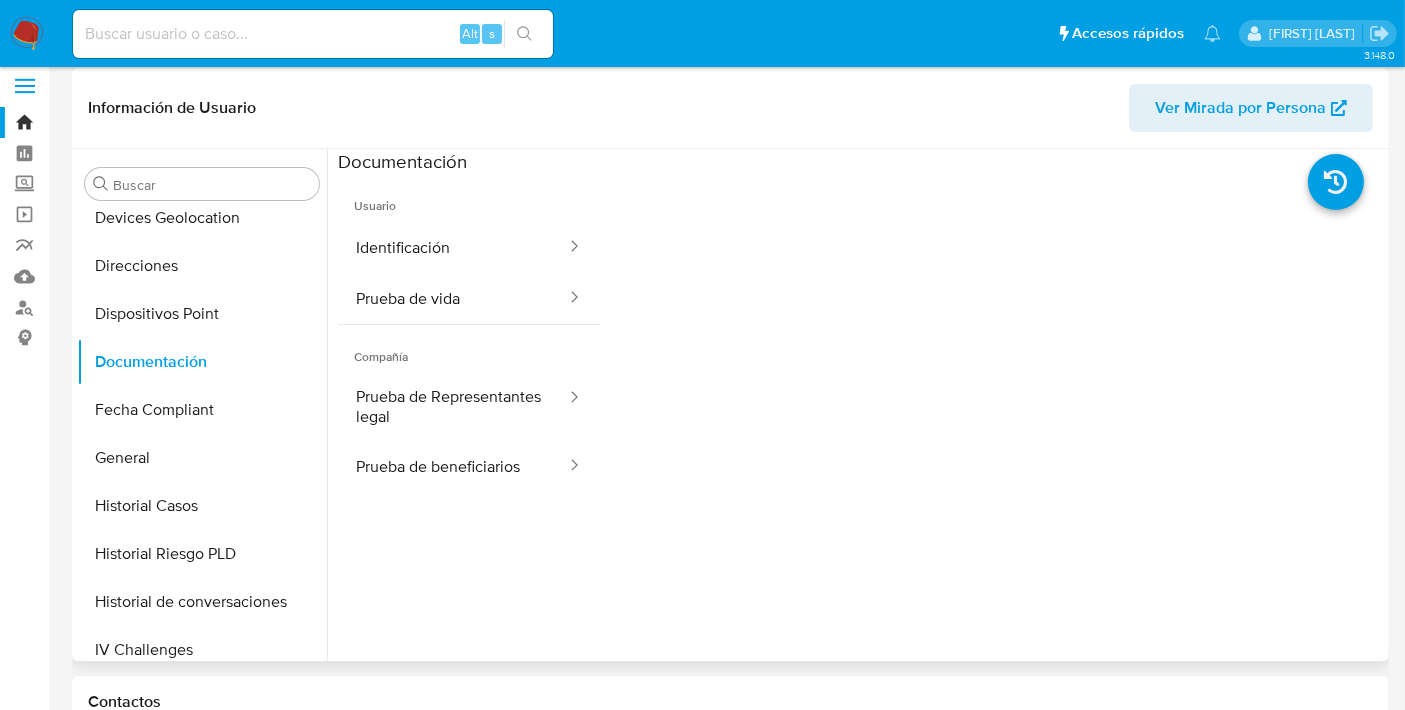 scroll, scrollTop: 11, scrollLeft: 0, axis: vertical 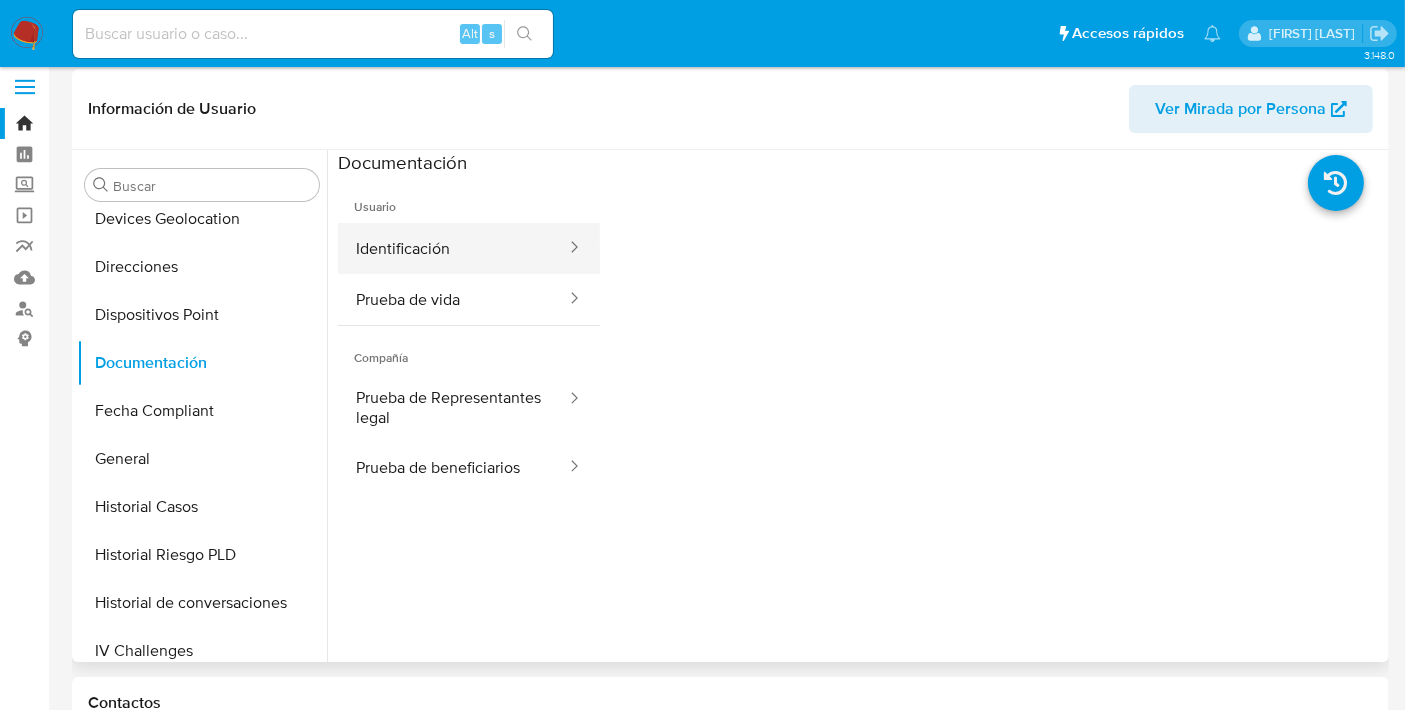 click on "Identificación" at bounding box center [453, 248] 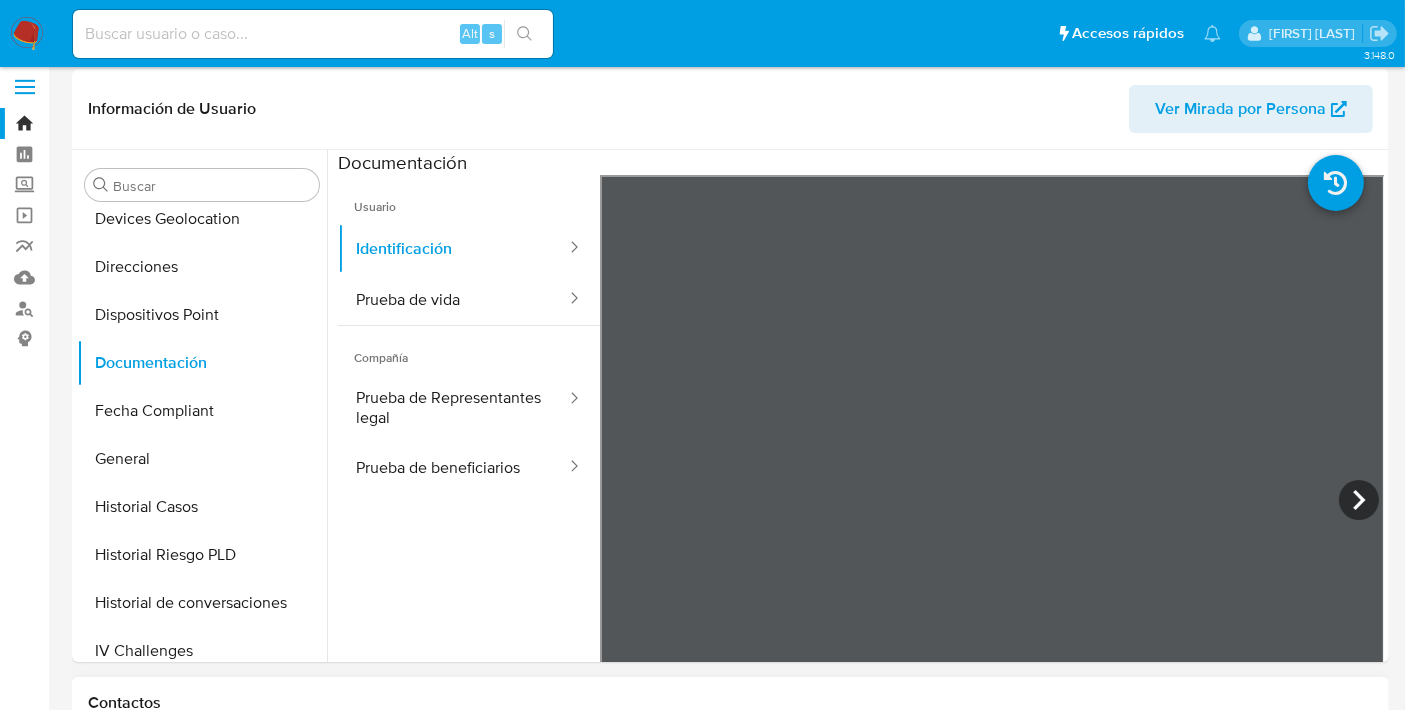 type 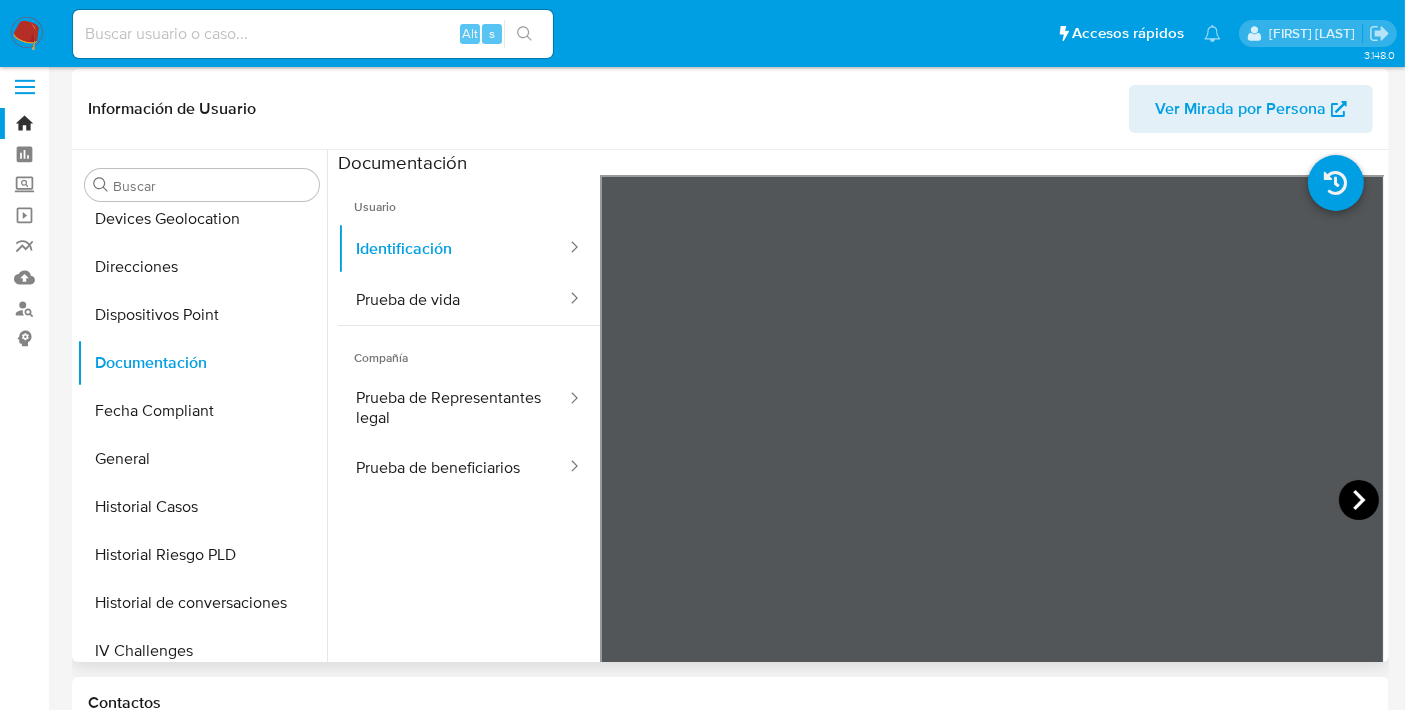 click 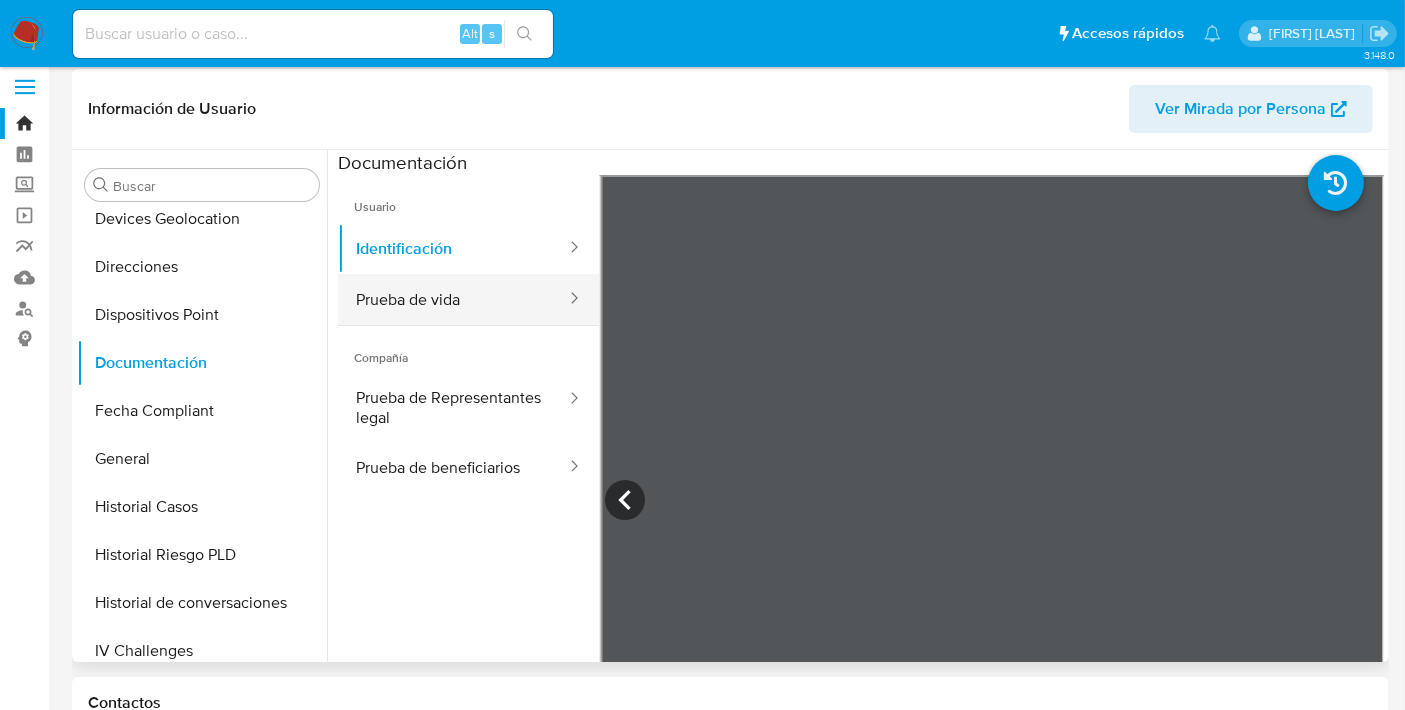 click on "Prueba de vida" at bounding box center (453, 299) 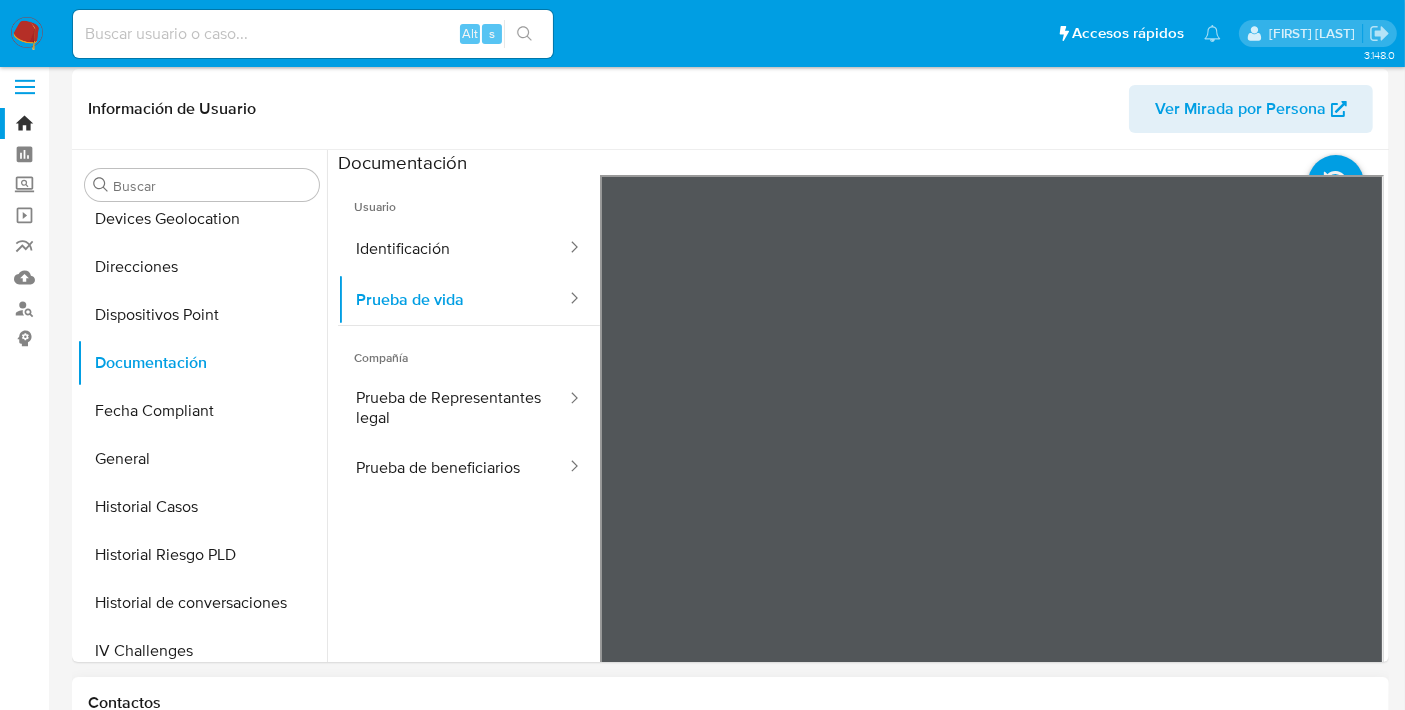type 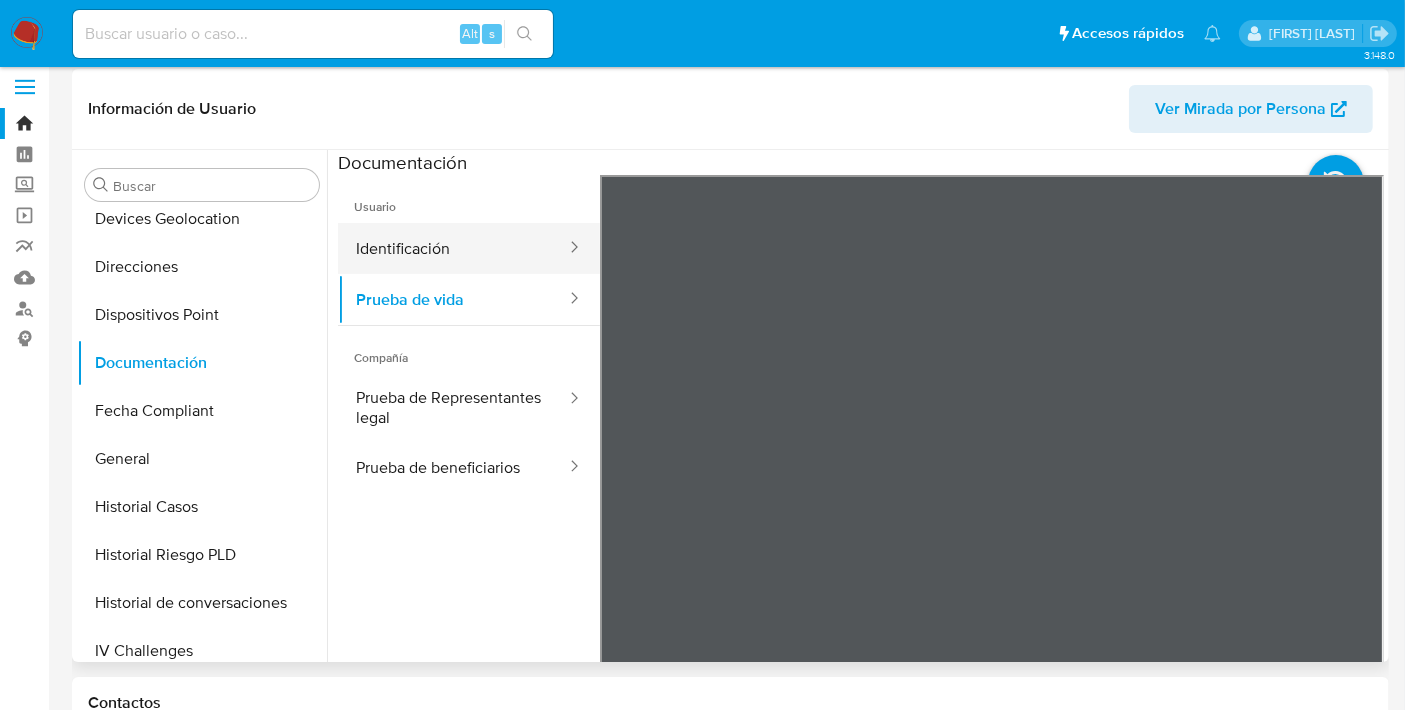 click on "Identificación" at bounding box center (453, 248) 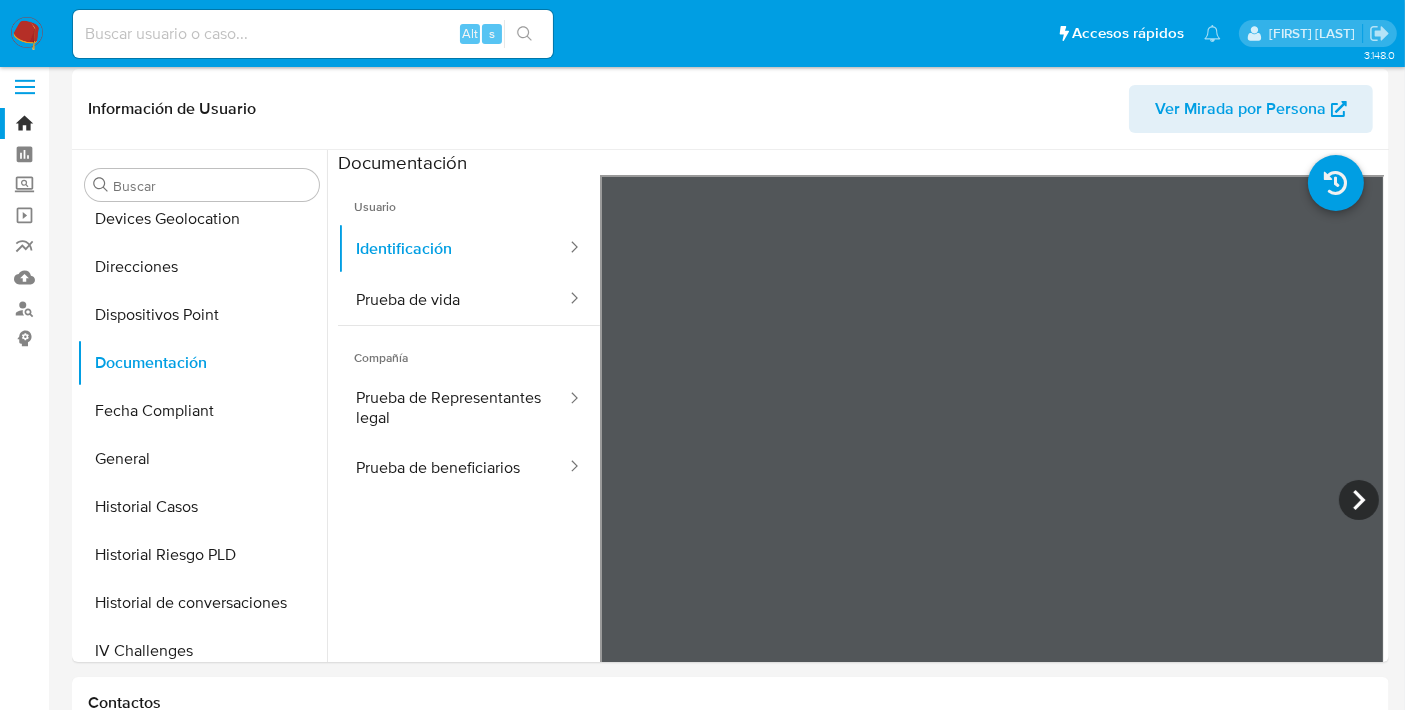 click at bounding box center [313, 34] 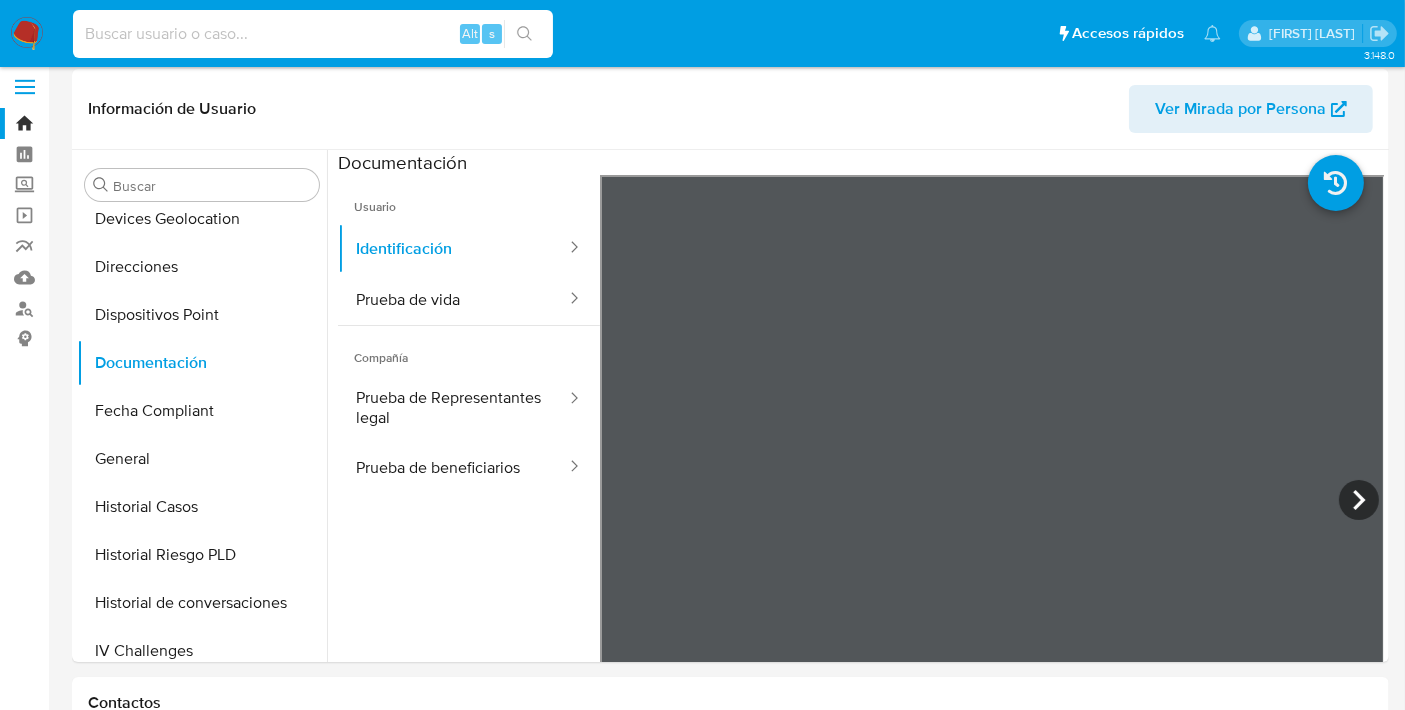 paste on "2145801754" 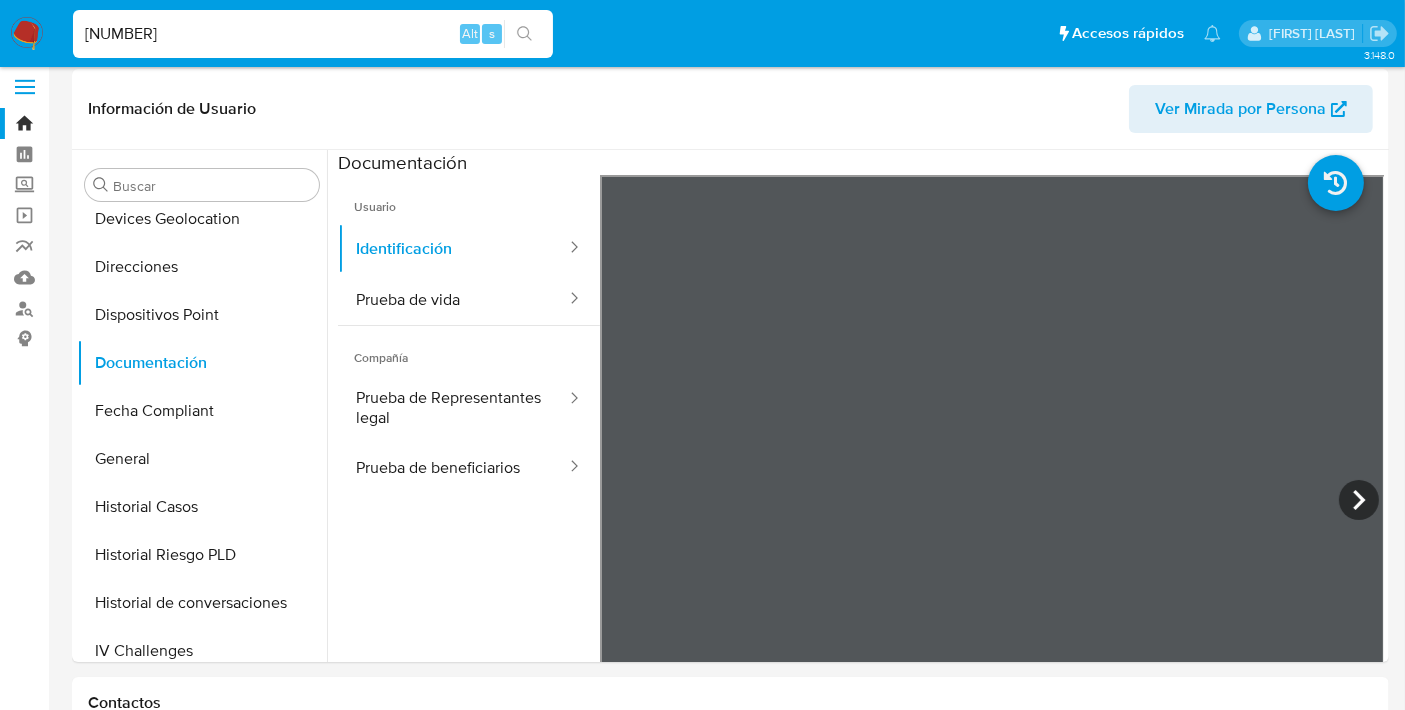 type on "2145801754" 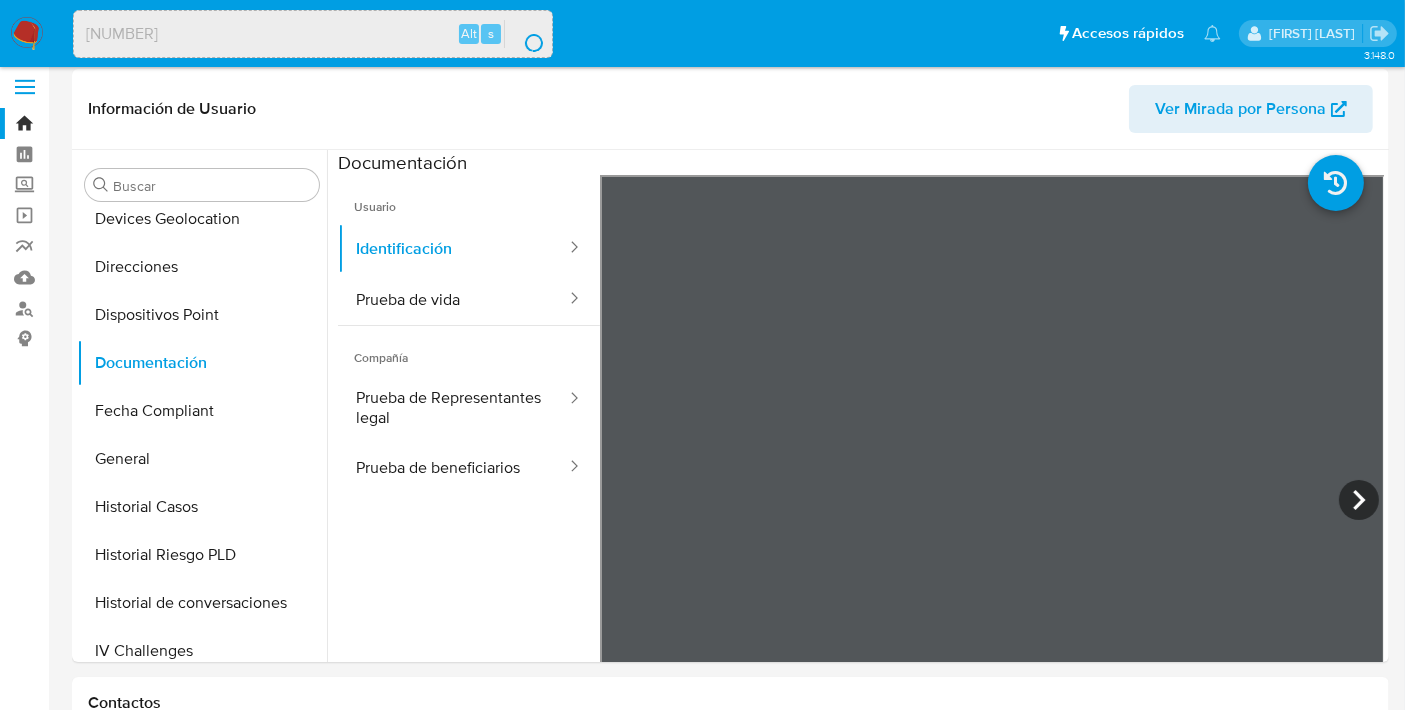 scroll, scrollTop: 0, scrollLeft: 0, axis: both 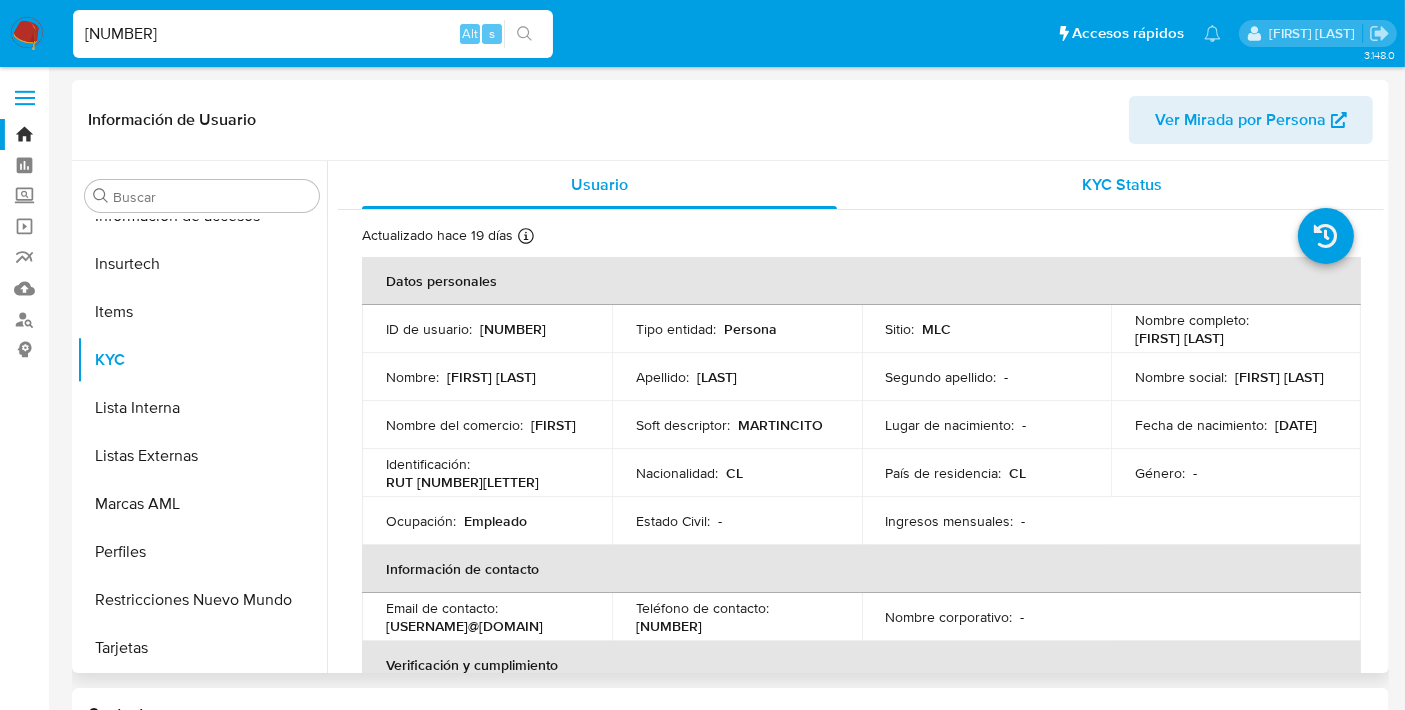 select on "10" 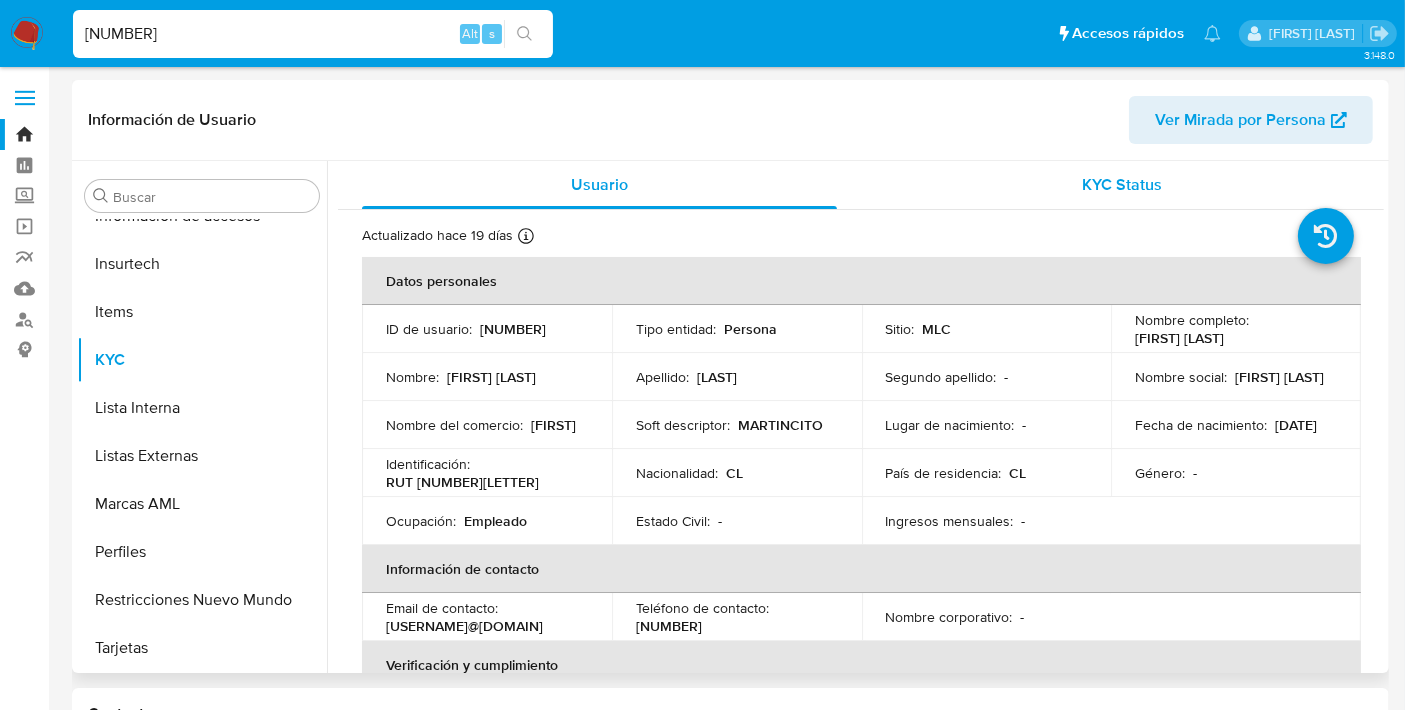 click on "KYC Status" at bounding box center (1122, 185) 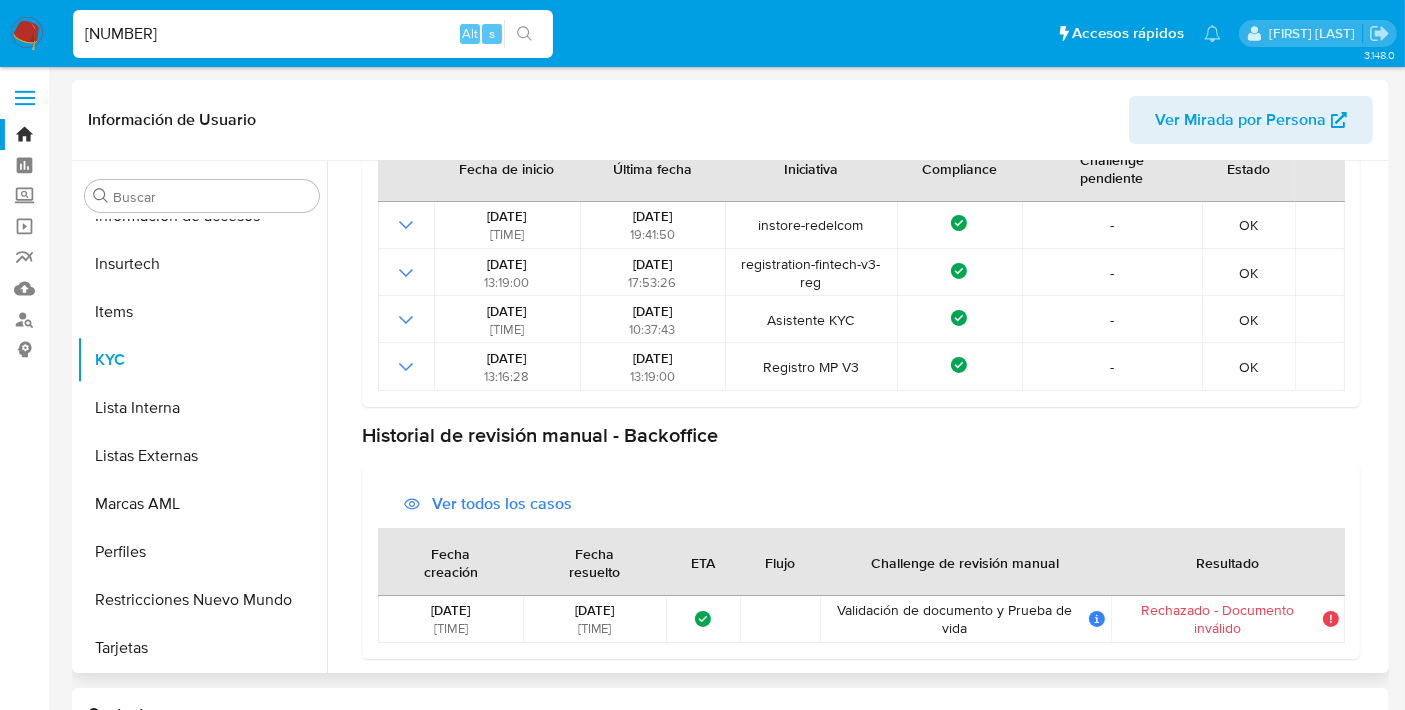 scroll, scrollTop: 0, scrollLeft: 0, axis: both 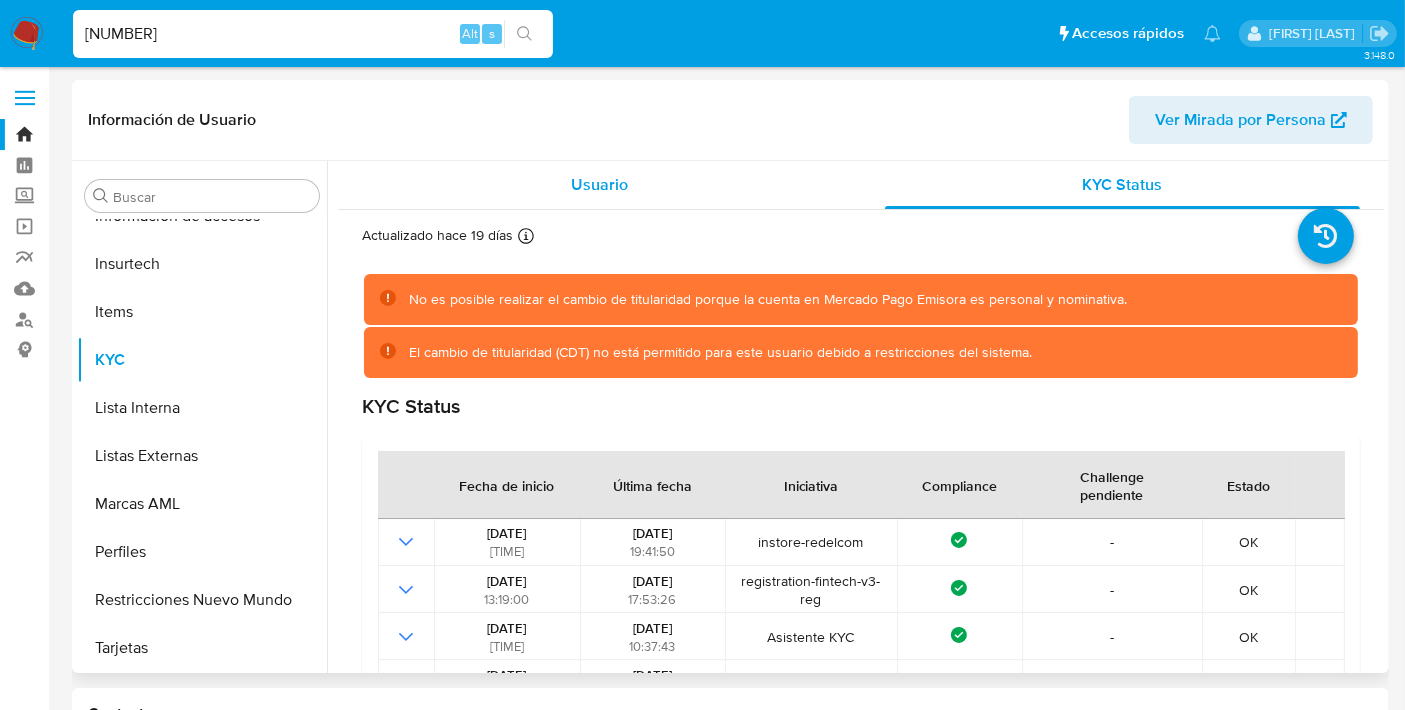 click on "Usuario" at bounding box center (599, 184) 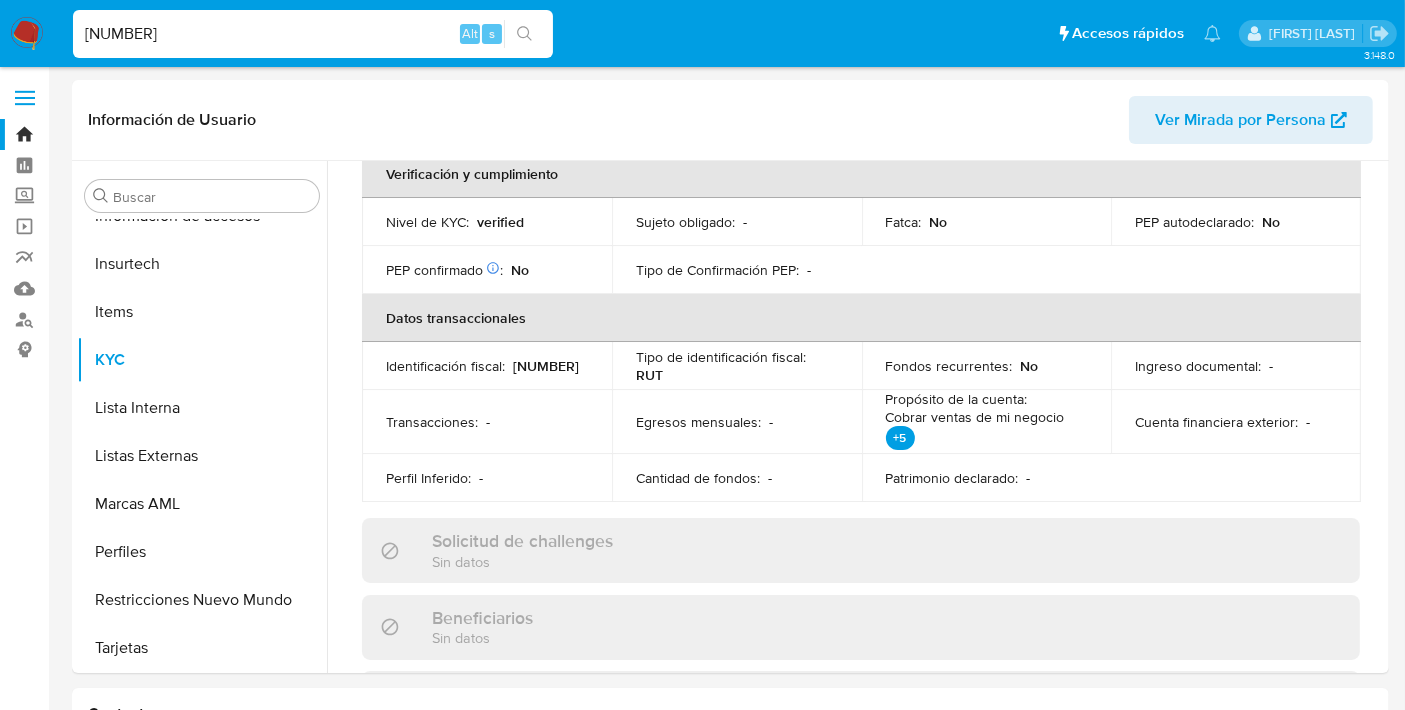 scroll, scrollTop: 503, scrollLeft: 0, axis: vertical 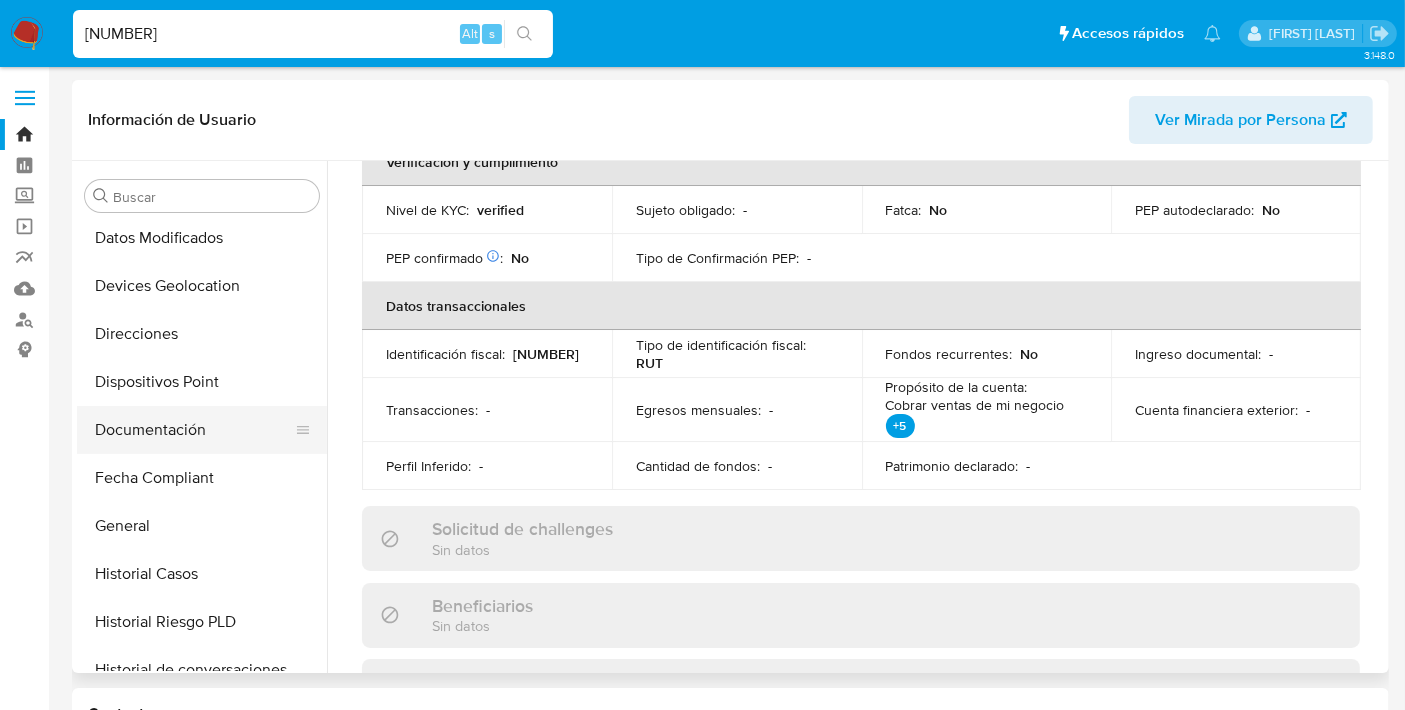 click on "Documentación" at bounding box center [194, 430] 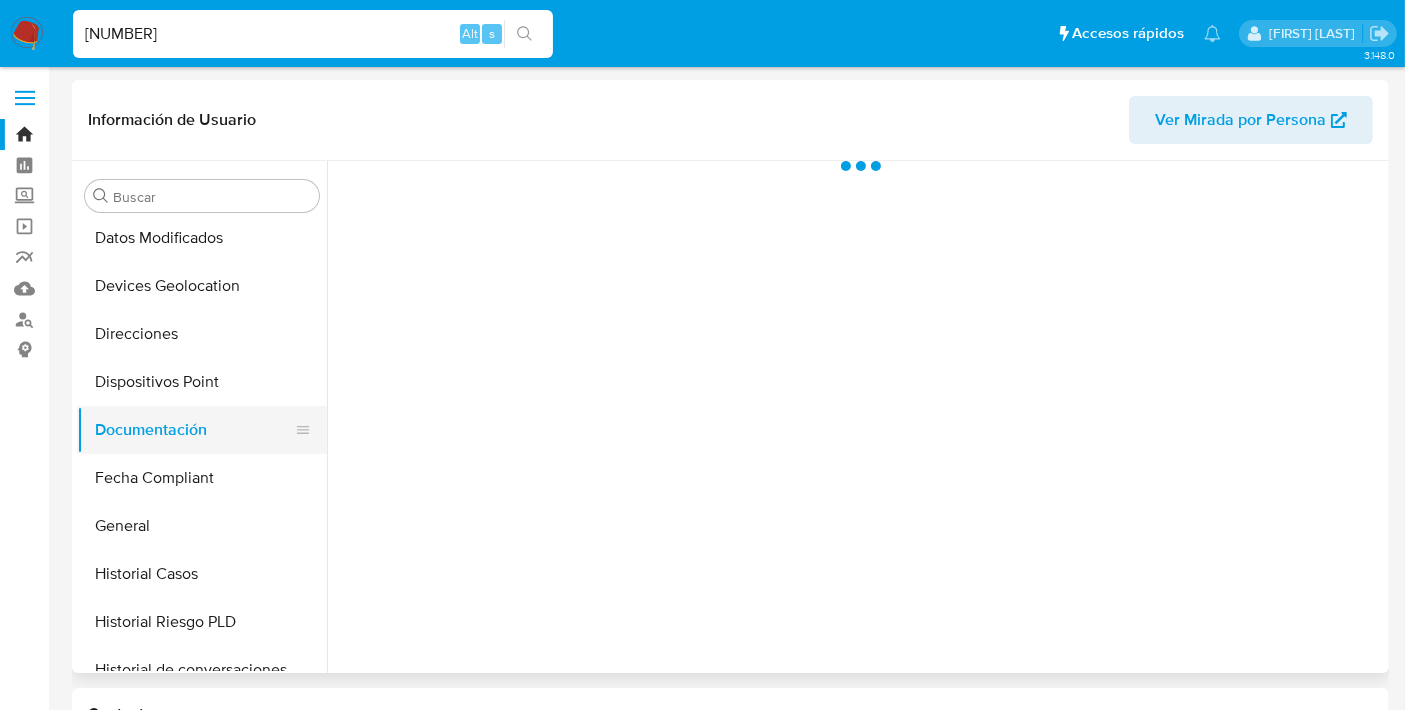 scroll, scrollTop: 0, scrollLeft: 0, axis: both 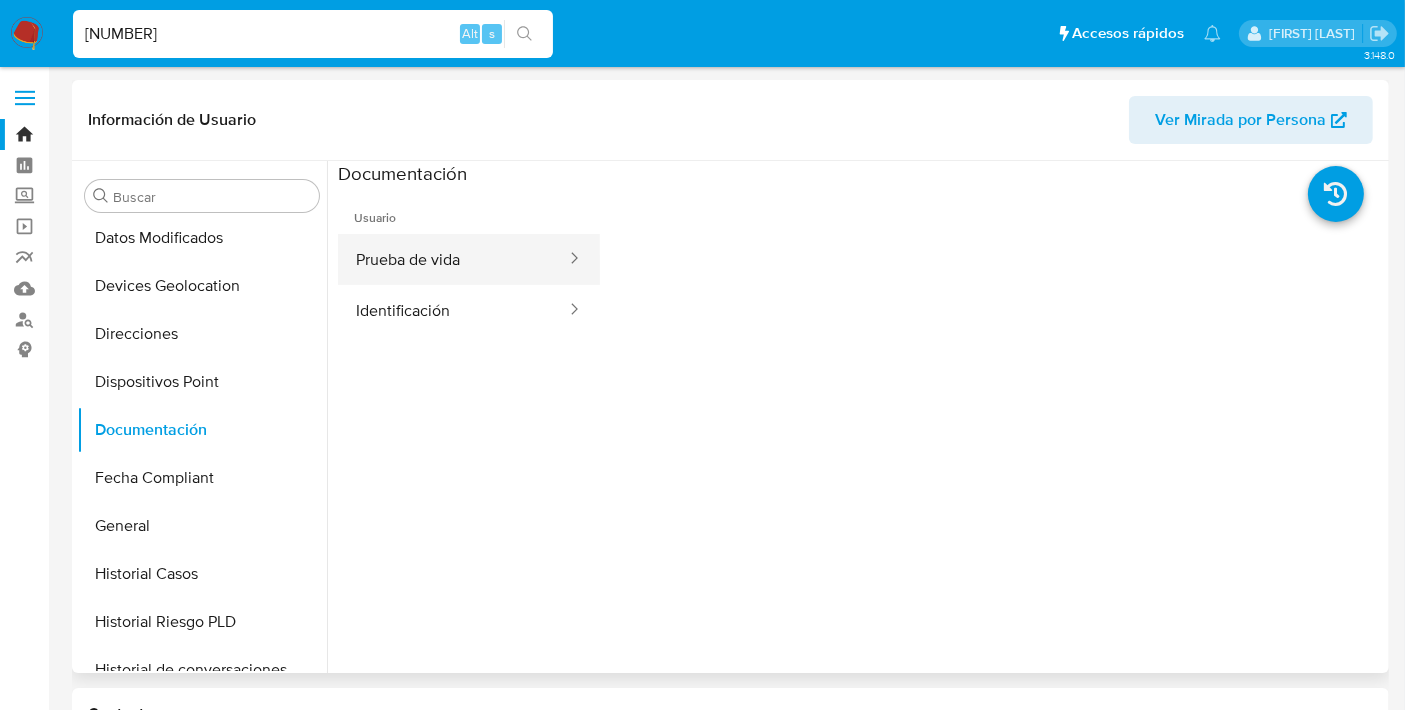 click on "Prueba de vida" at bounding box center (453, 259) 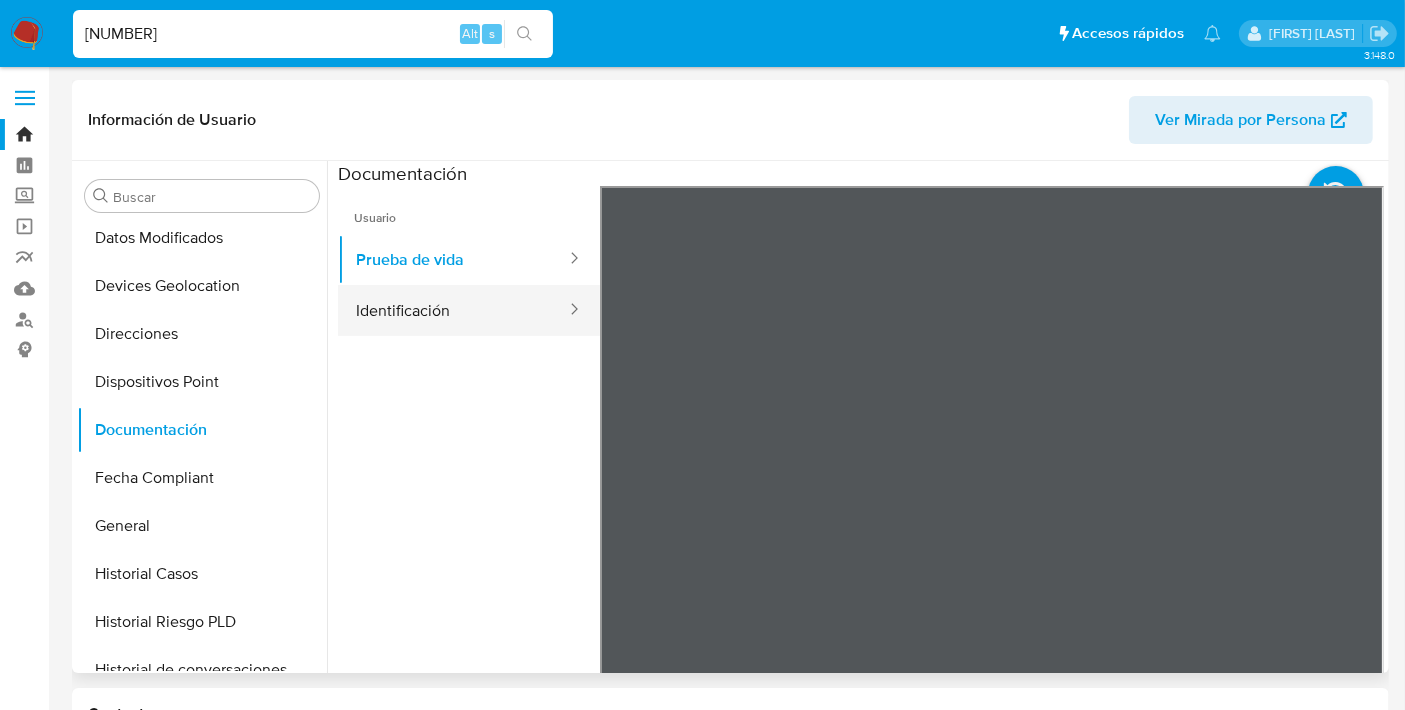 click on "Identificación" at bounding box center (453, 310) 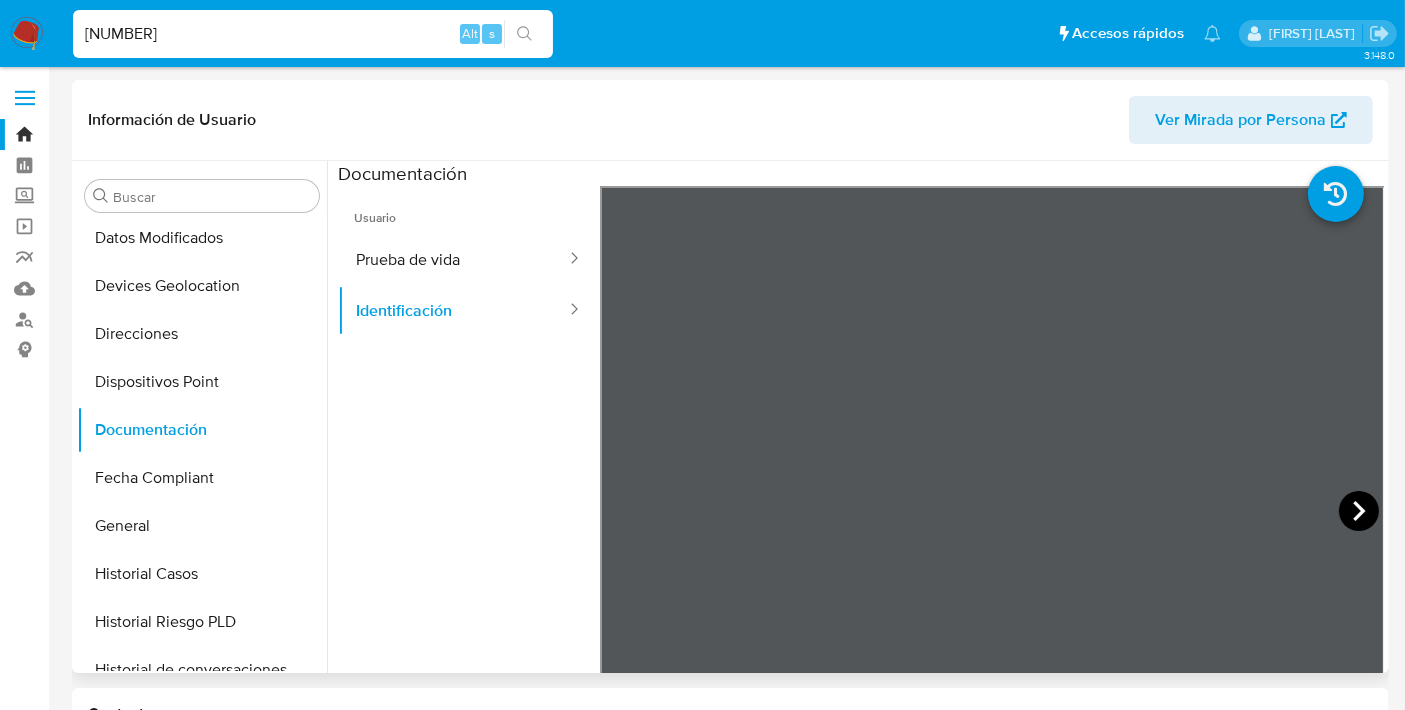 click 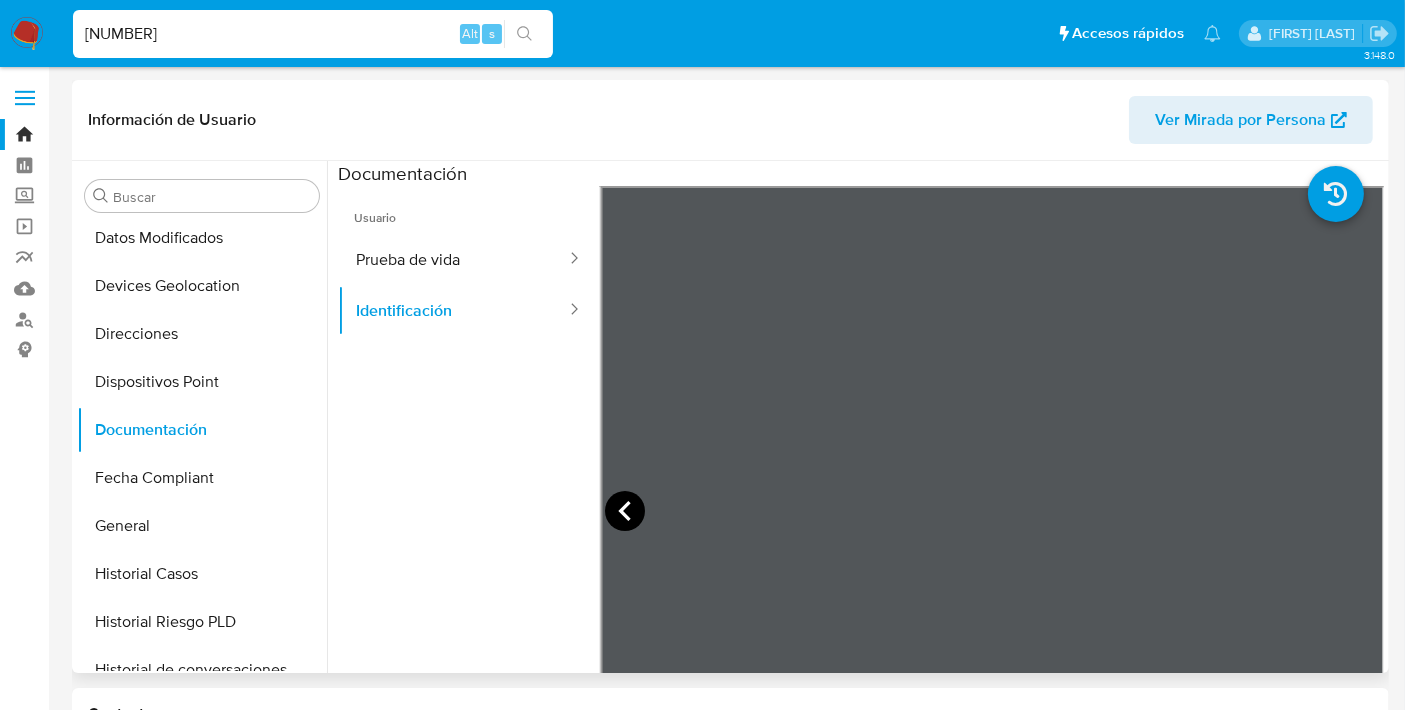 click 